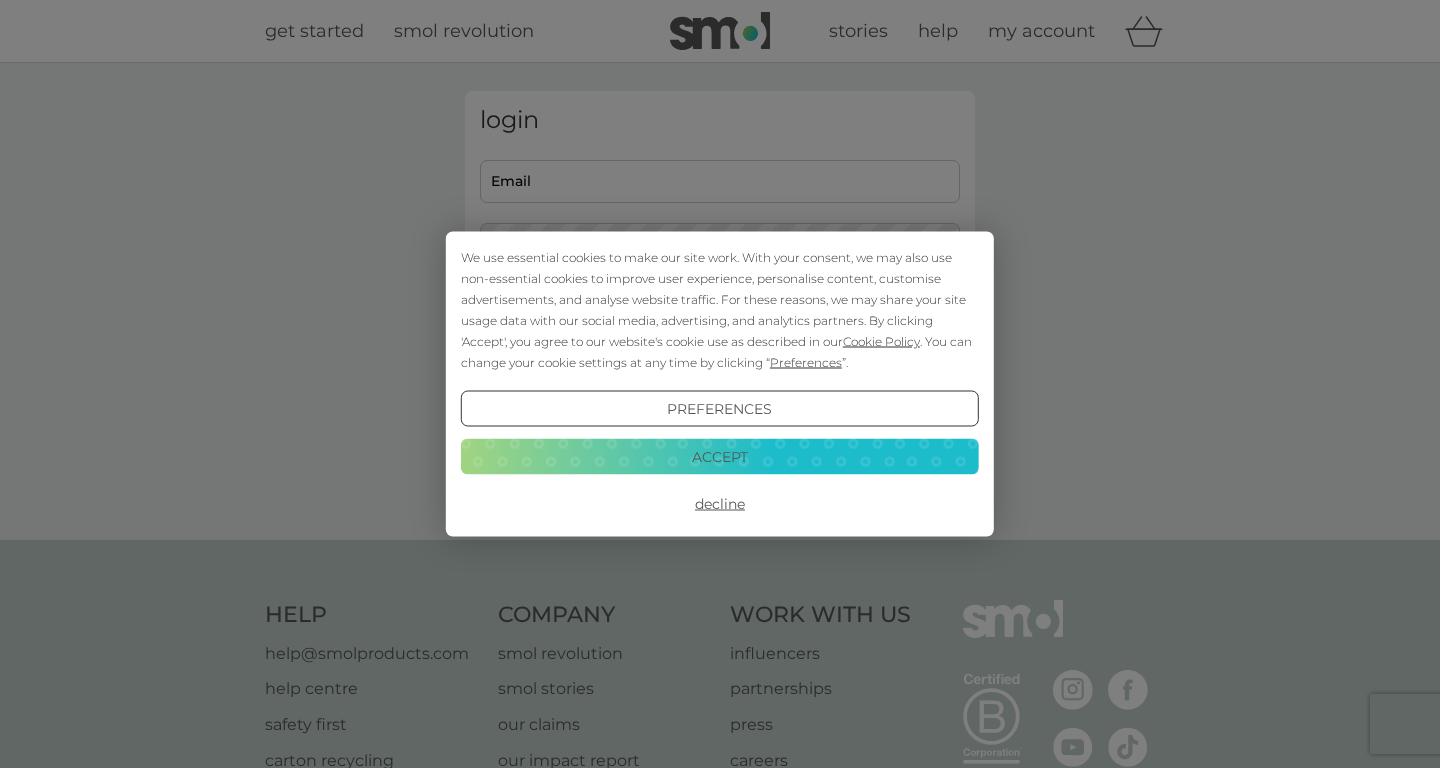scroll, scrollTop: 0, scrollLeft: 0, axis: both 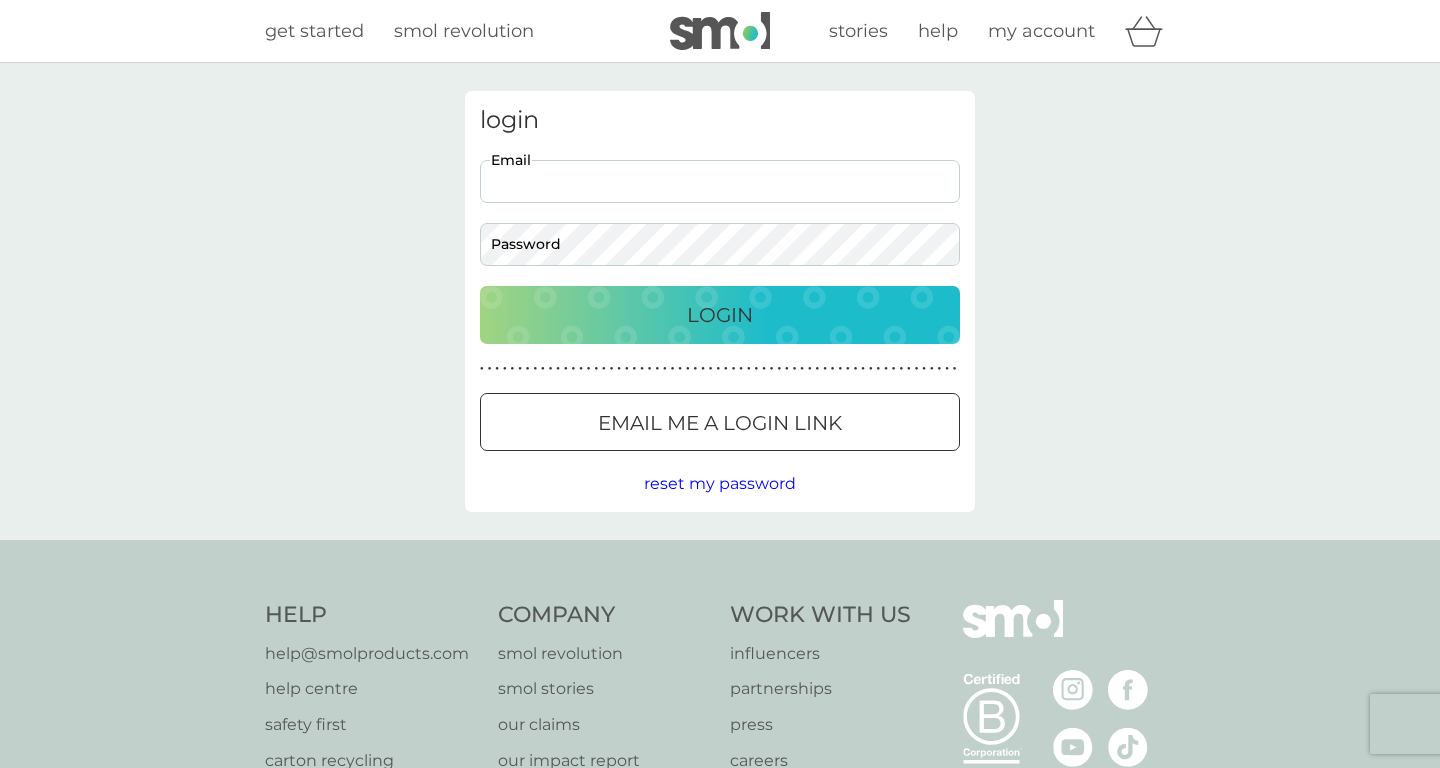 click on "Email" at bounding box center [720, 181] 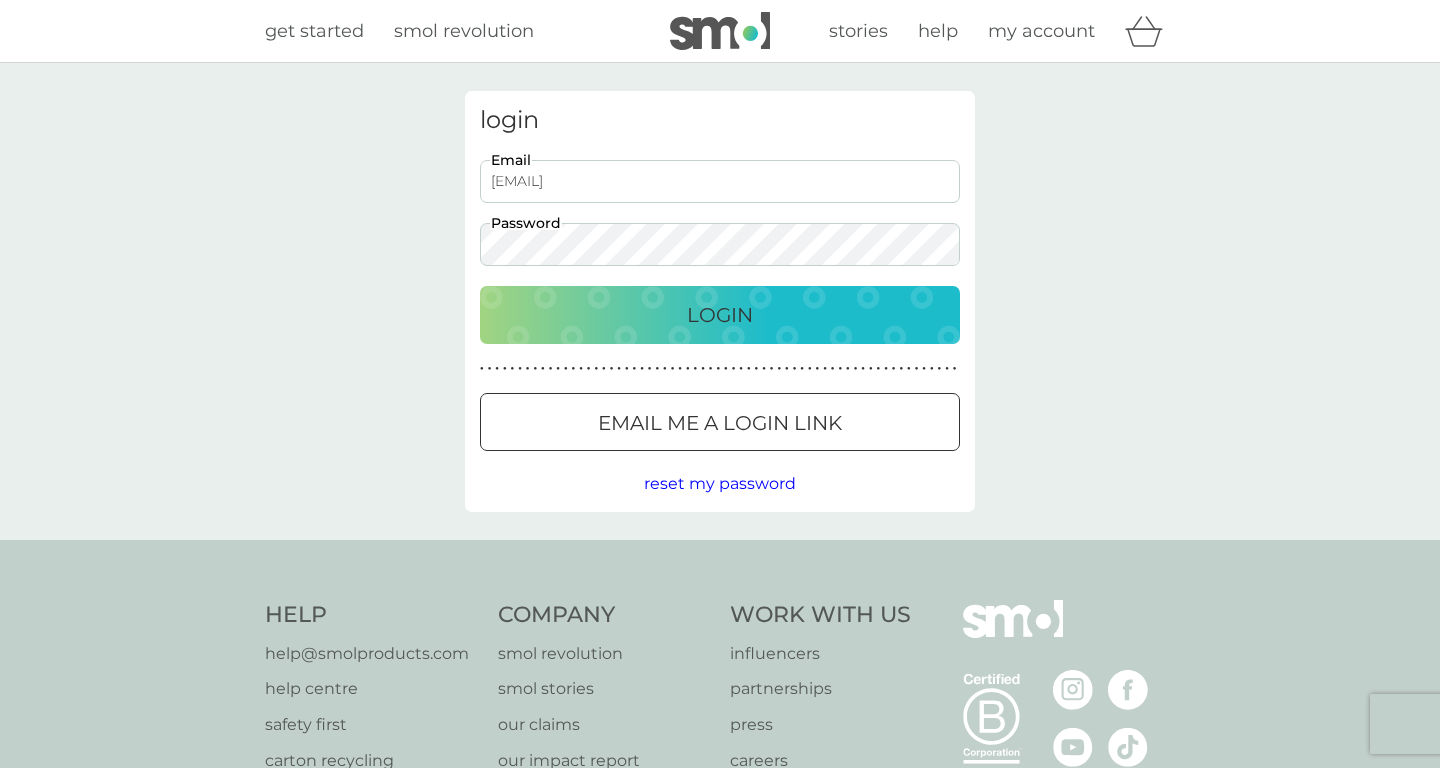 click on "Login" at bounding box center [720, 315] 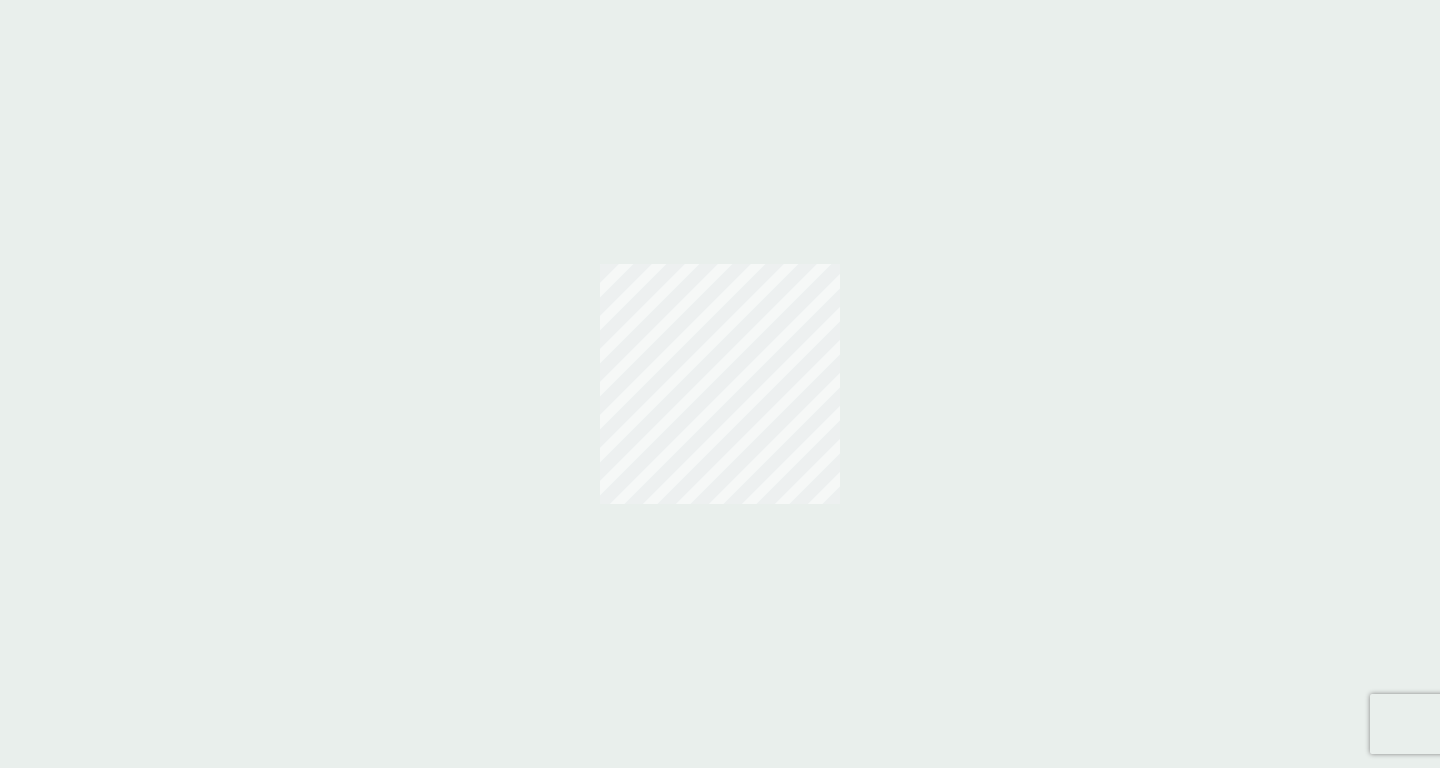 scroll, scrollTop: 0, scrollLeft: 0, axis: both 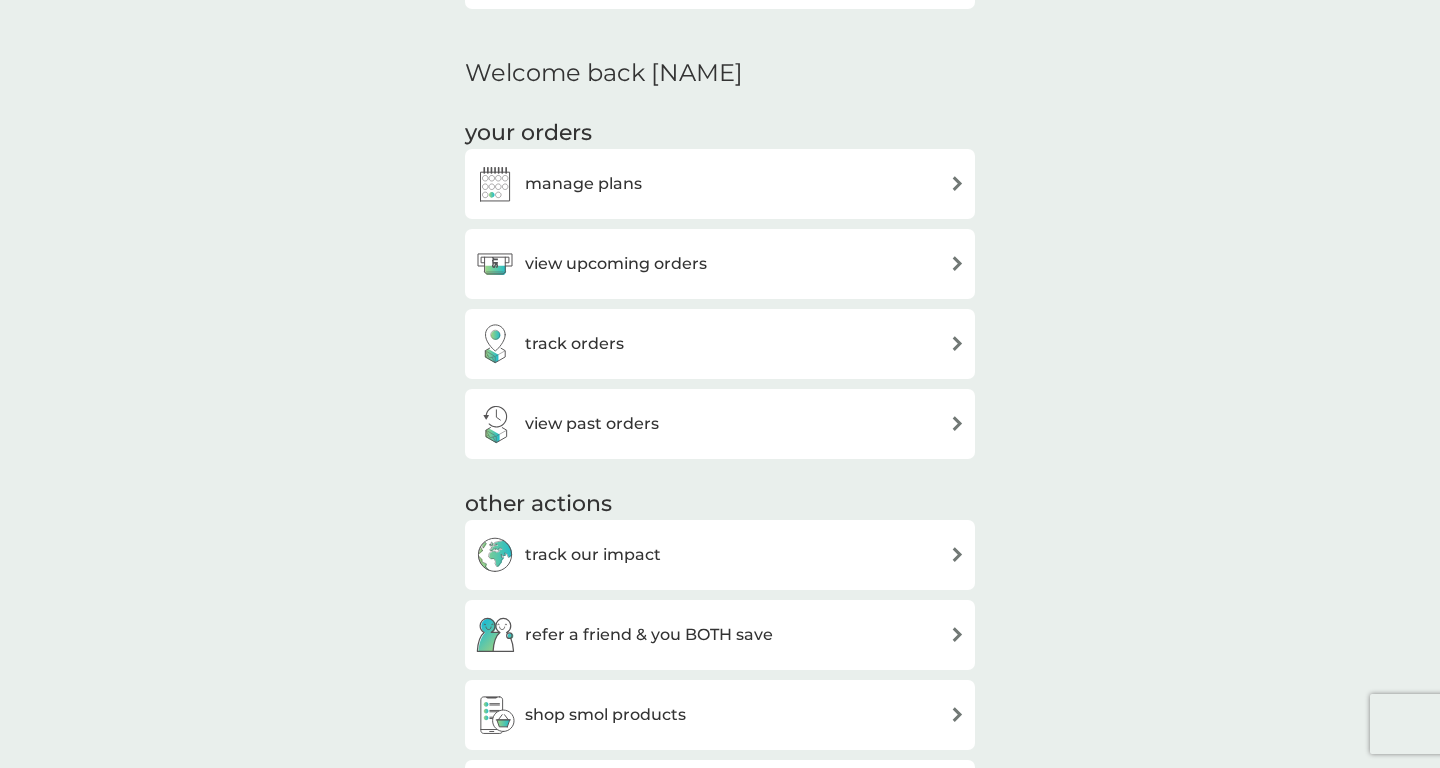 click on "manage plans" at bounding box center (558, 184) 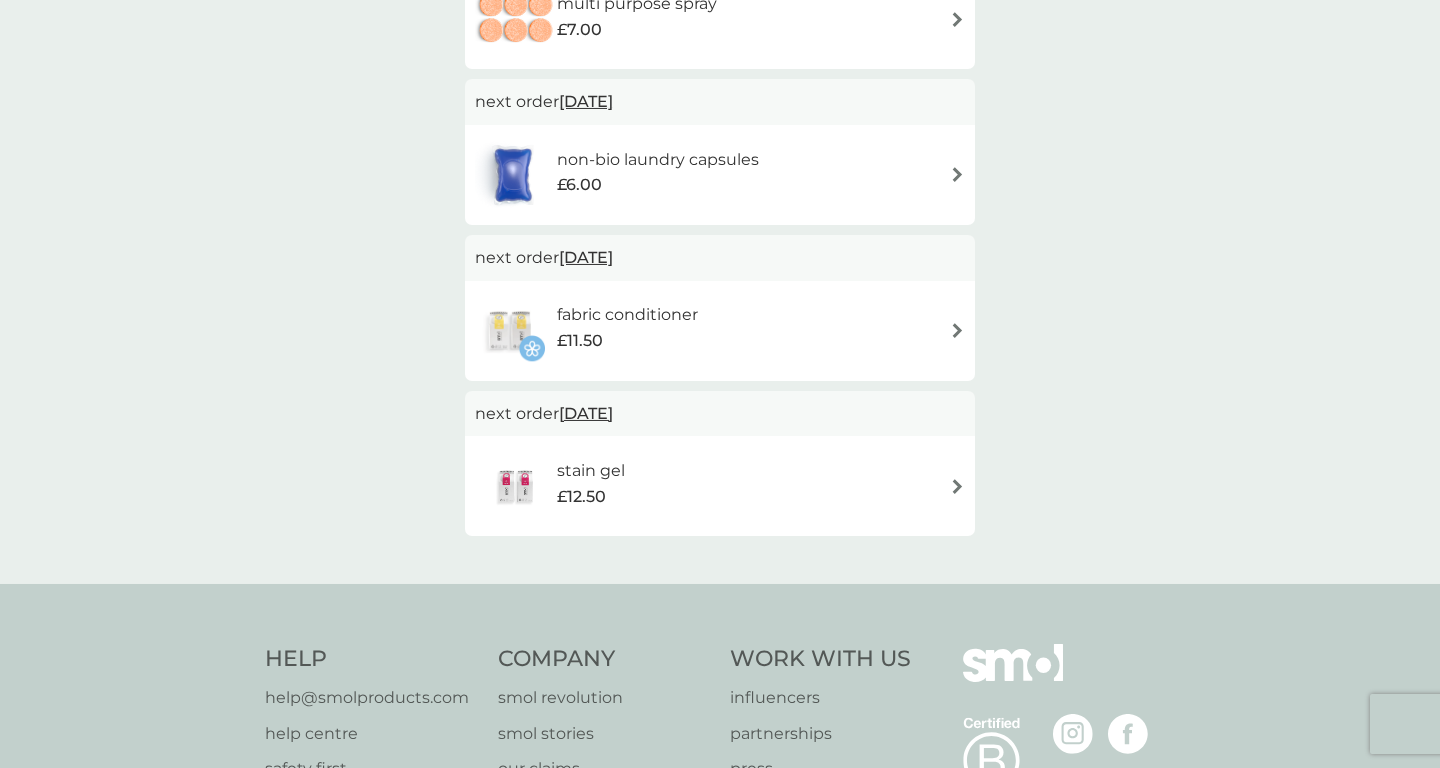 scroll, scrollTop: 0, scrollLeft: 0, axis: both 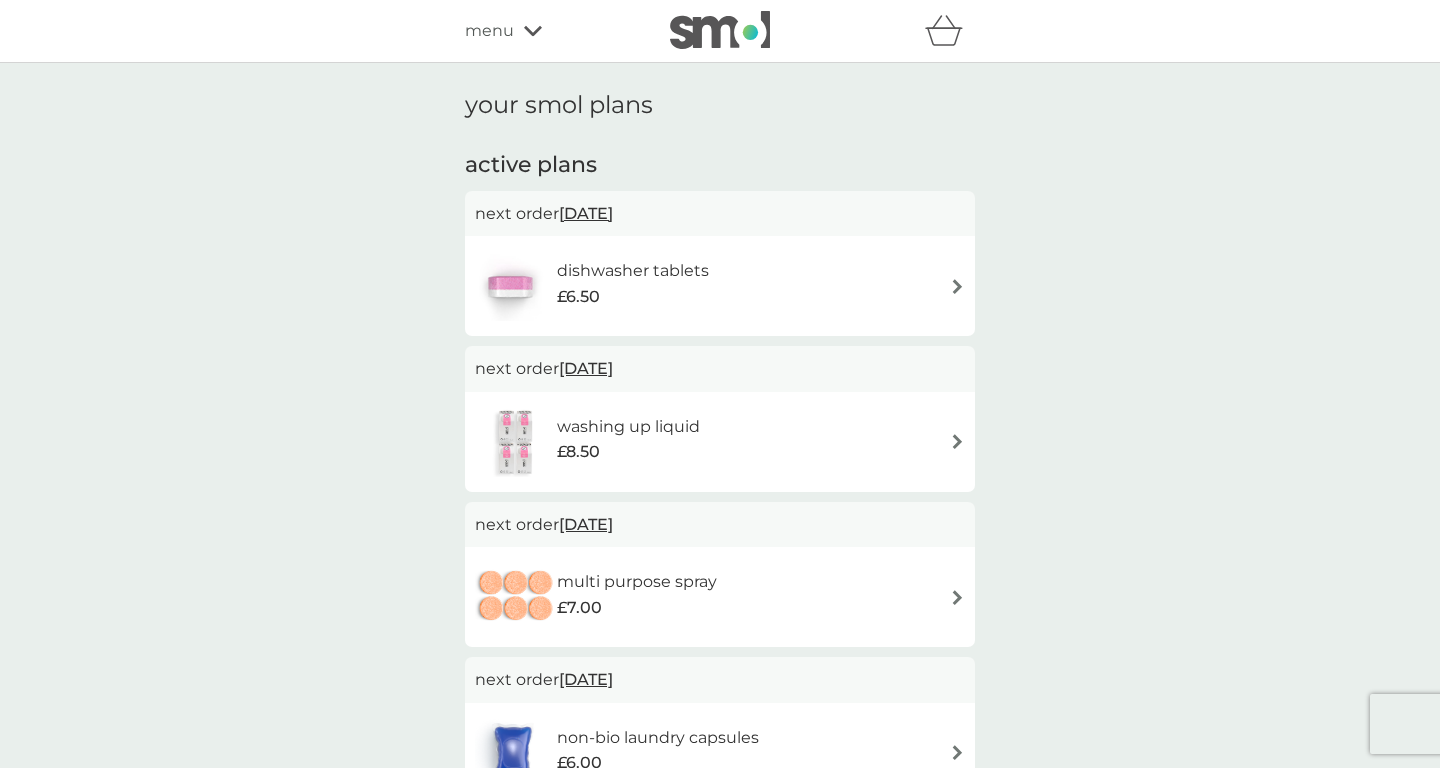 click on "dishwasher tablets £6.50" at bounding box center (720, 286) 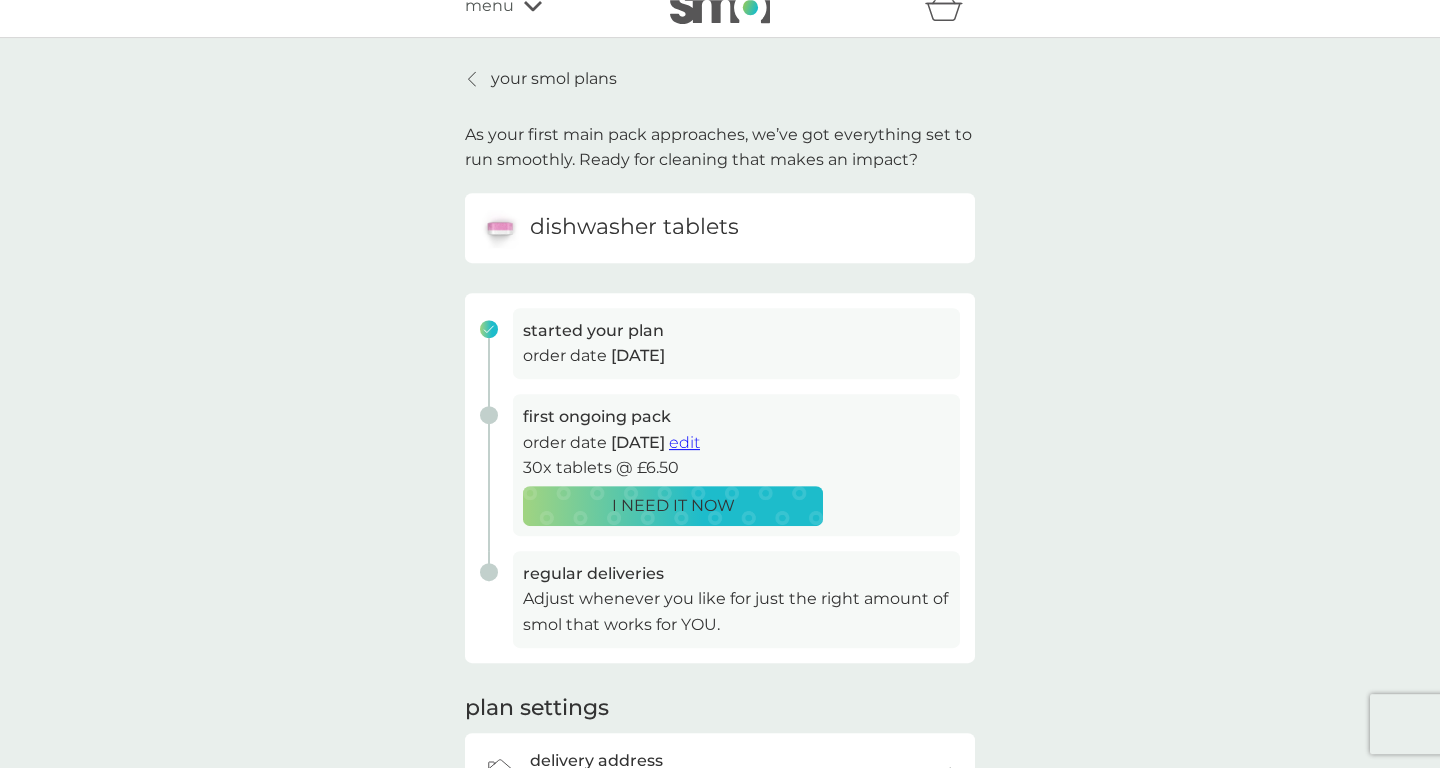 scroll, scrollTop: 0, scrollLeft: 0, axis: both 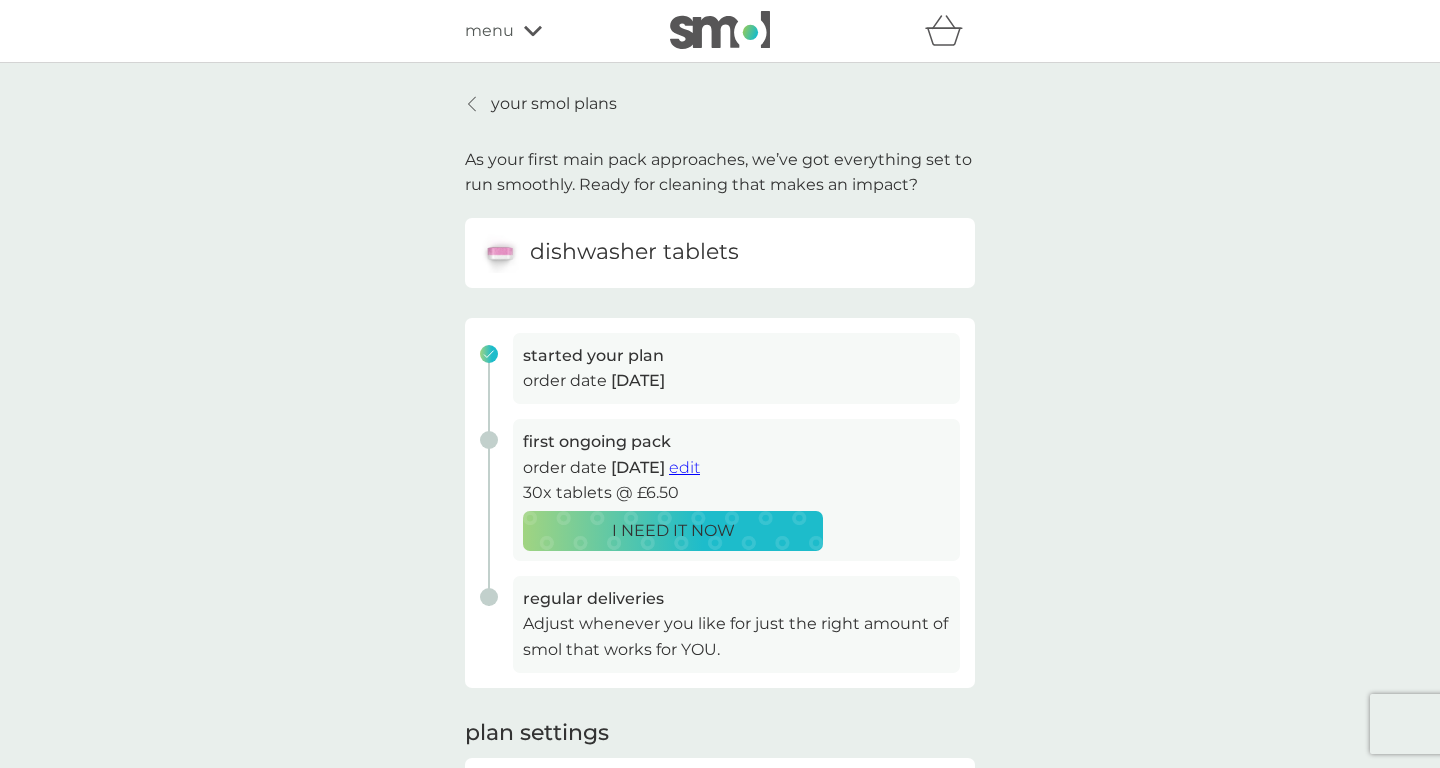 click on "edit" at bounding box center (684, 467) 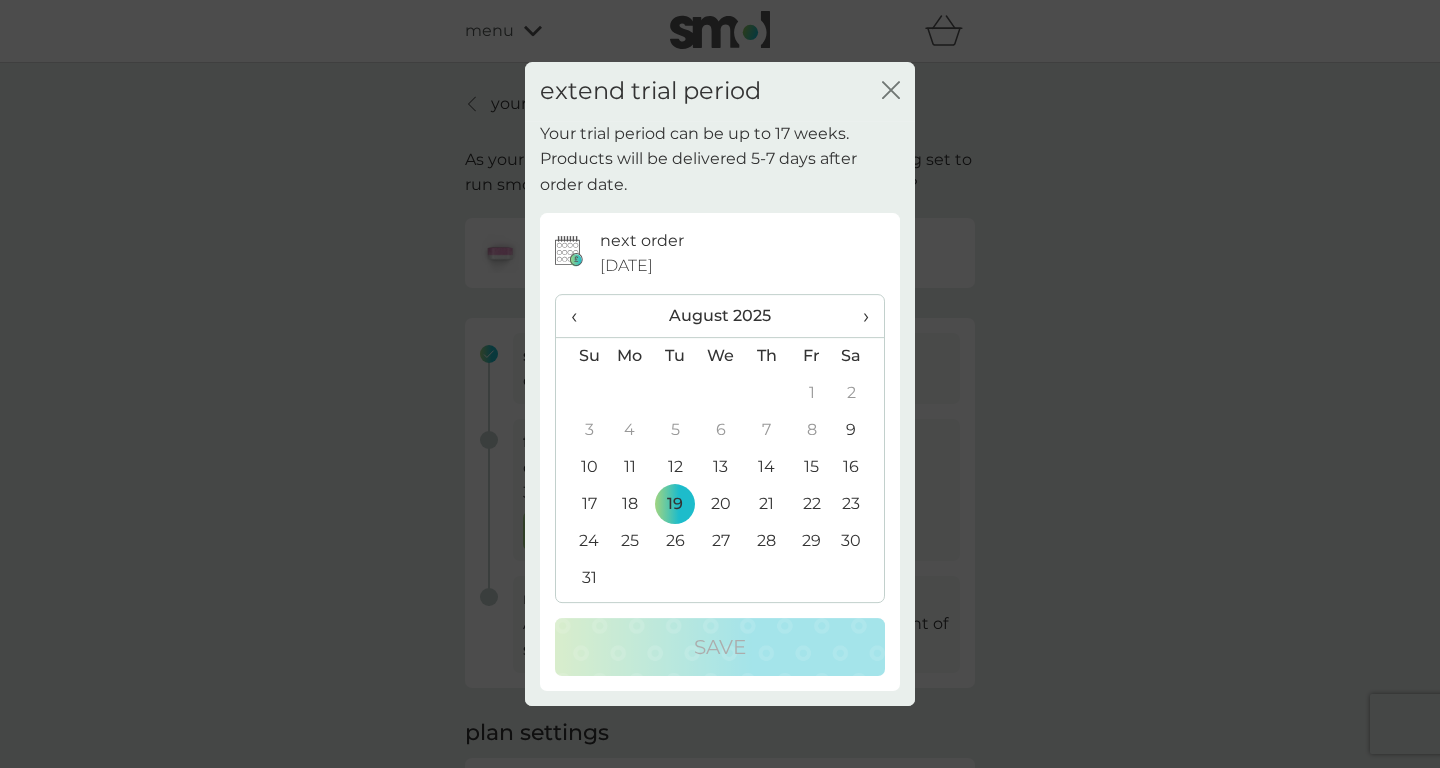 click on "›" at bounding box center [859, 316] 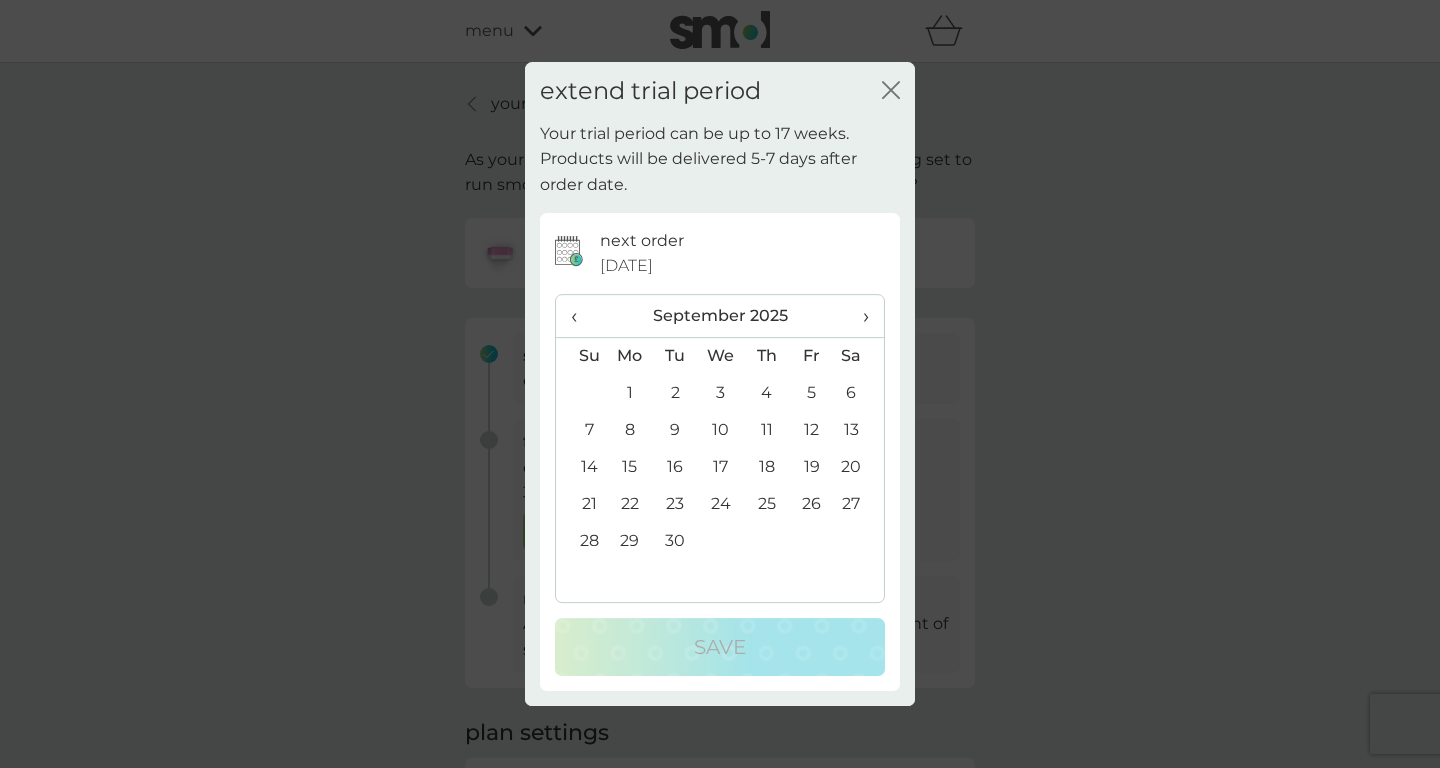 click on "›" at bounding box center [859, 316] 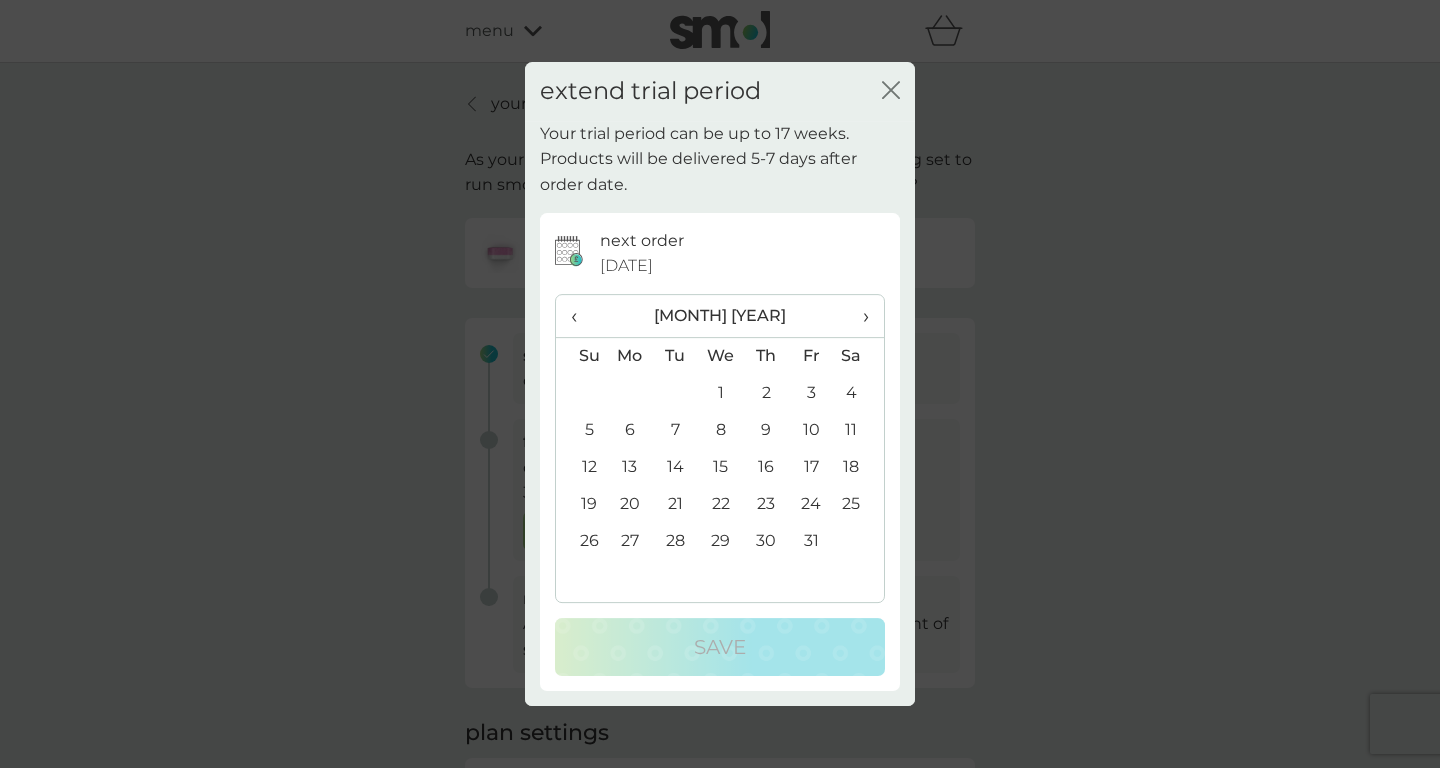 click on "›" at bounding box center [859, 316] 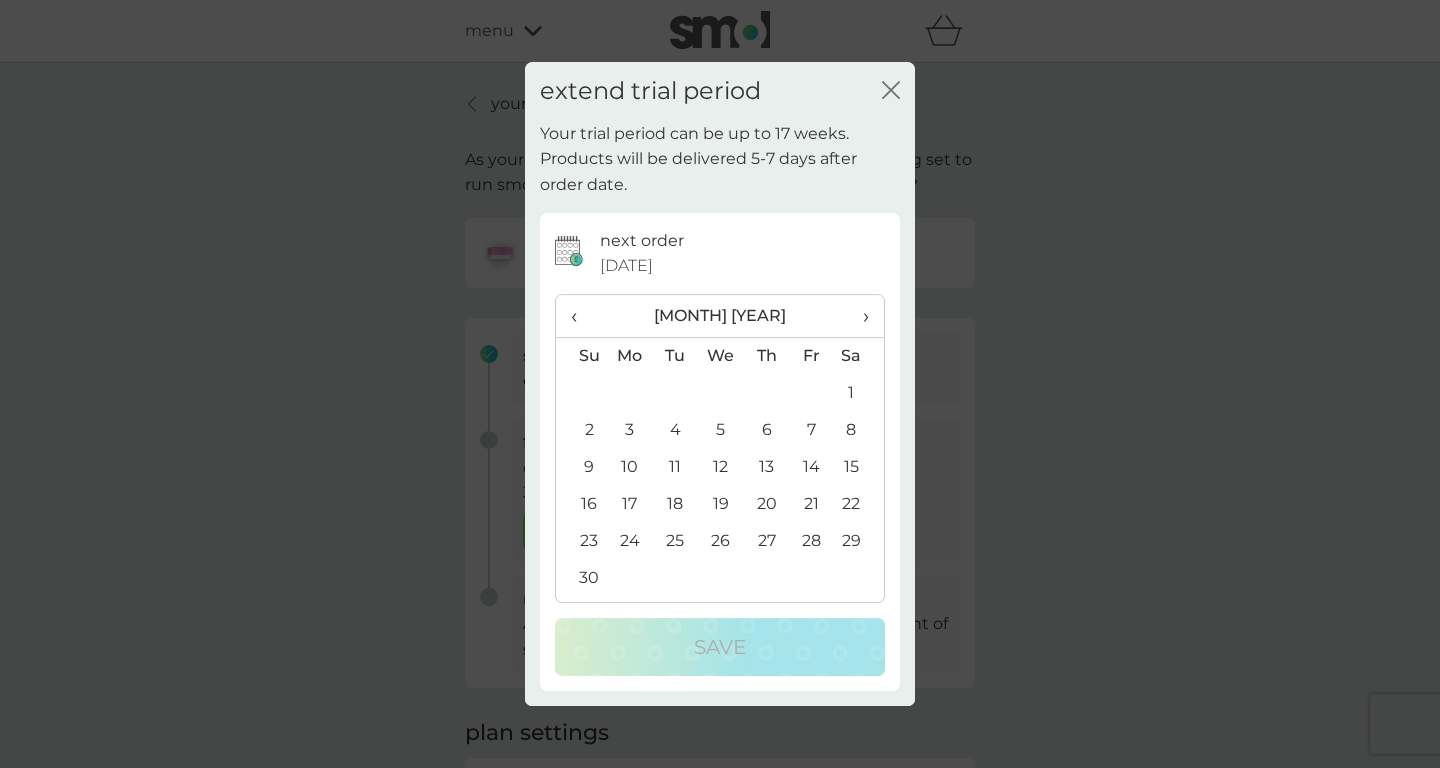 click on "›" at bounding box center [859, 316] 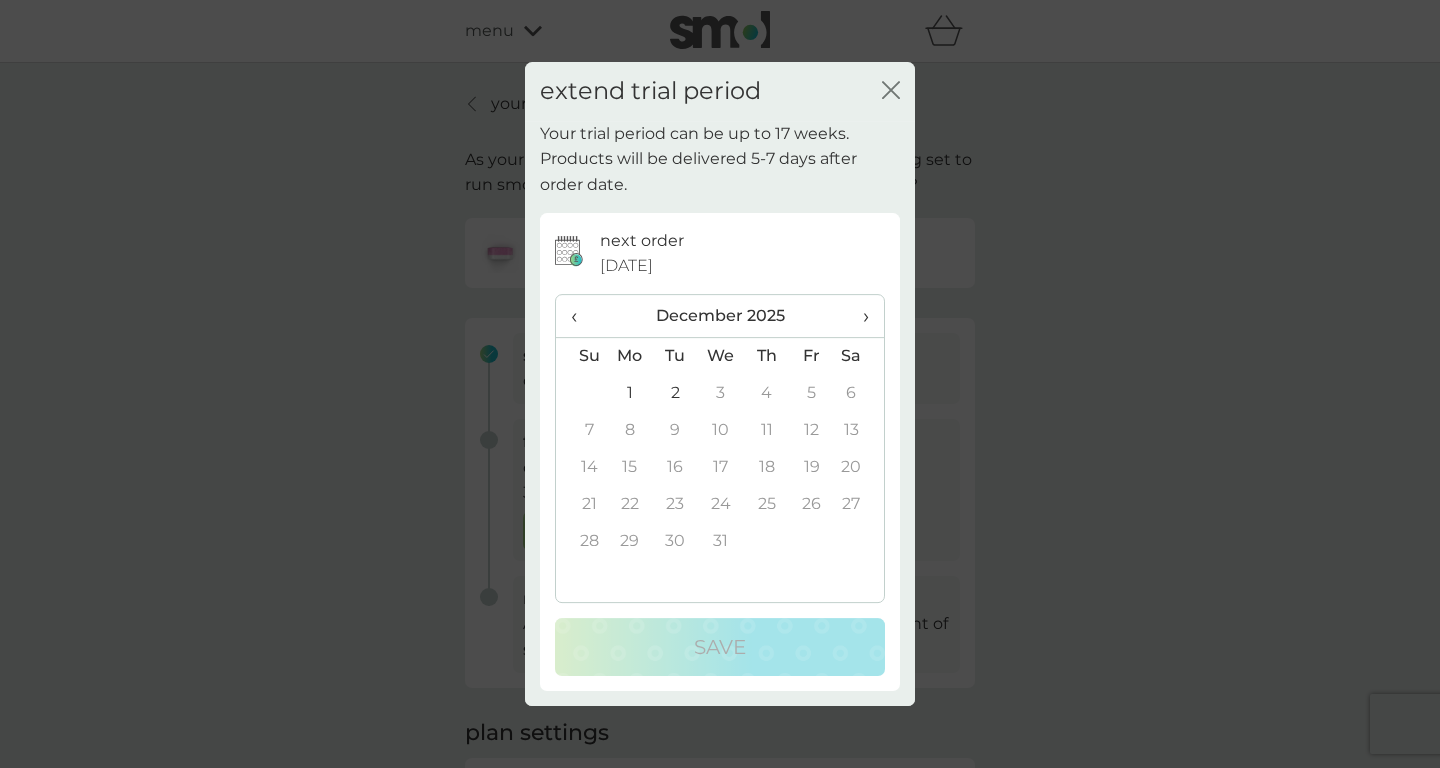 click on "›" at bounding box center (859, 316) 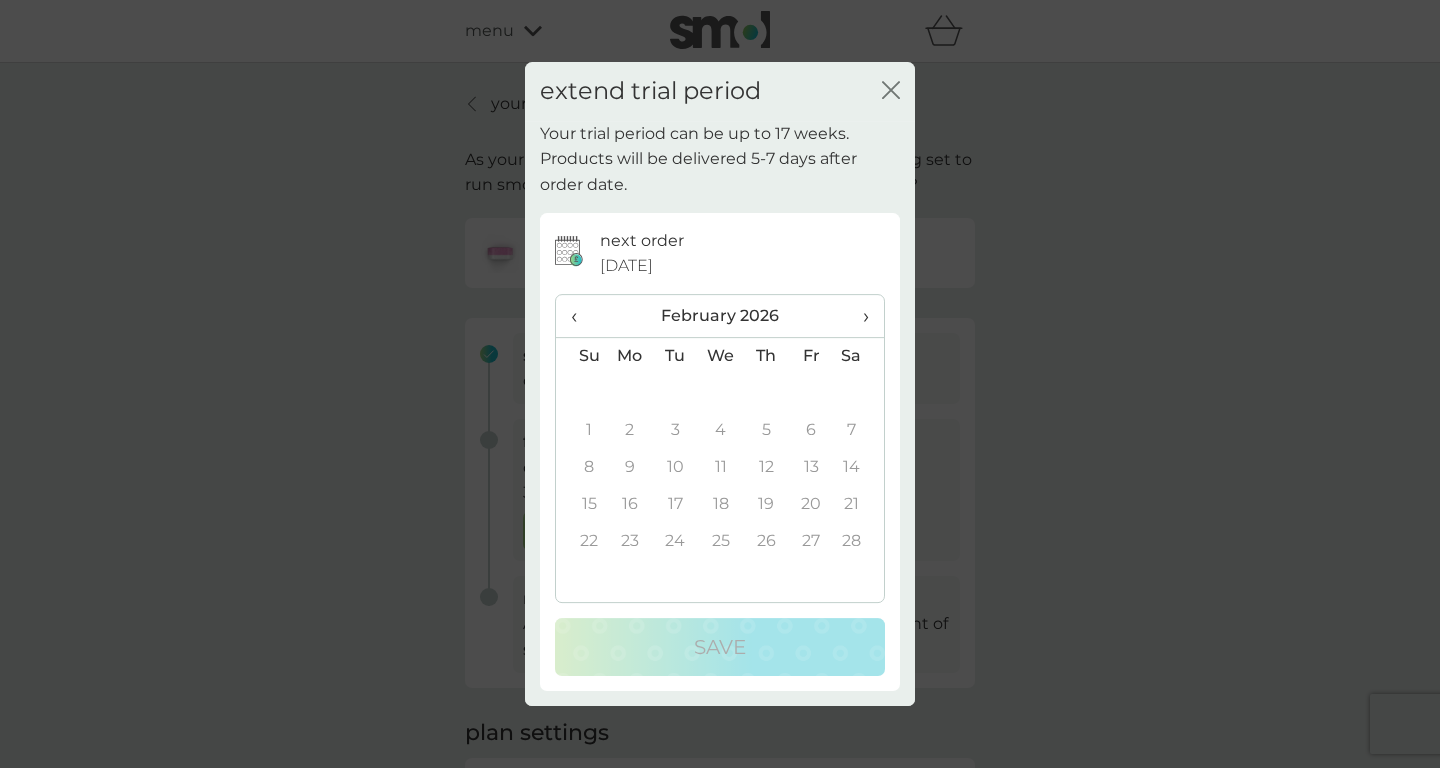 click on "›" at bounding box center (859, 316) 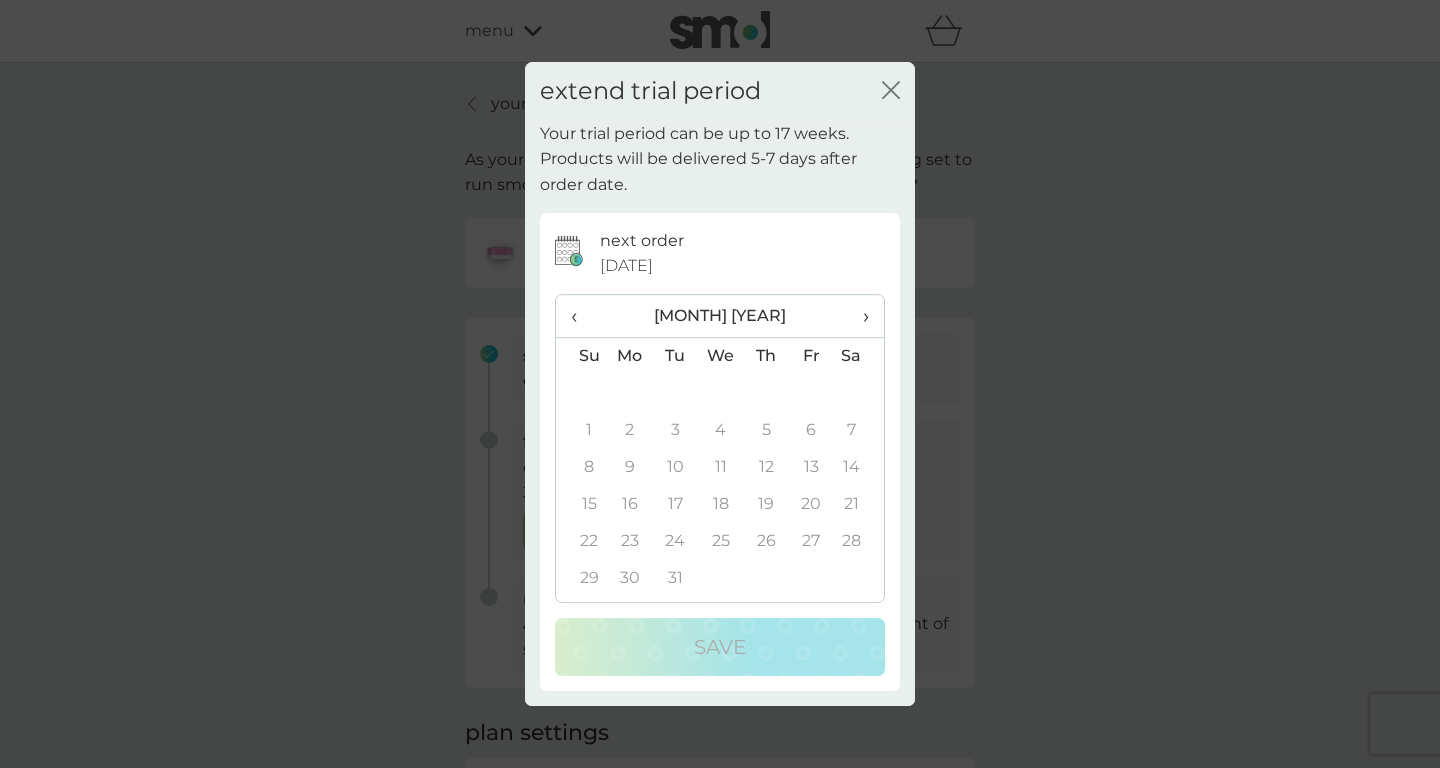 click on "›" at bounding box center [859, 316] 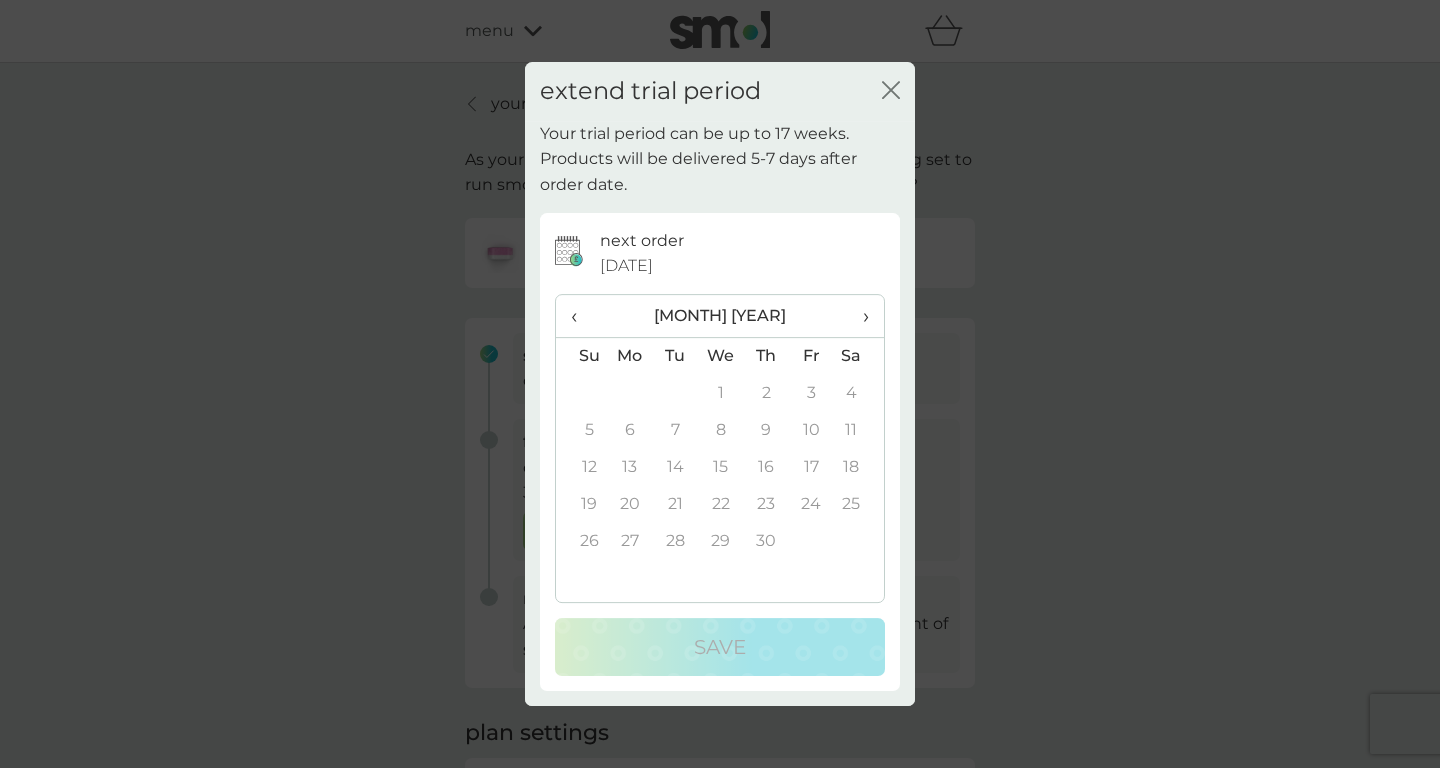 click on "›" at bounding box center (859, 316) 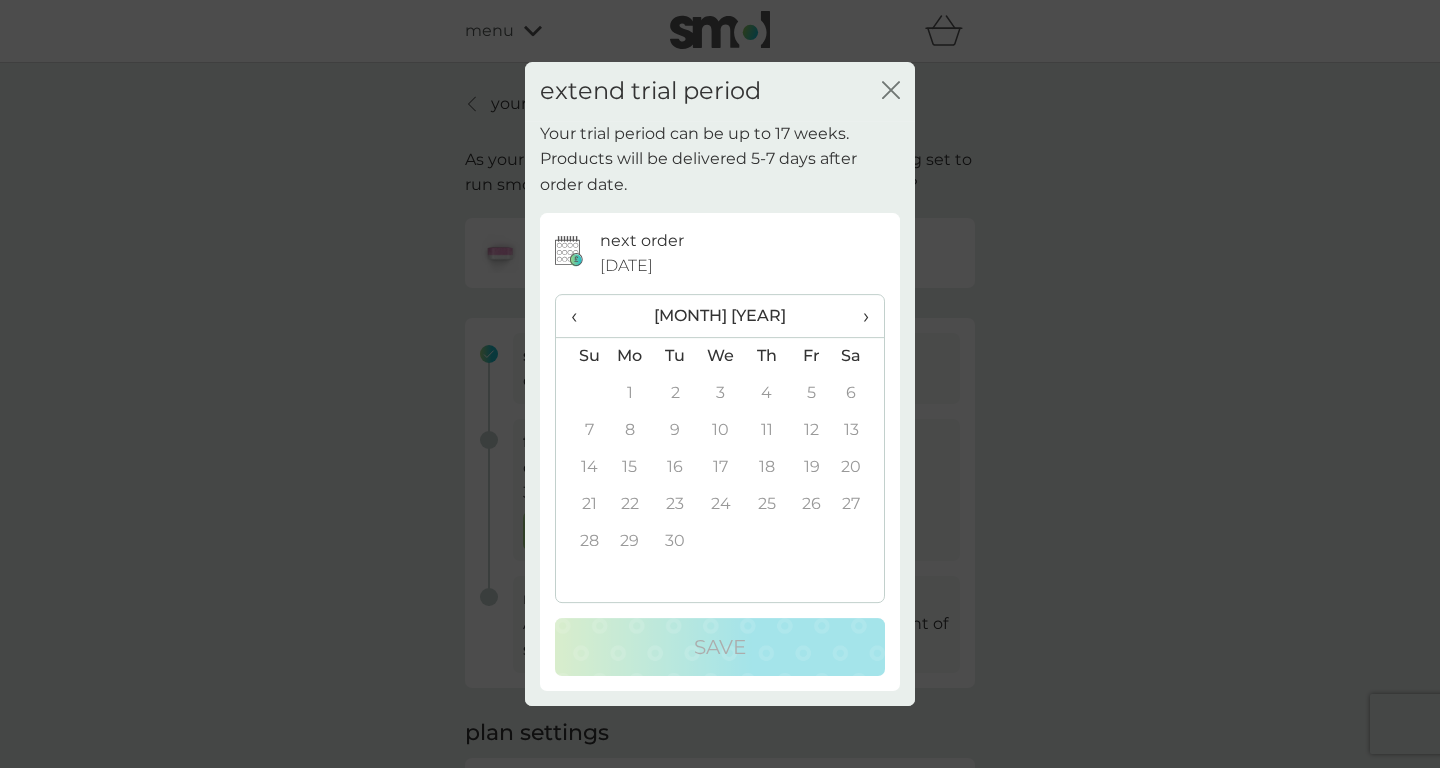 click on "›" at bounding box center [859, 316] 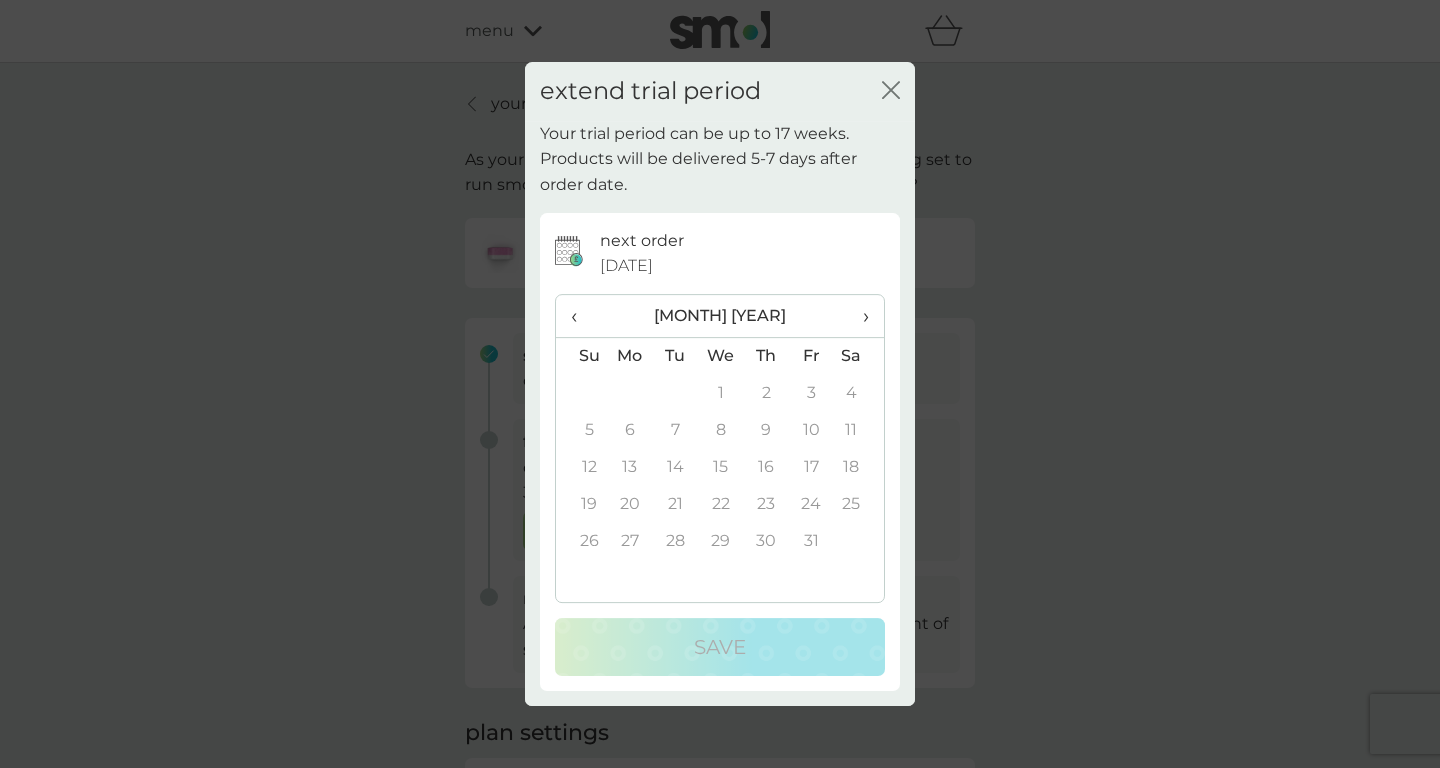 click on "›" at bounding box center [859, 316] 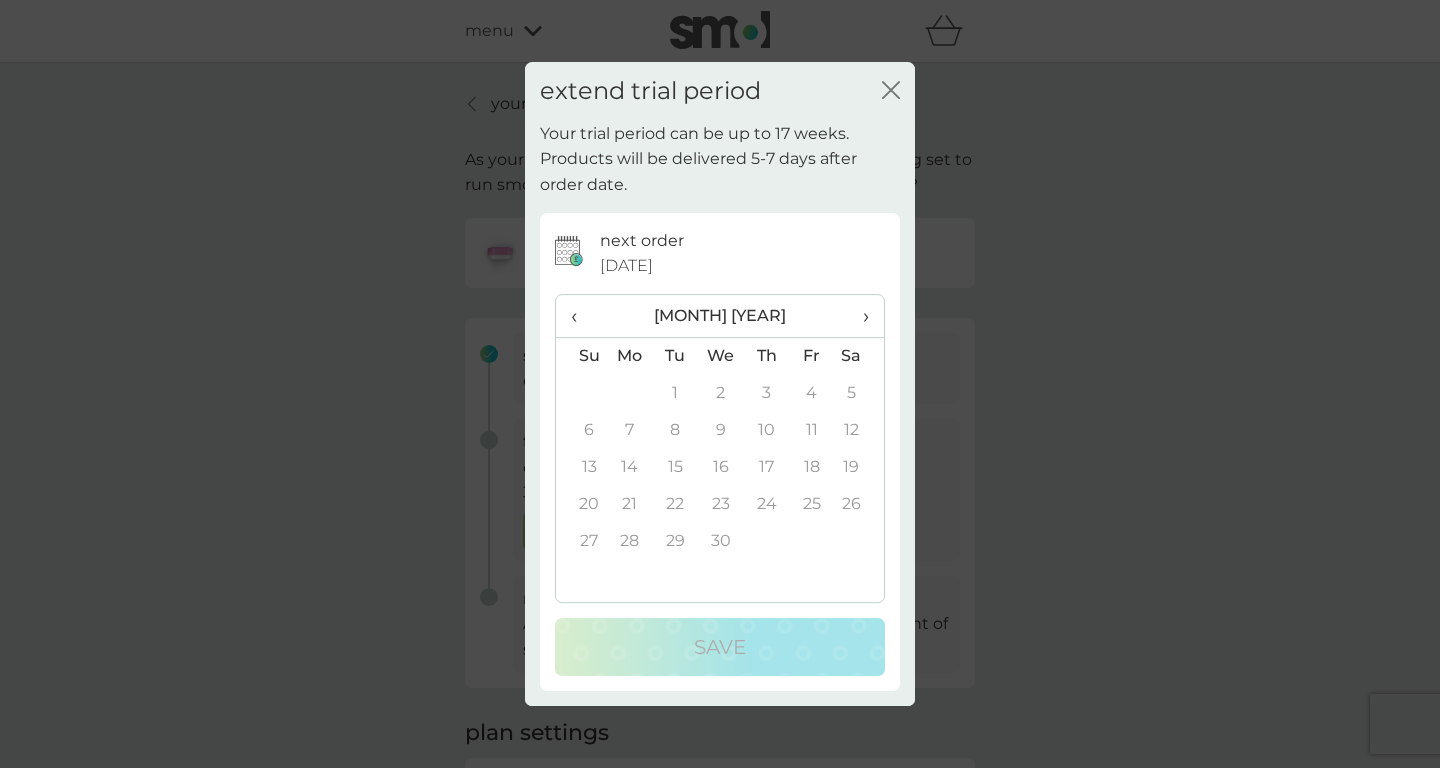 click on "›" at bounding box center [859, 316] 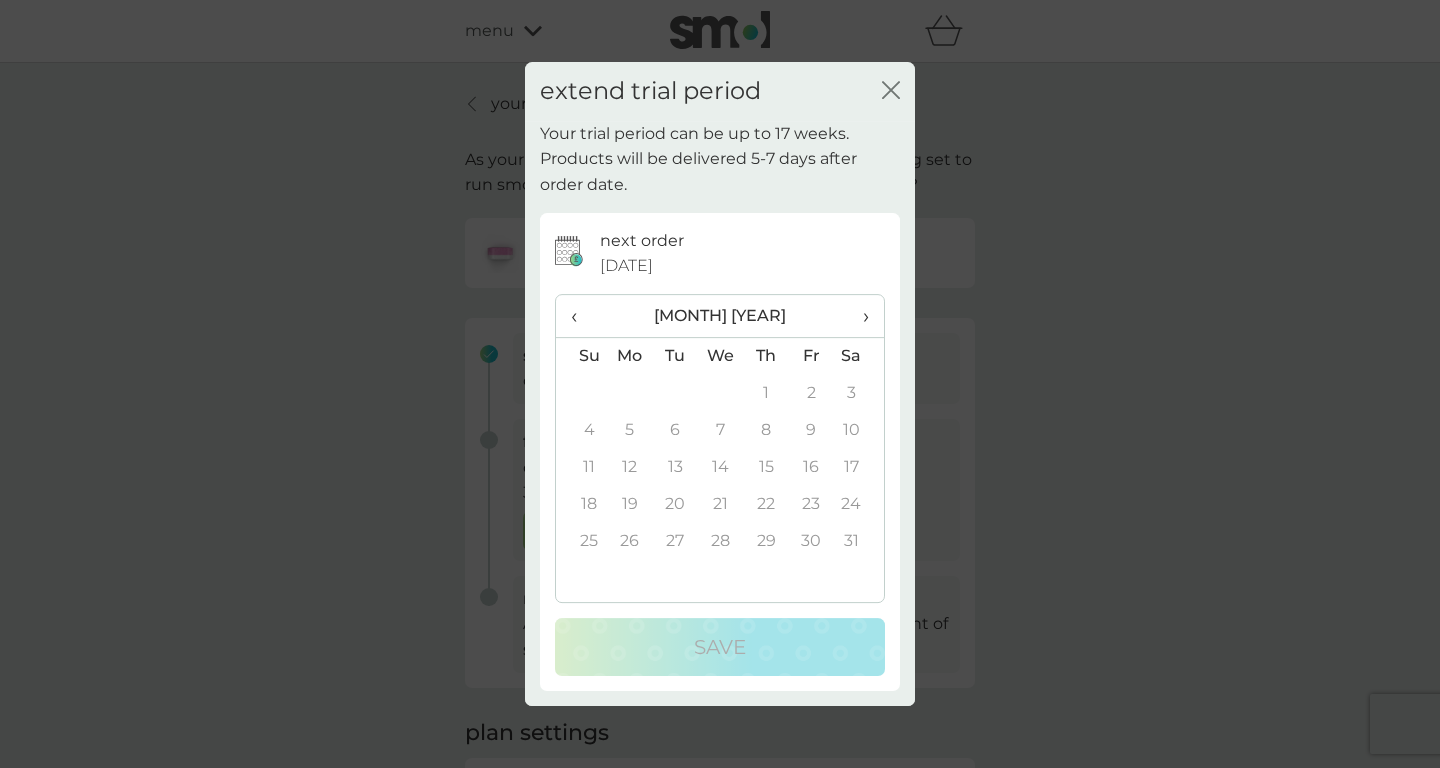 click on "8" at bounding box center [766, 430] 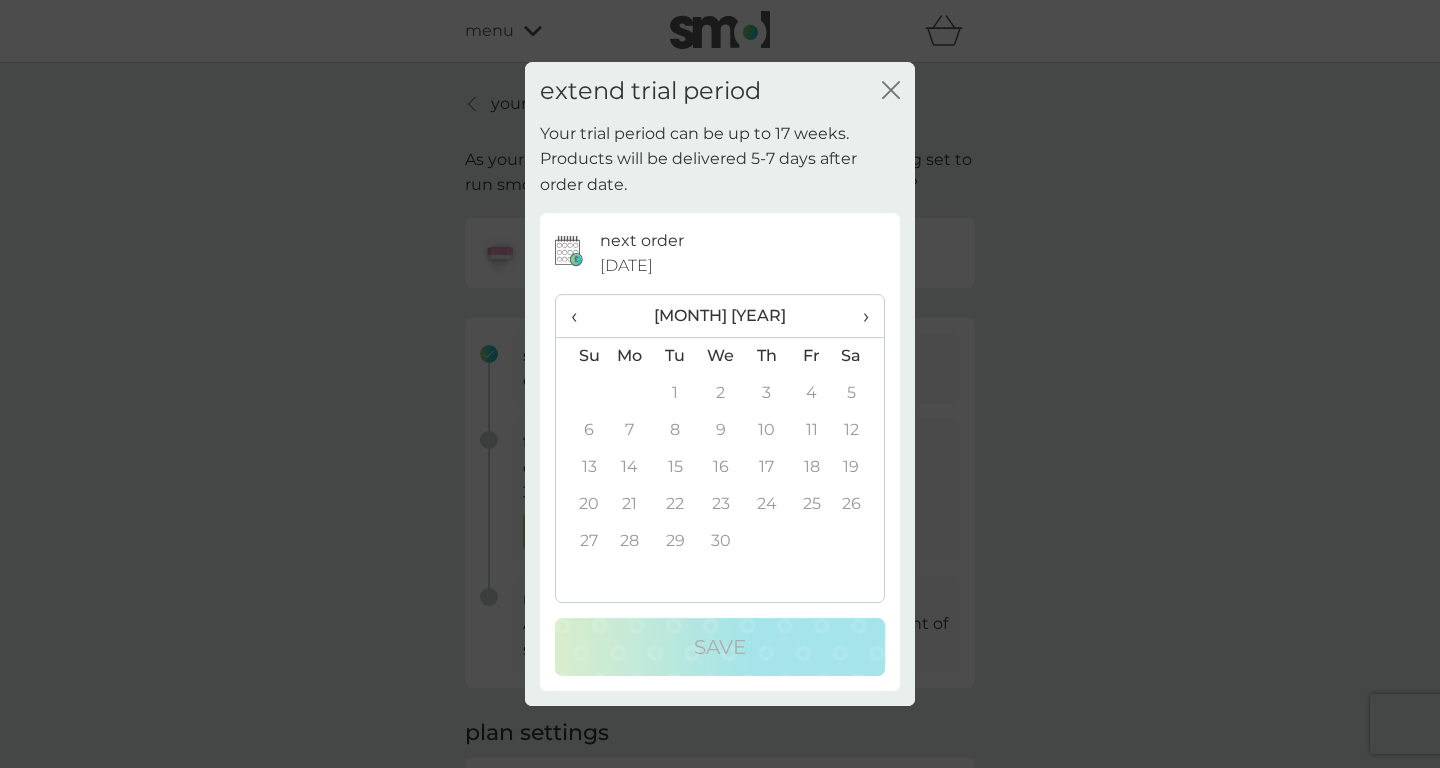 click on "‹" at bounding box center (581, 316) 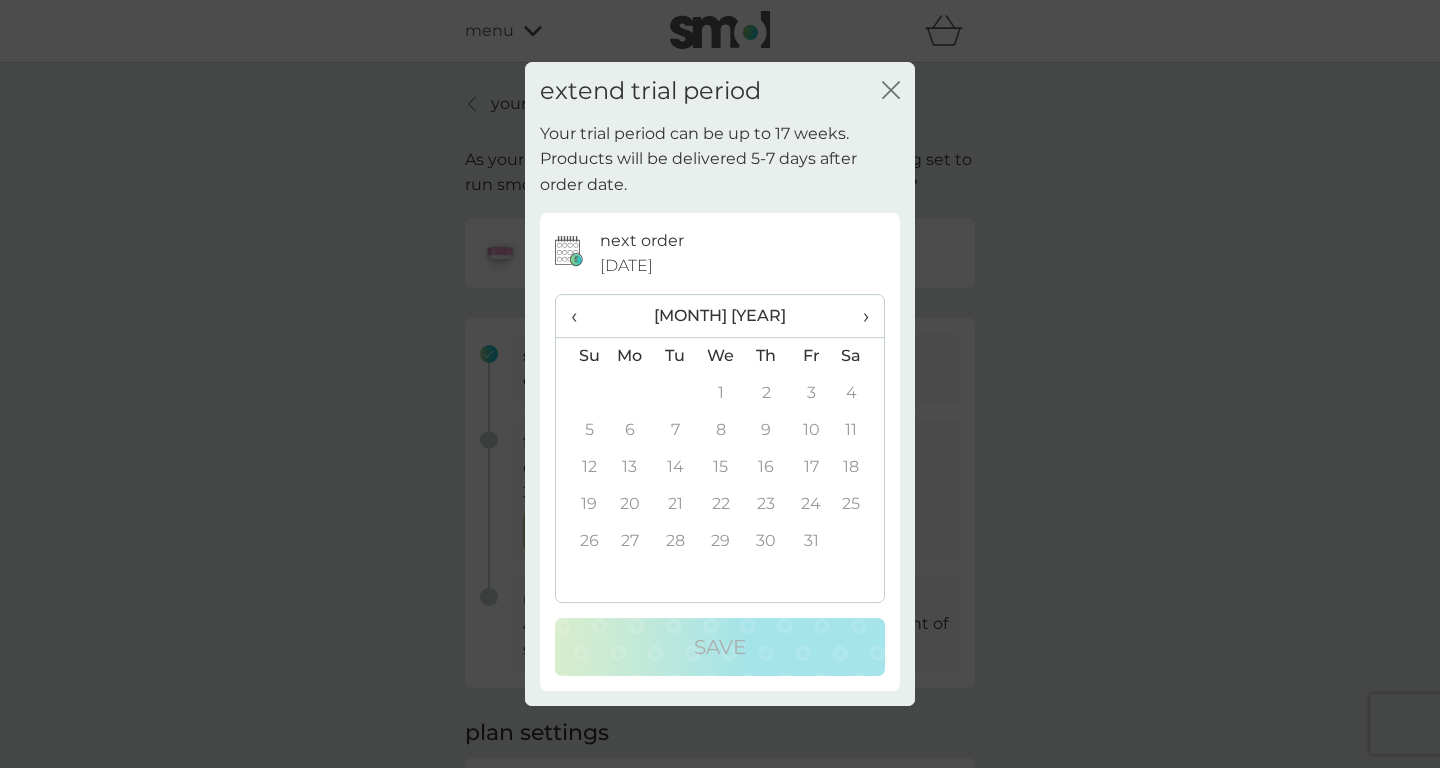 click on "‹" at bounding box center (581, 316) 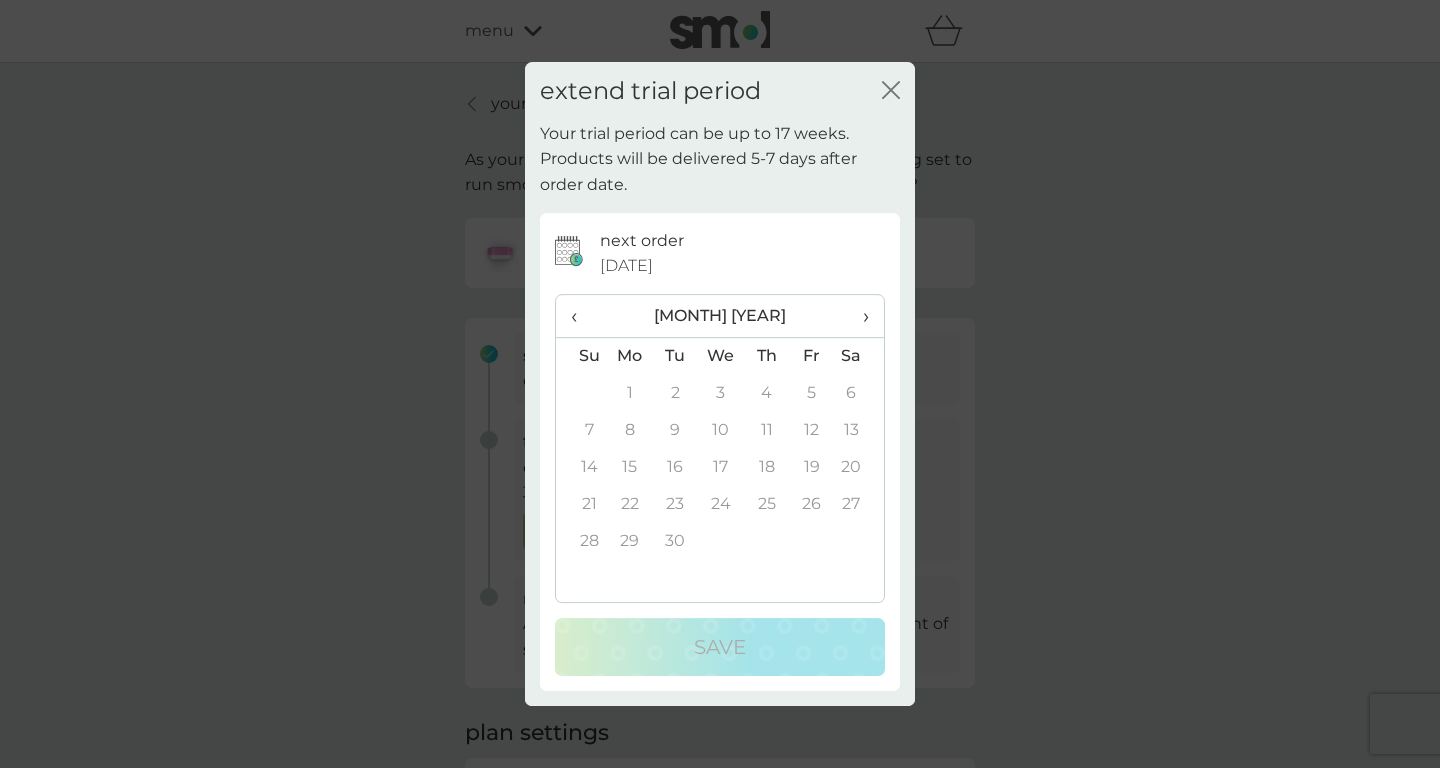 click on "‹" at bounding box center (581, 316) 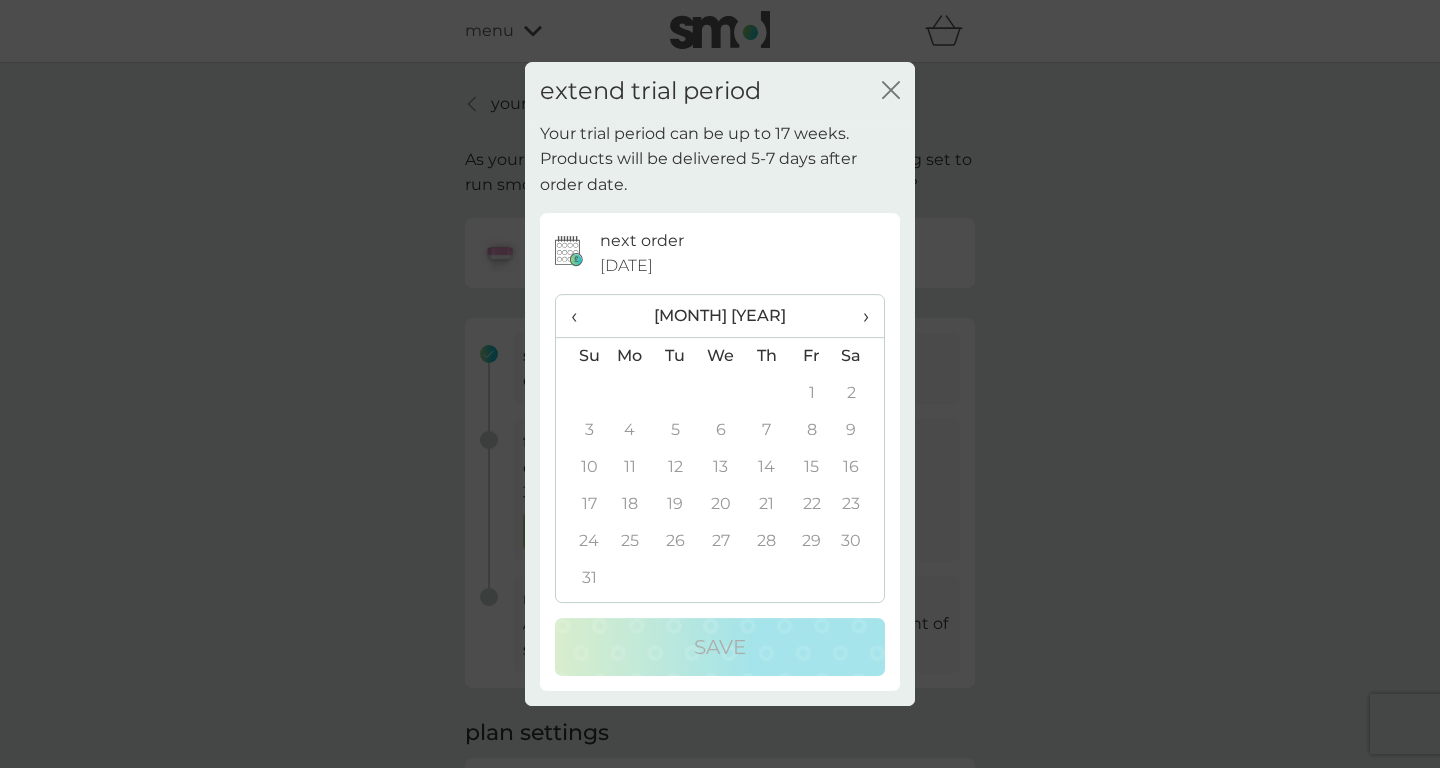 click on "‹" at bounding box center [581, 316] 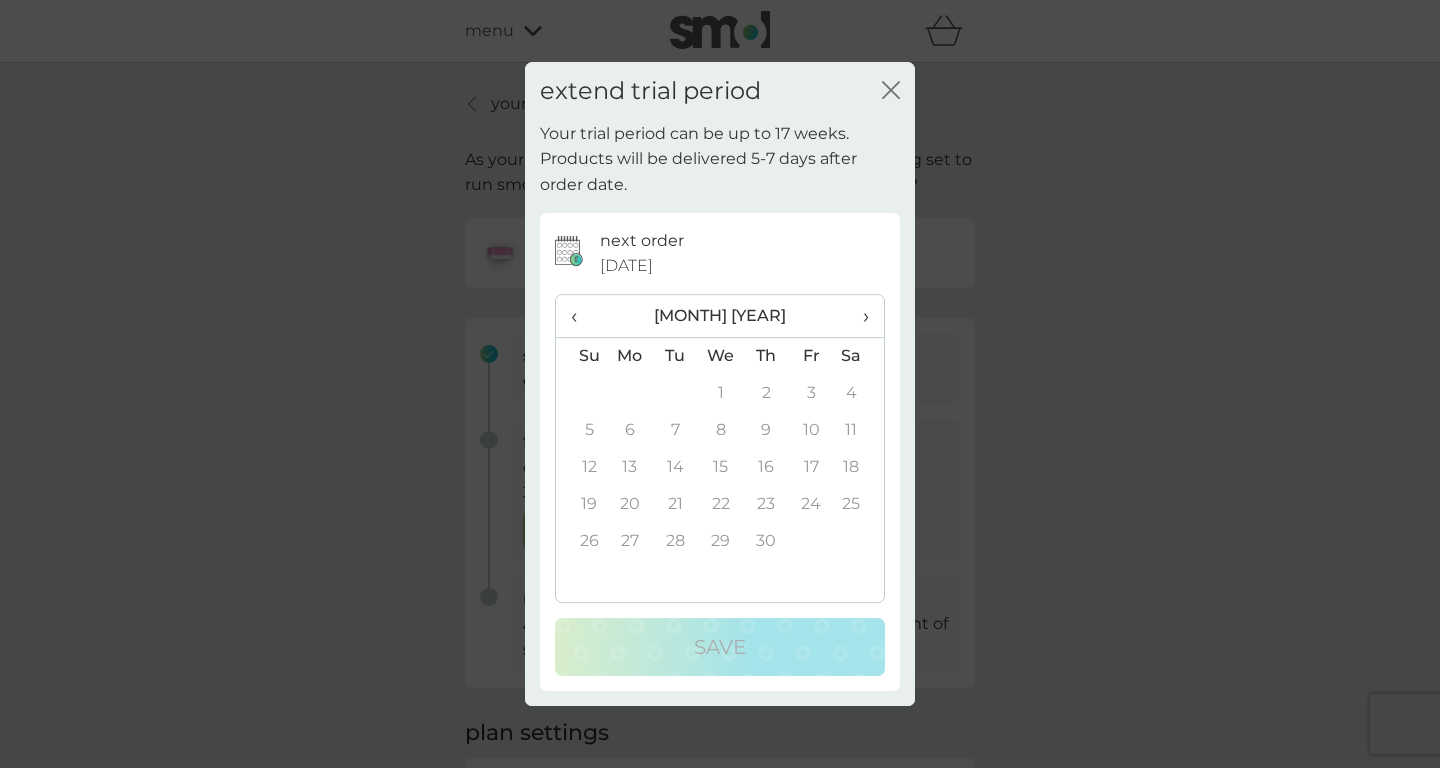 click on "‹" at bounding box center [581, 316] 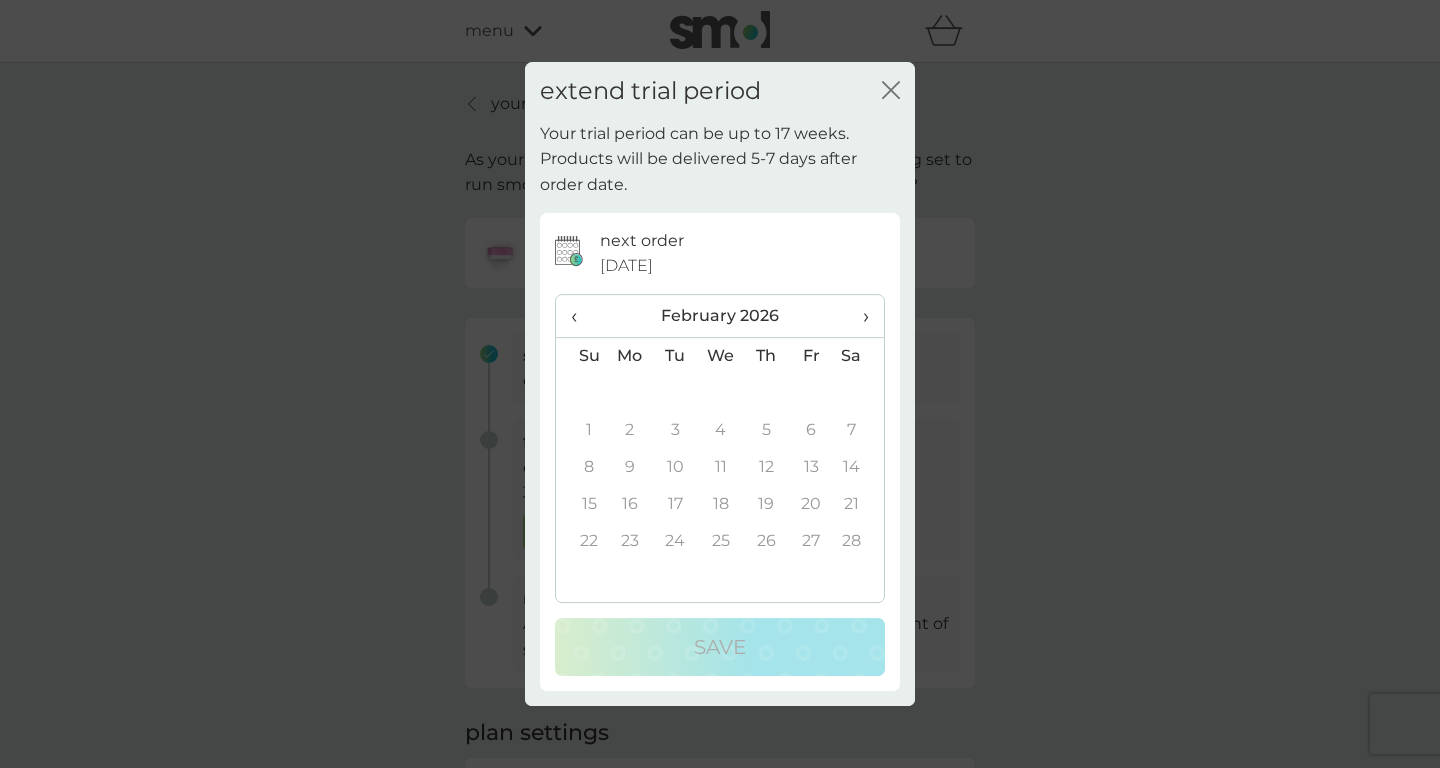 click on "‹" at bounding box center (581, 316) 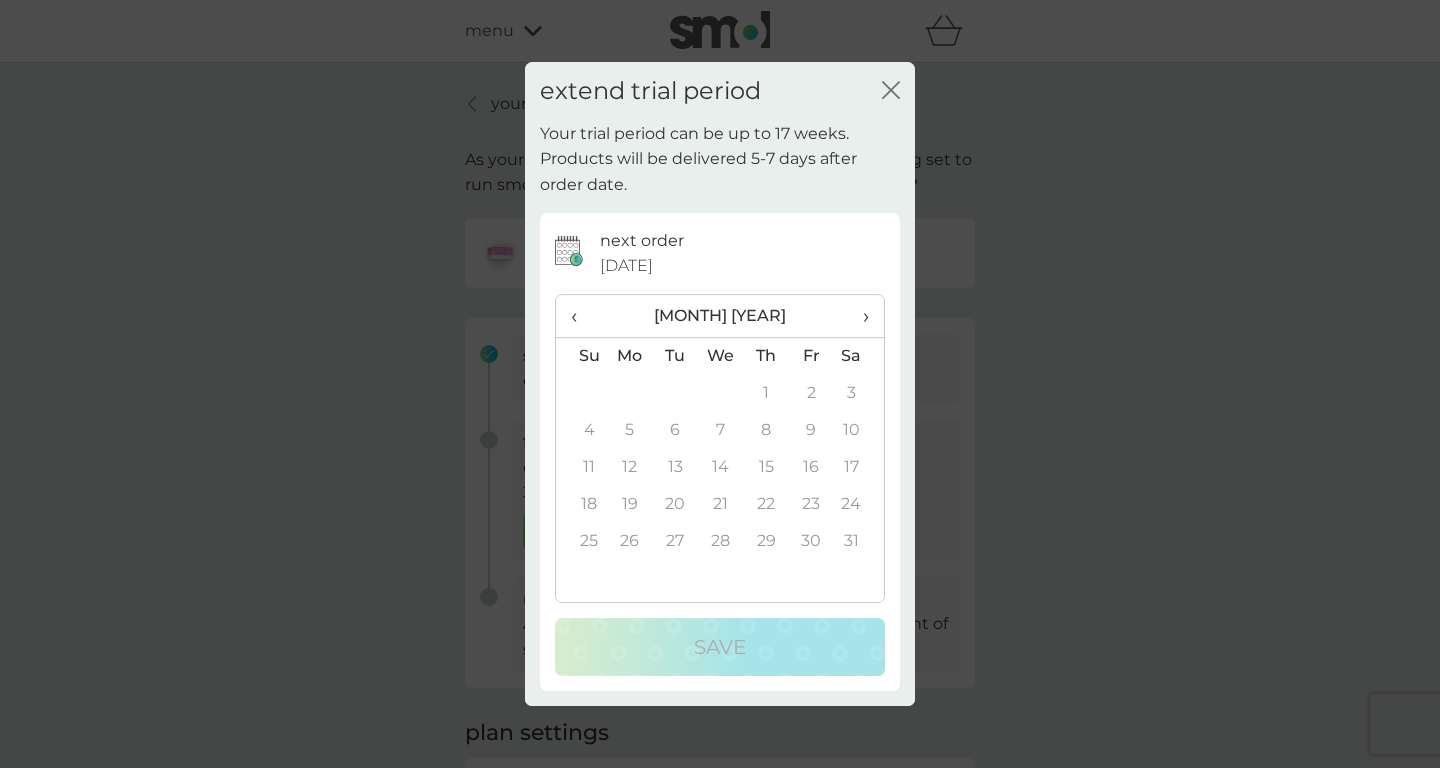 click on "‹" at bounding box center (581, 316) 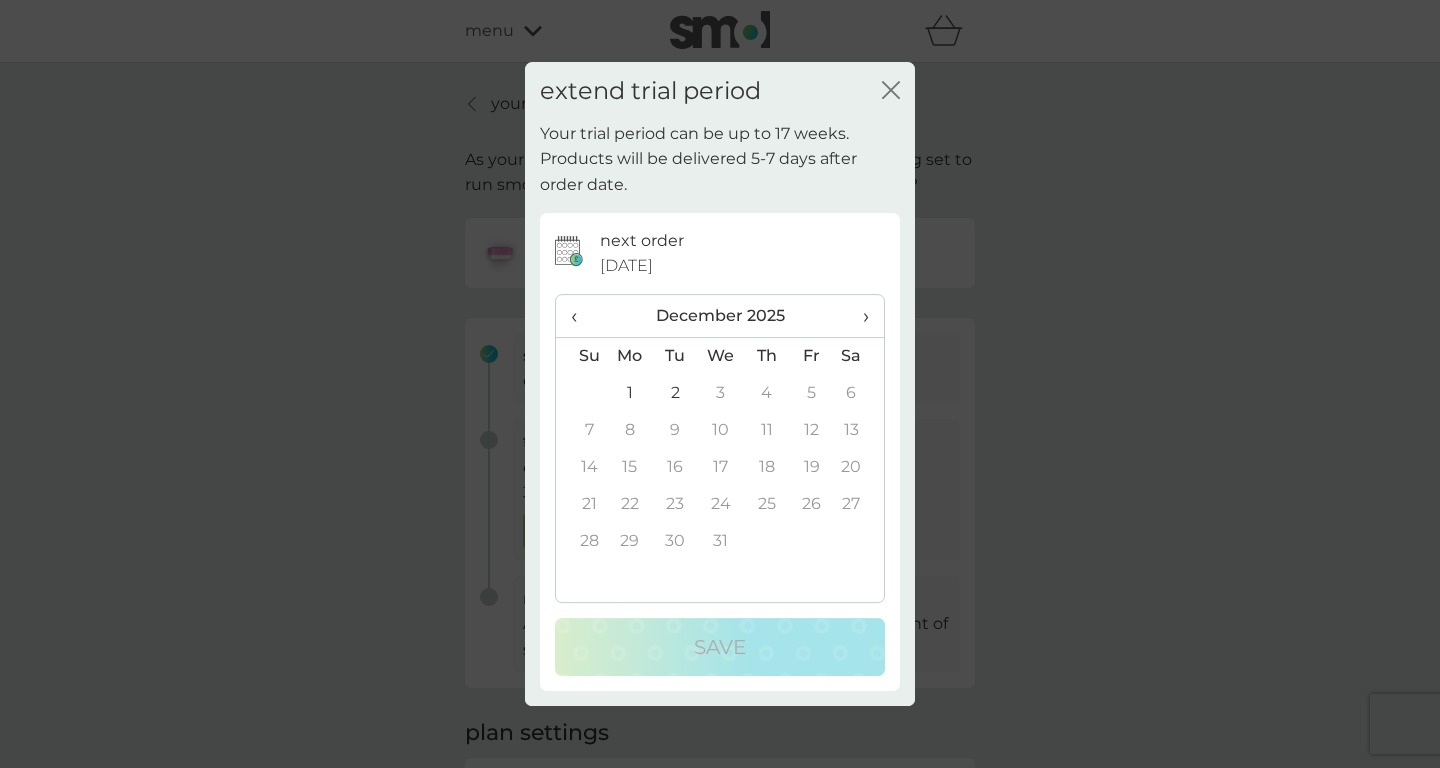 click on "‹" at bounding box center [581, 316] 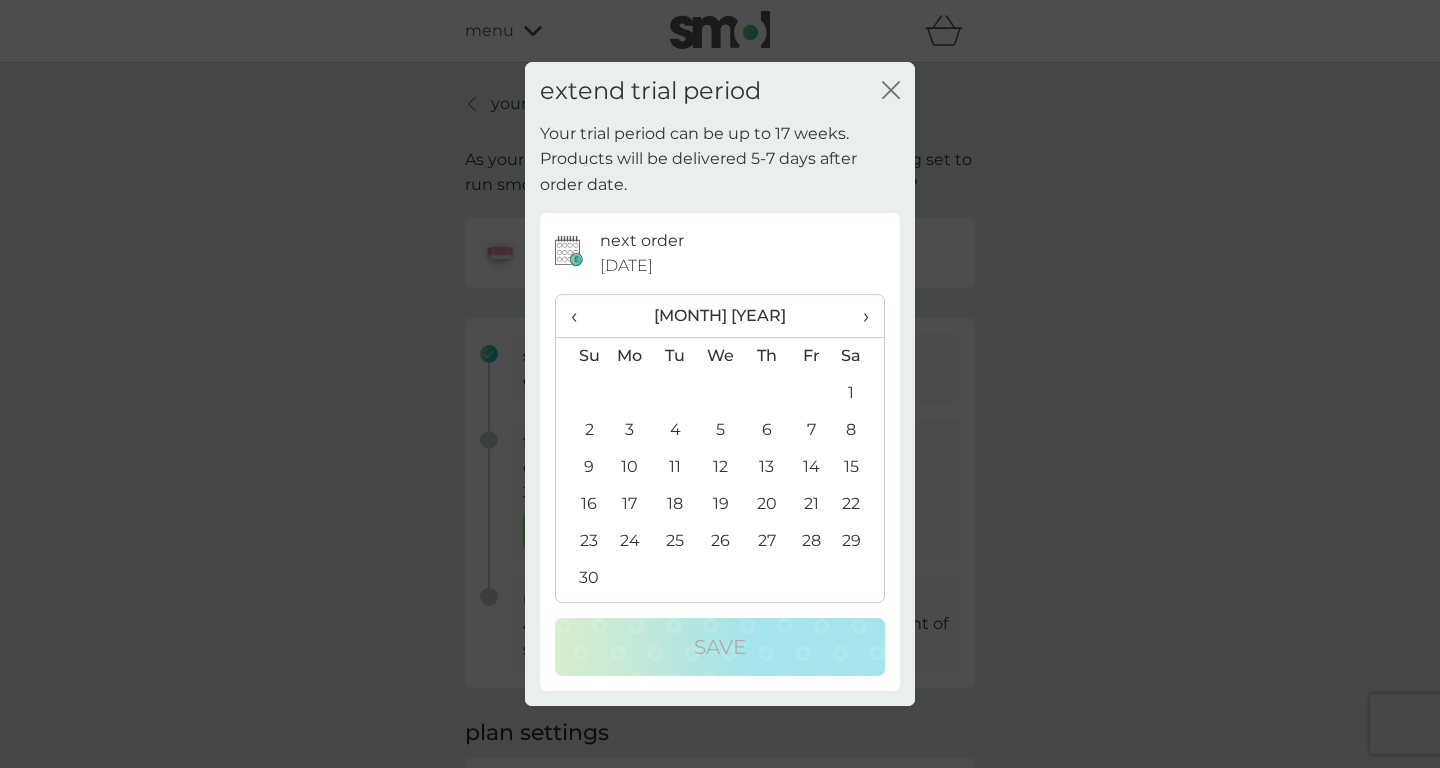 click on "30" at bounding box center [581, 578] 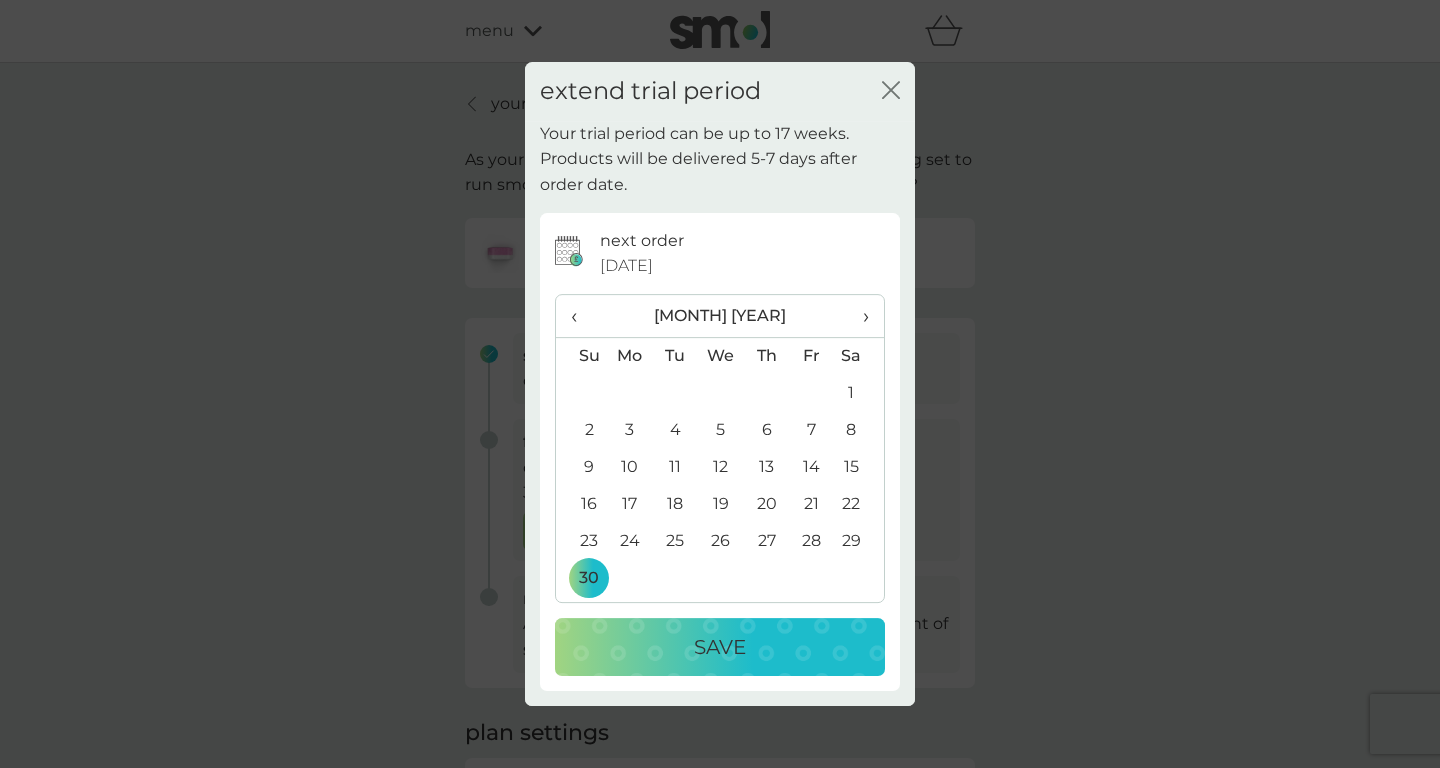 click on "Save" at bounding box center (720, 647) 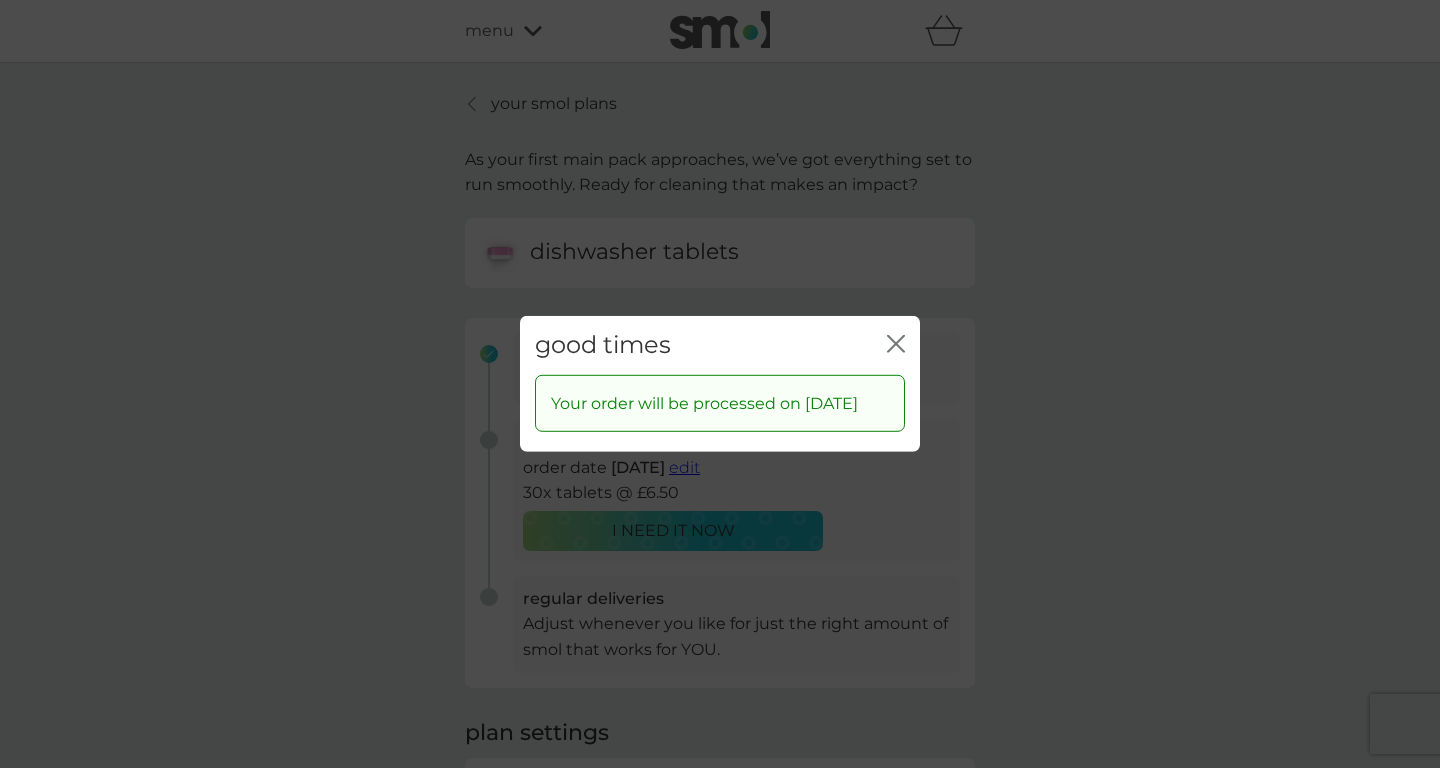 click on "close" 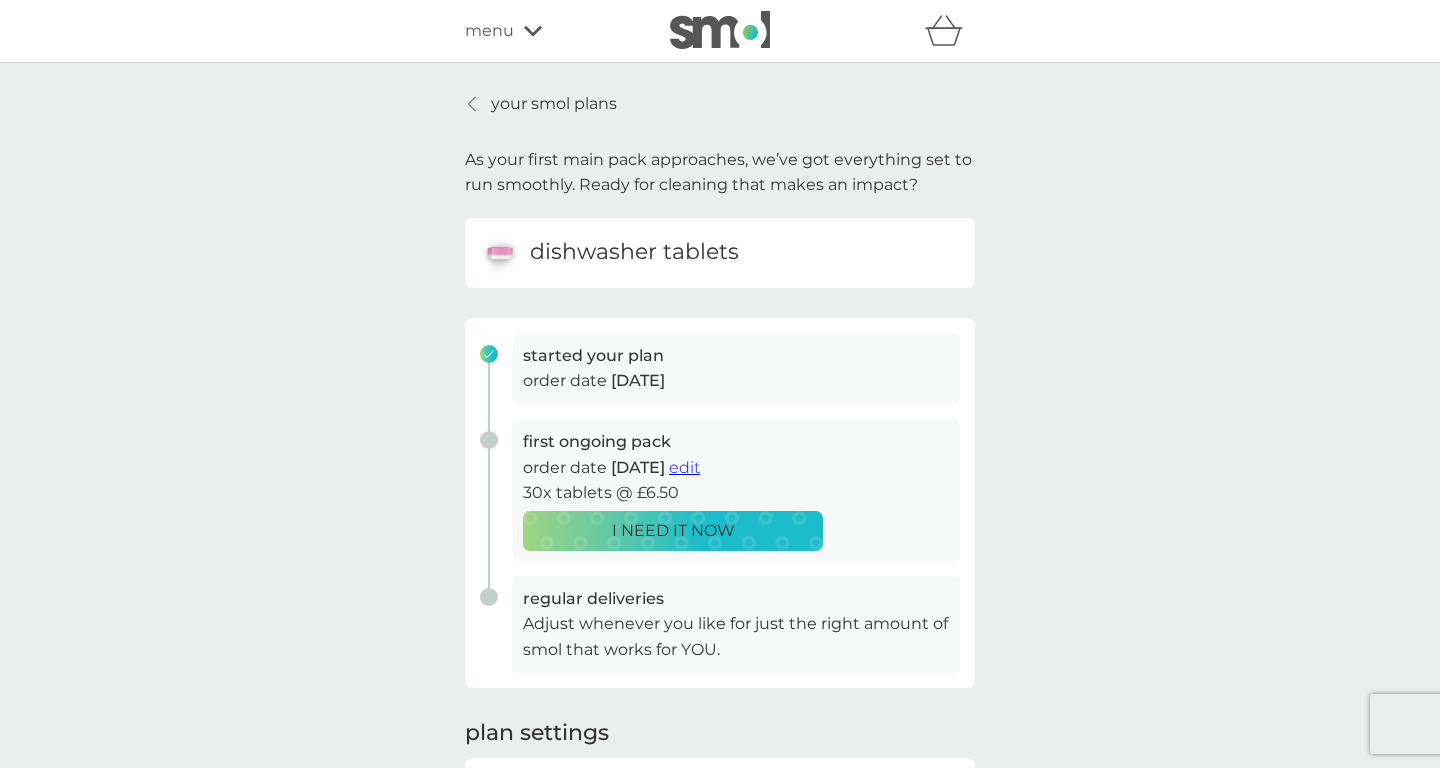click on "your smol plans" at bounding box center (554, 104) 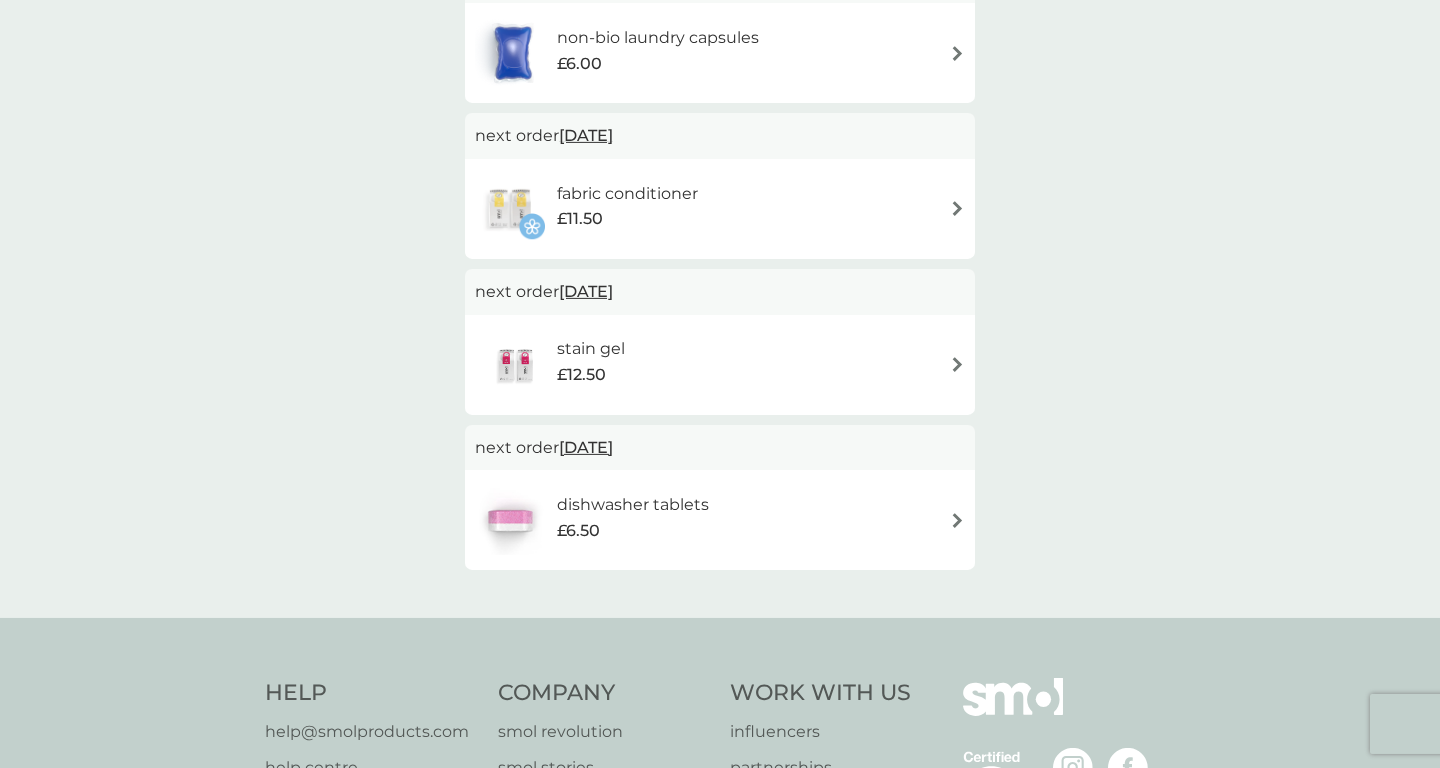 scroll, scrollTop: 0, scrollLeft: 0, axis: both 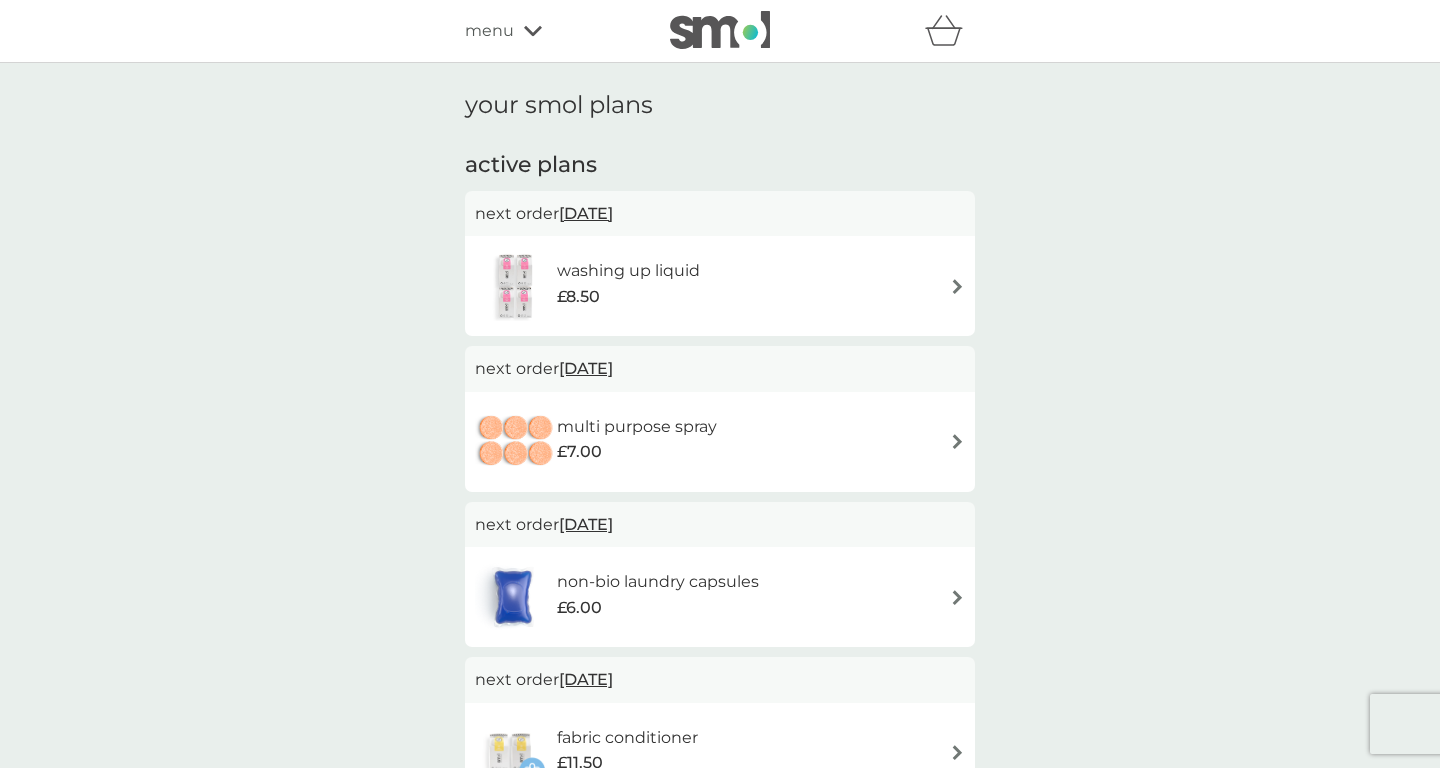 click on "[DATE]" at bounding box center (586, 213) 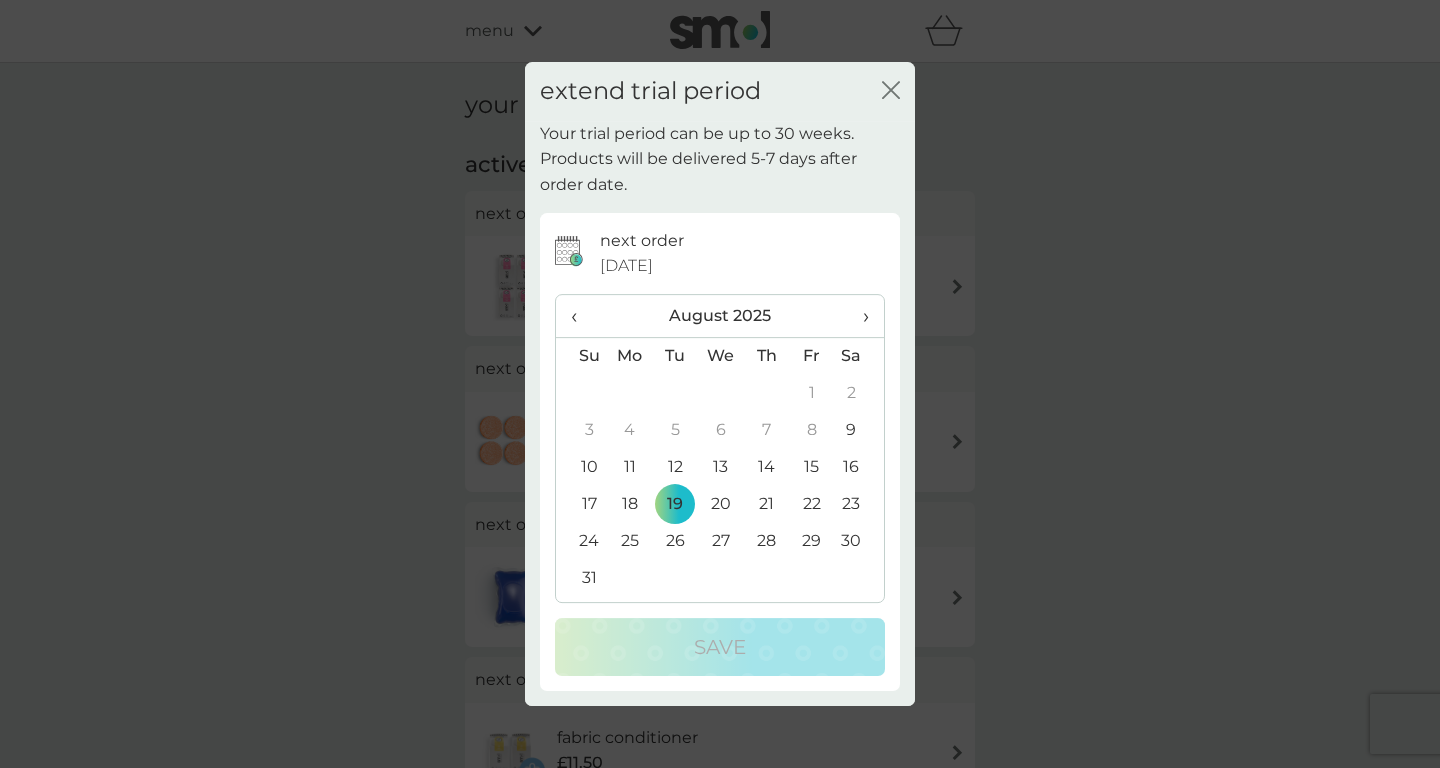 click on "›" at bounding box center [859, 316] 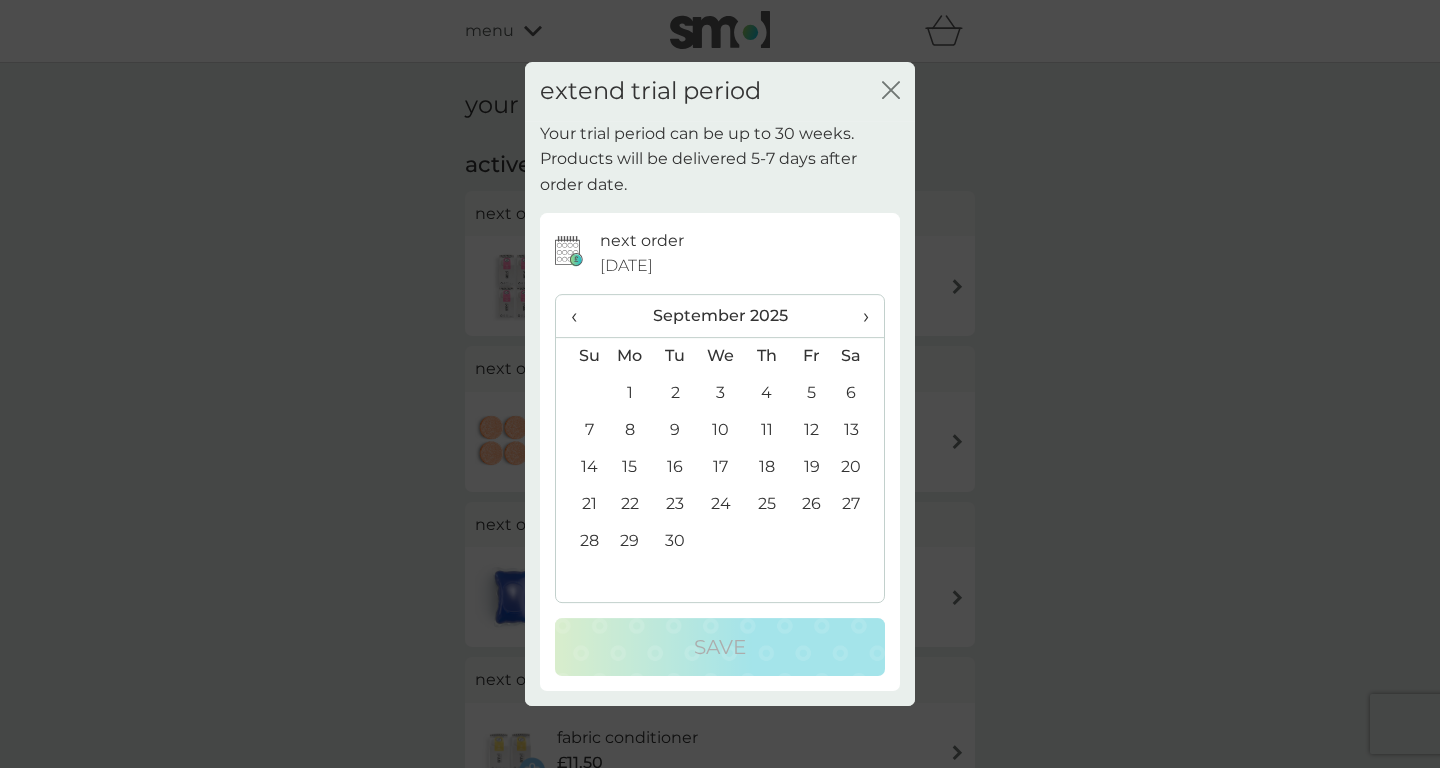 click on "›" at bounding box center [859, 316] 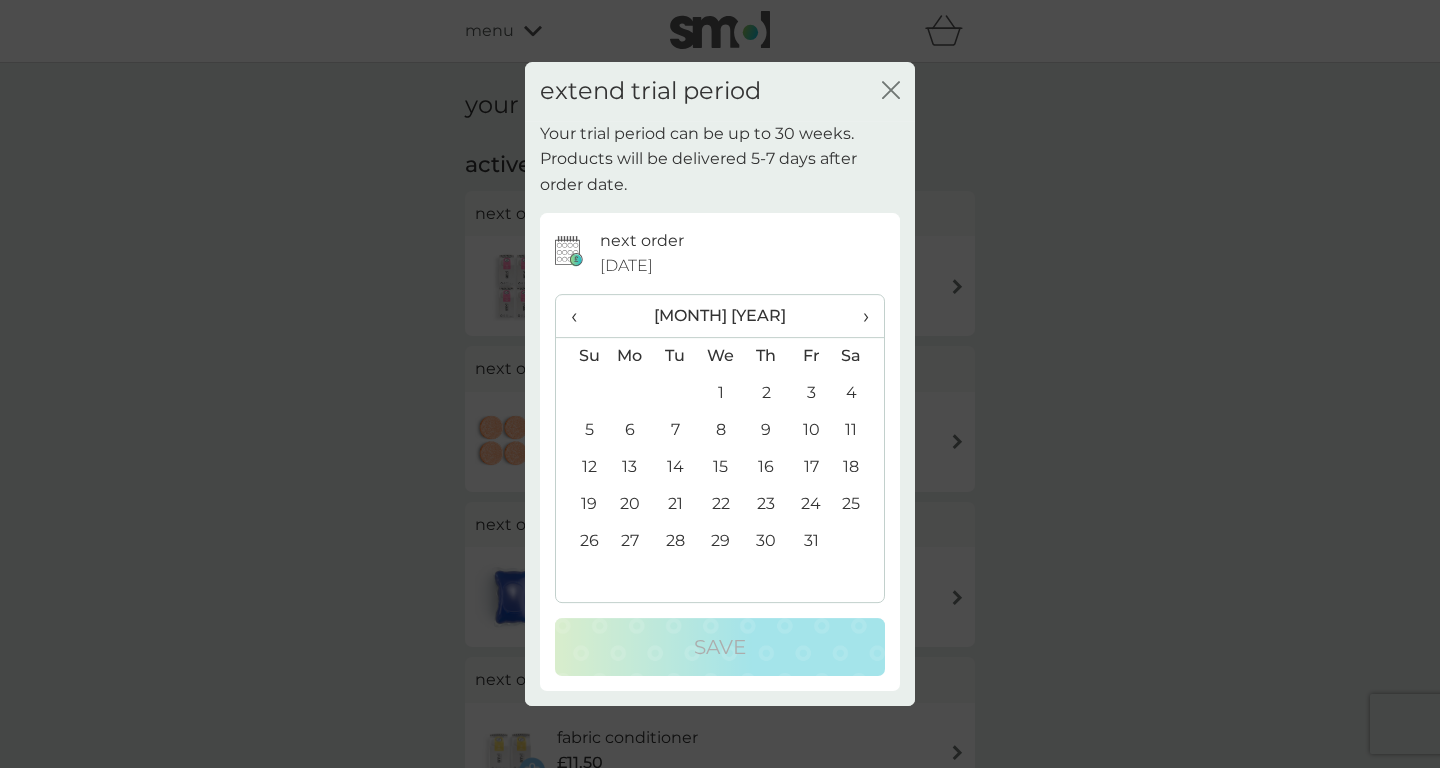 click on "›" at bounding box center [859, 316] 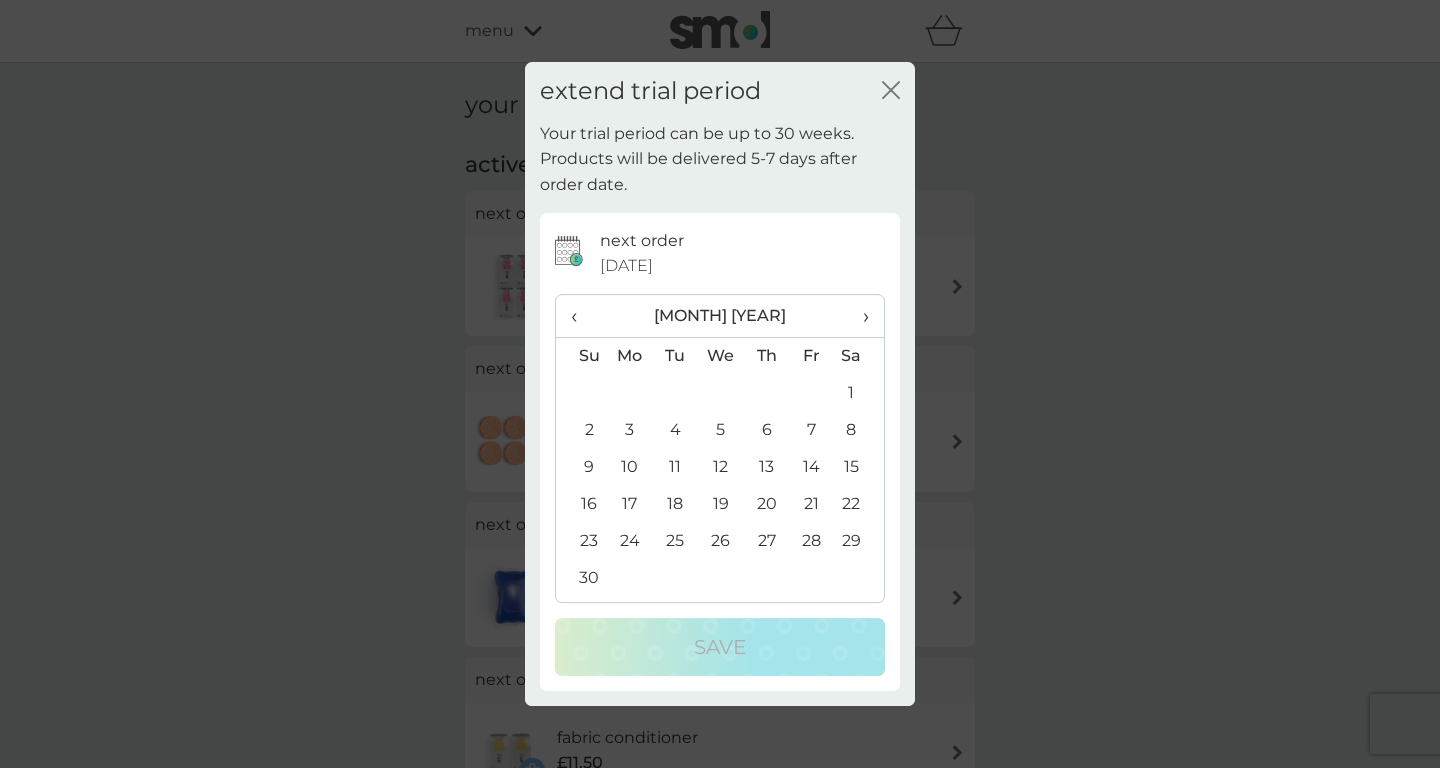 click on "›" at bounding box center [859, 316] 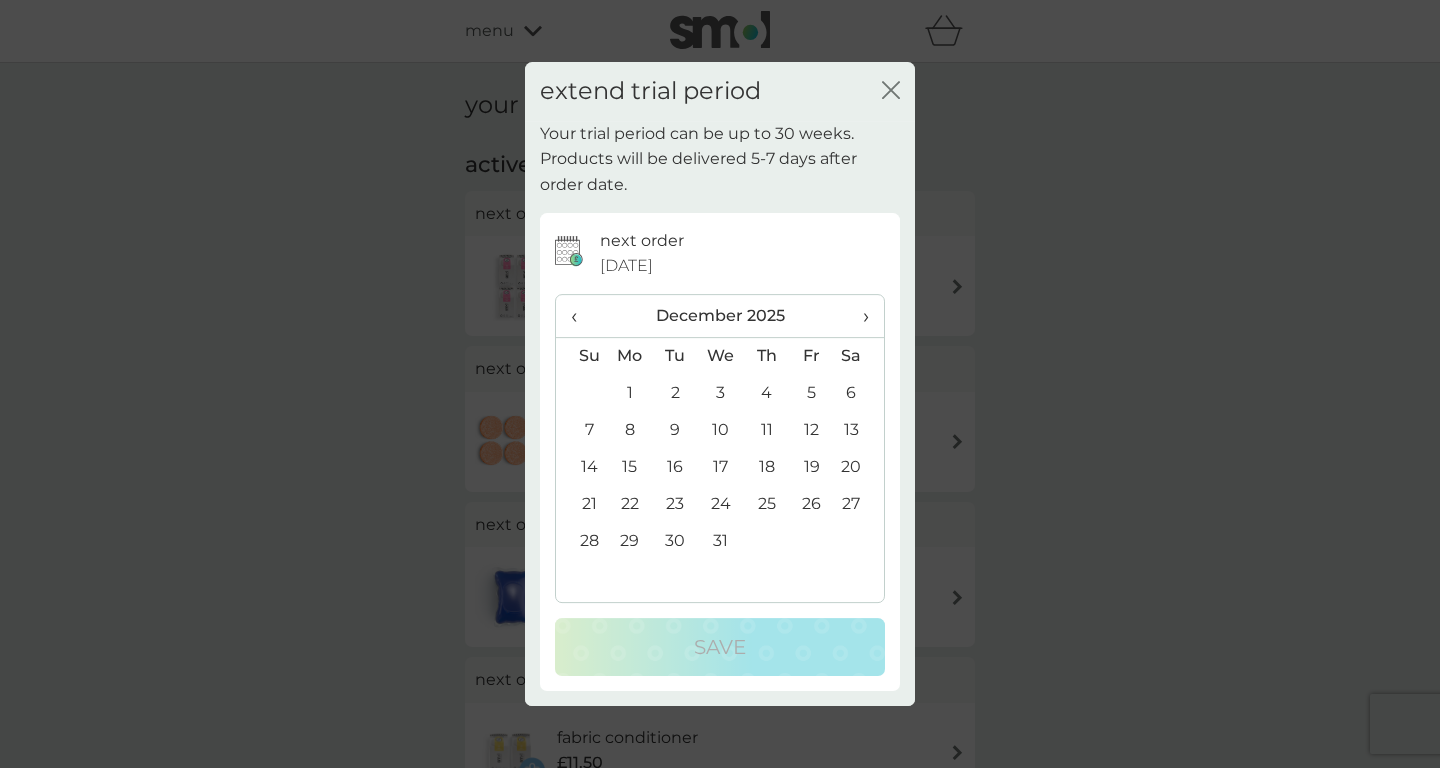 click on "›" at bounding box center [859, 316] 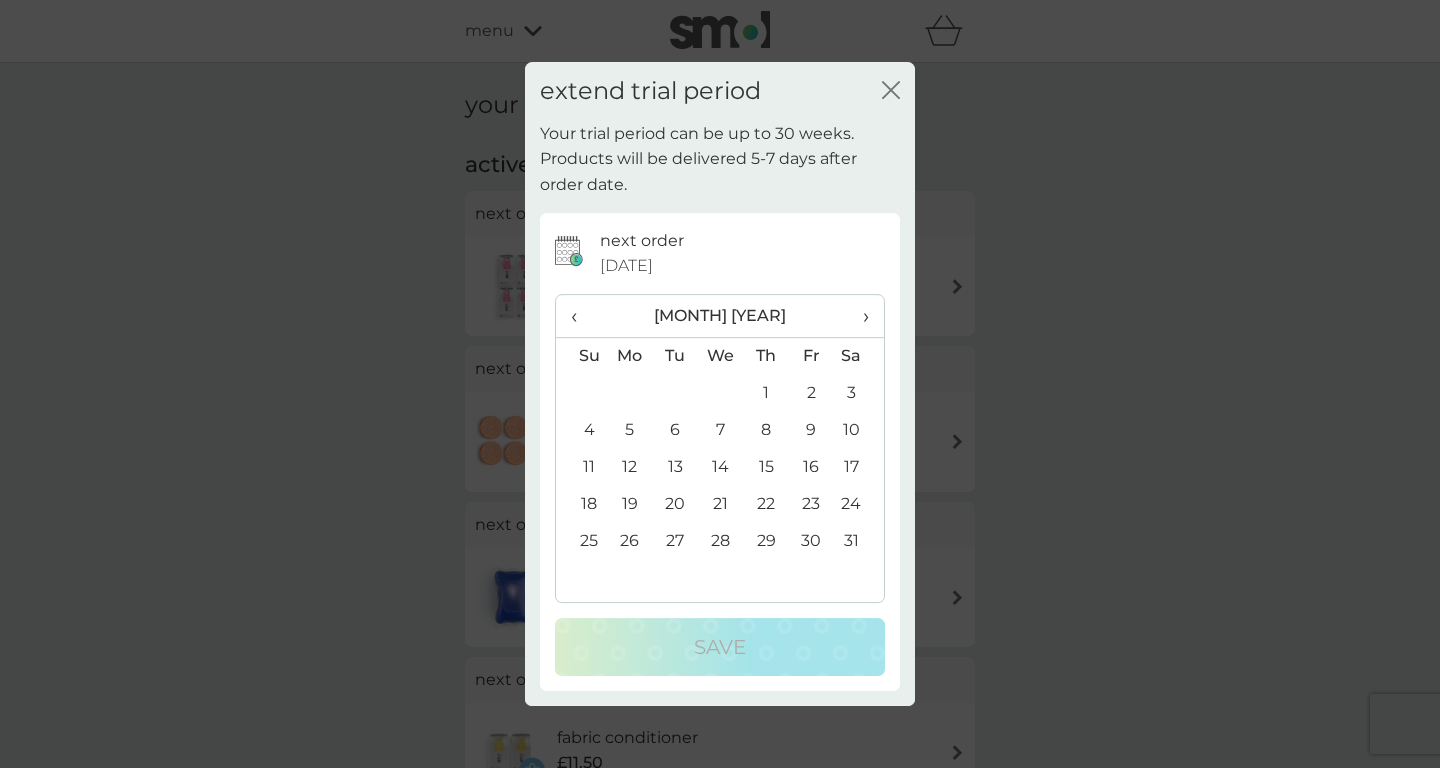 click on "›" at bounding box center [859, 316] 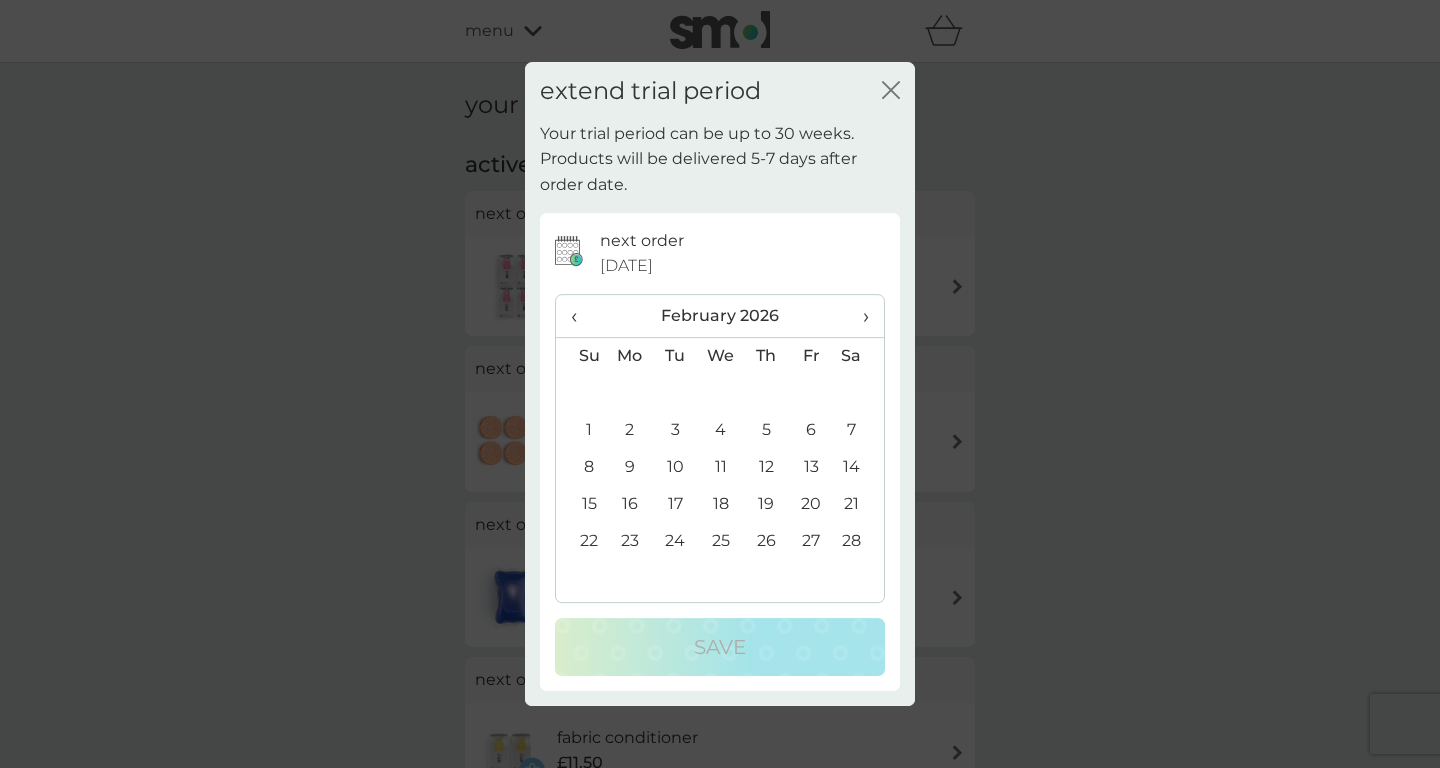 click on "›" at bounding box center (859, 316) 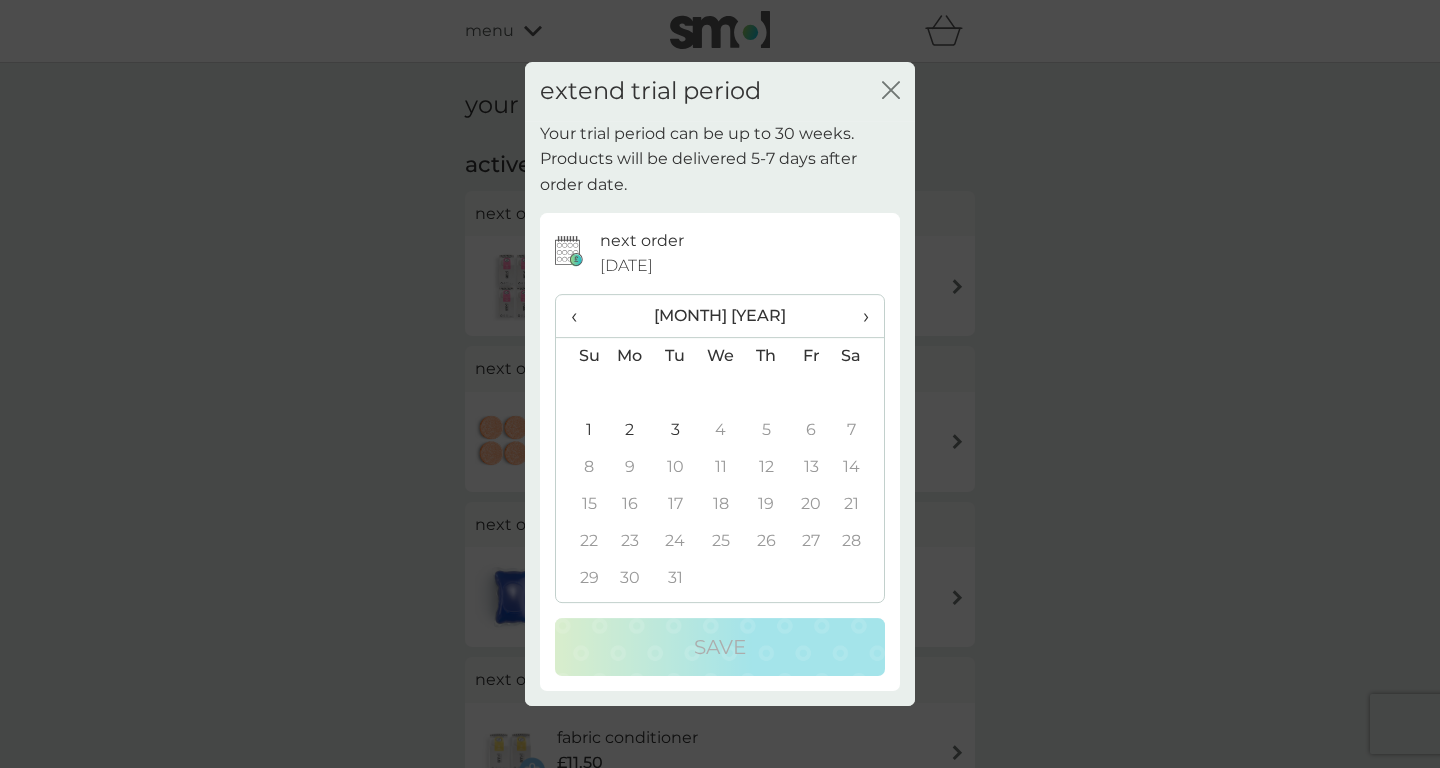 click on "3" at bounding box center [675, 430] 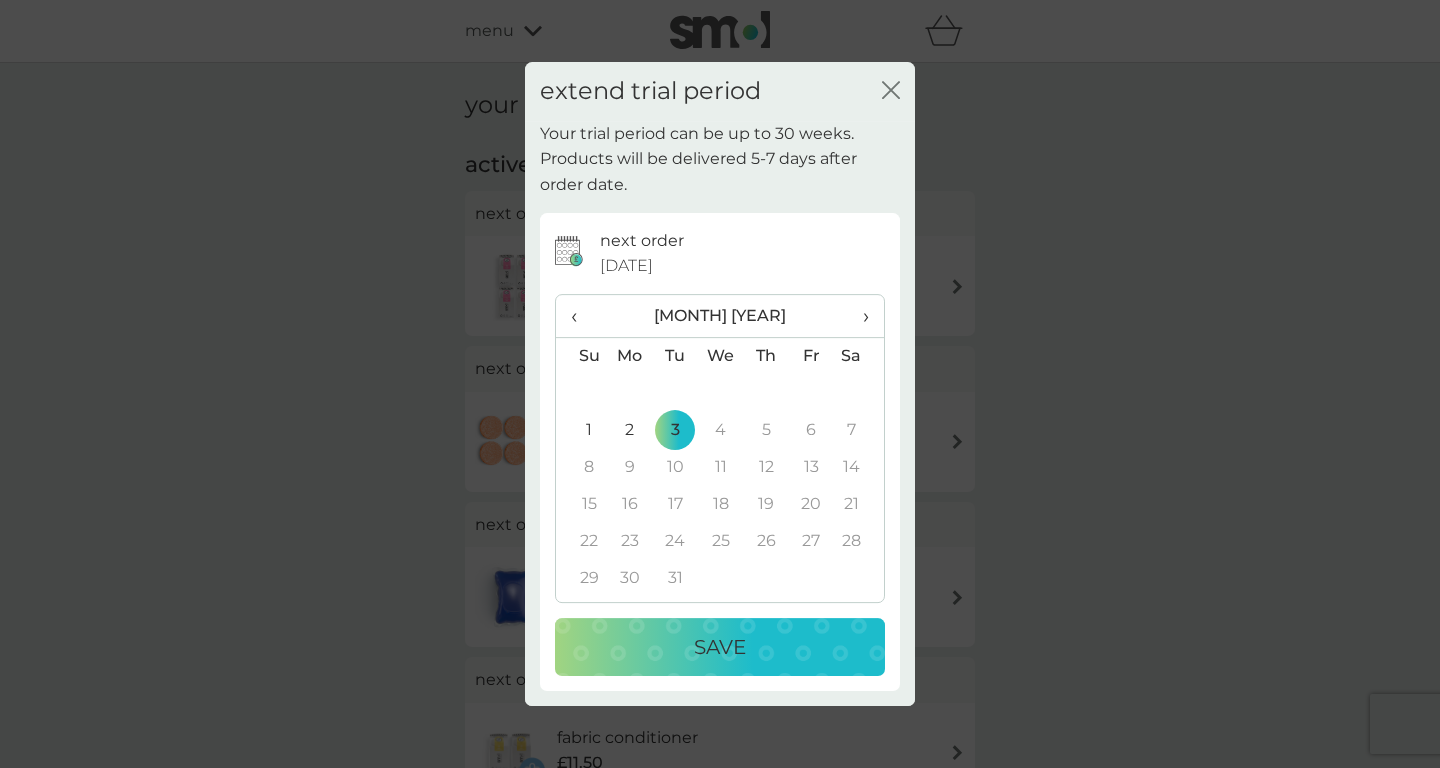 click on "Save" at bounding box center [720, 647] 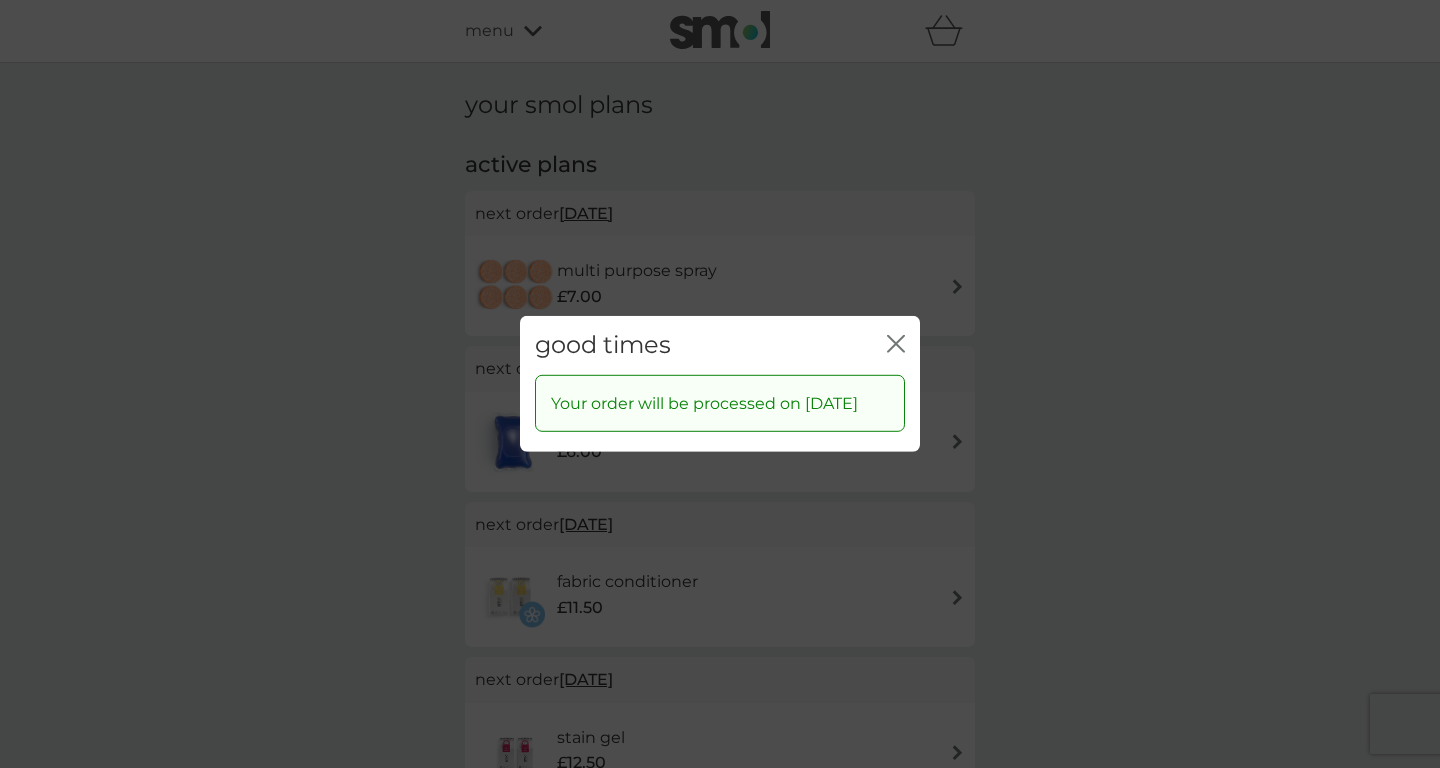click on "good times close" at bounding box center (720, 345) 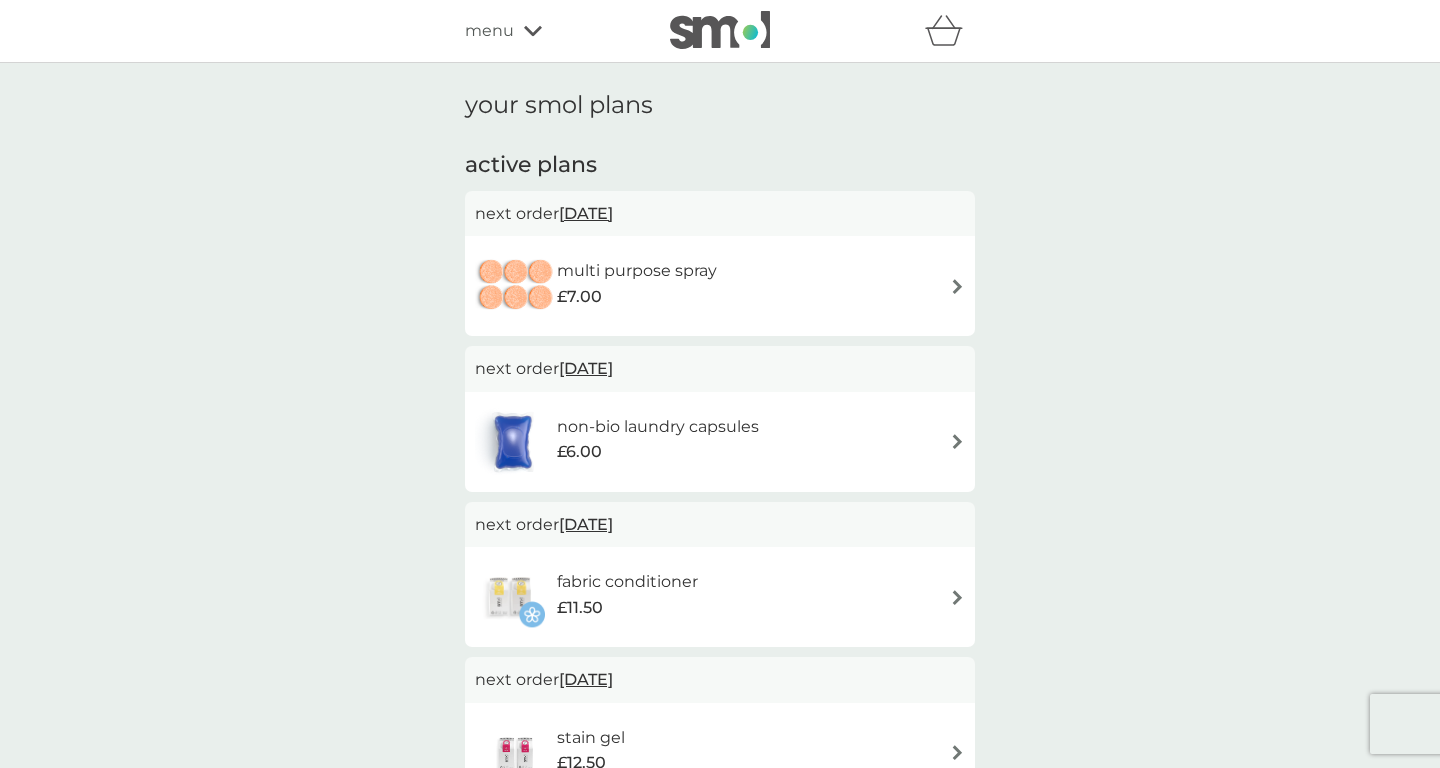 click on "multi purpose spray £7.00" at bounding box center [720, 286] 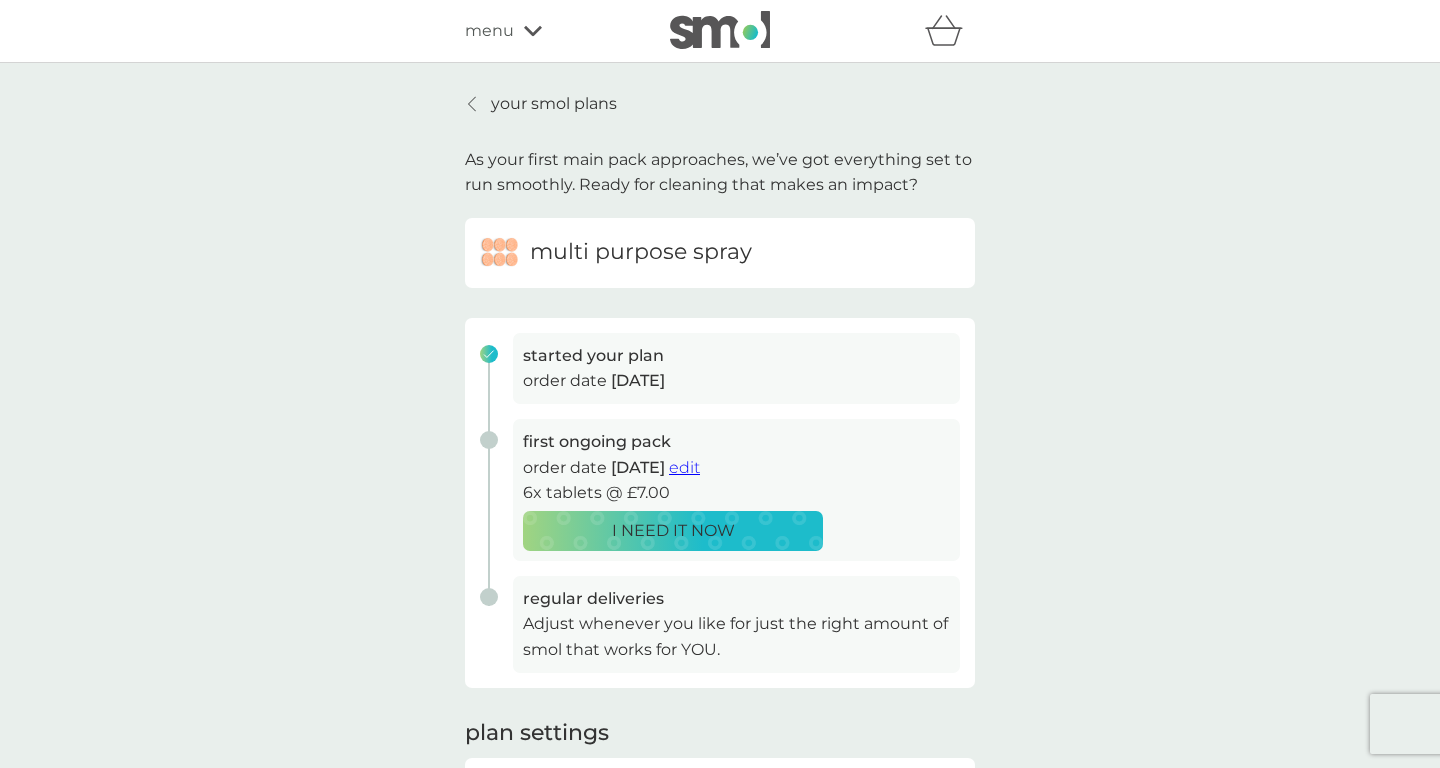 click on "edit" at bounding box center [684, 467] 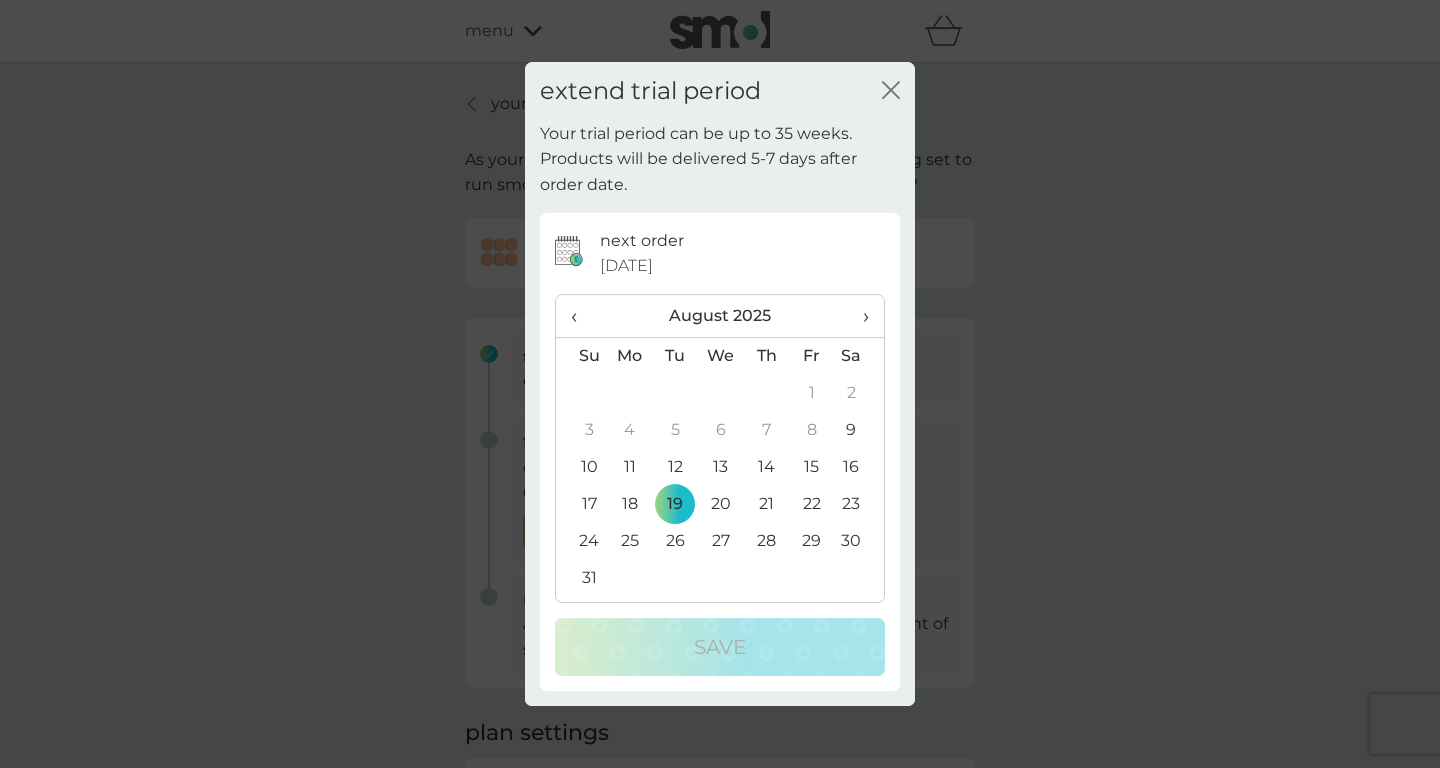 click on "›" at bounding box center (859, 316) 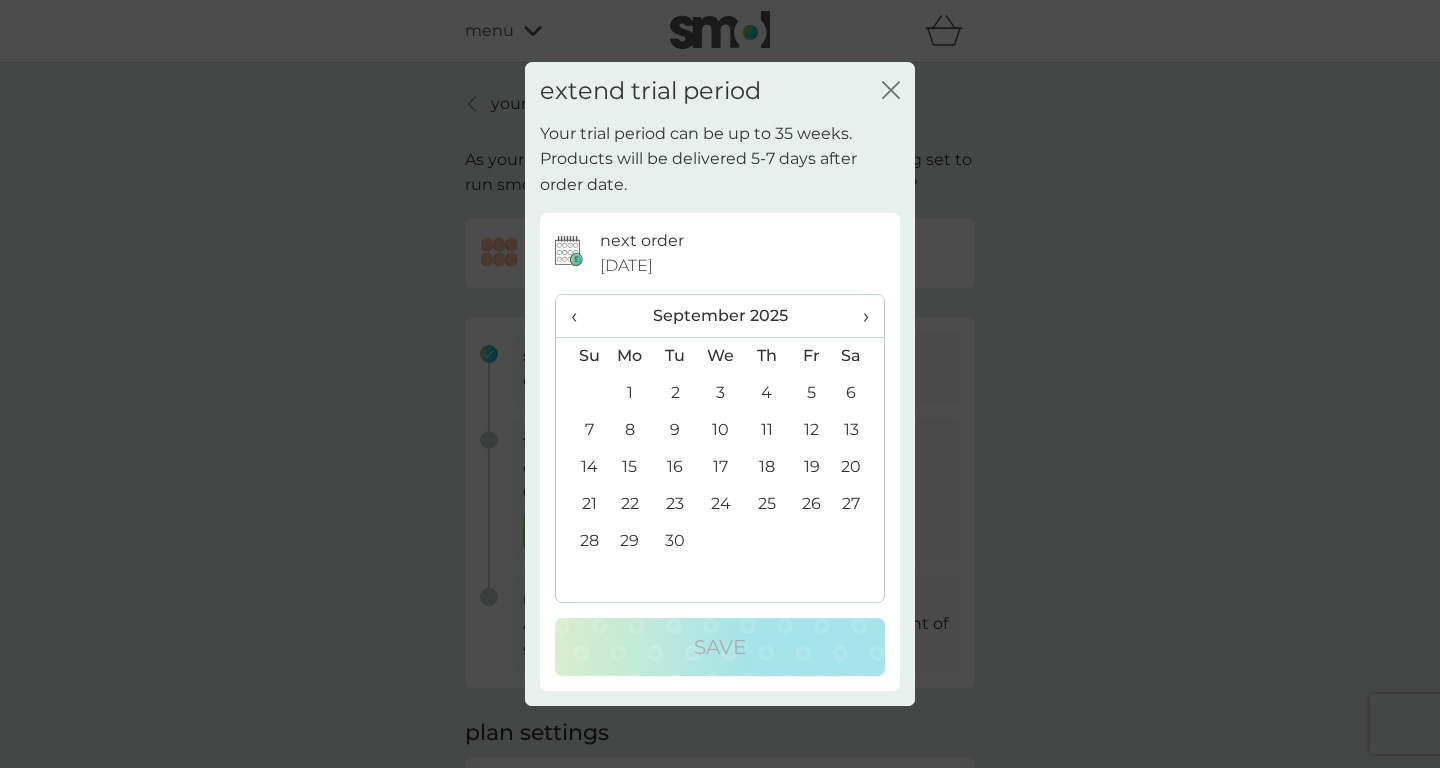 click on "›" at bounding box center (859, 316) 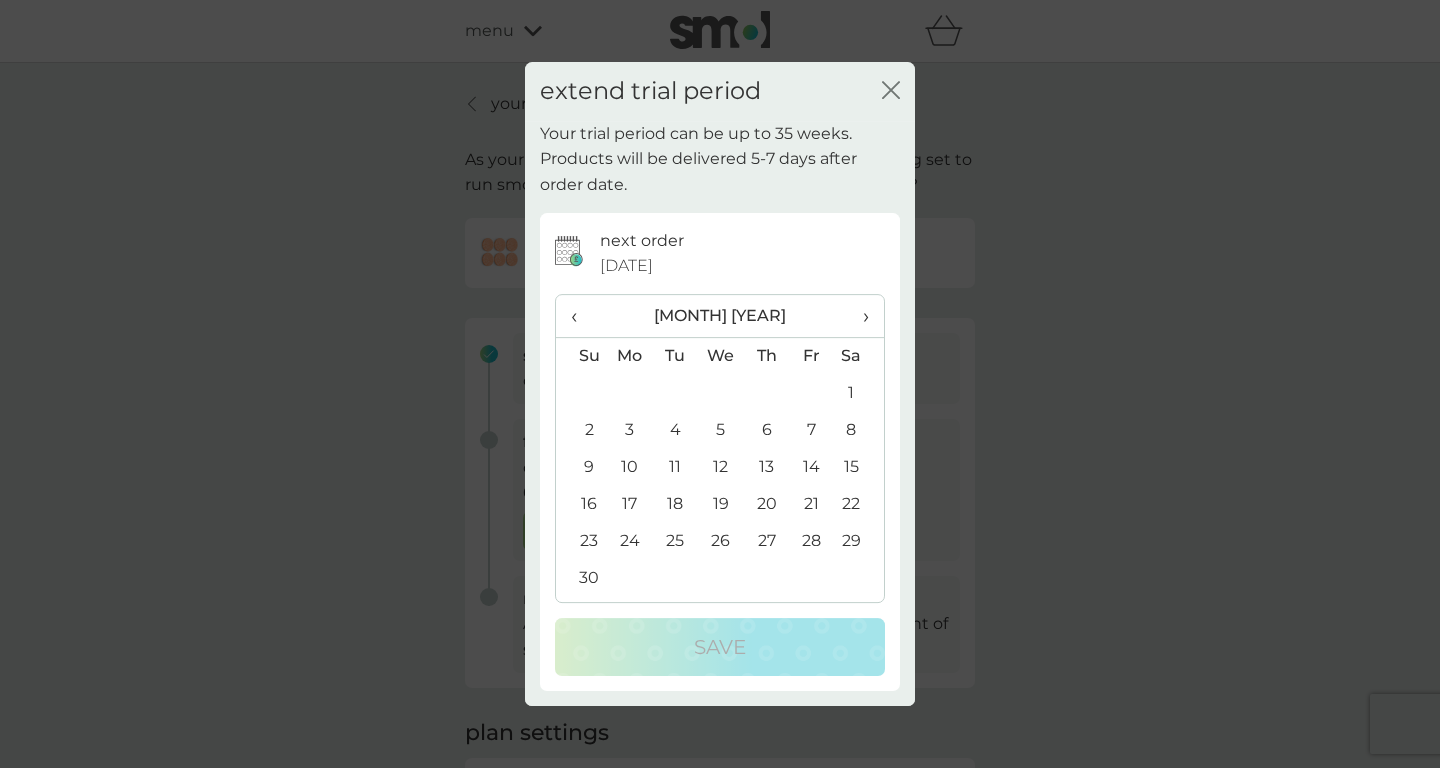 click on "›" at bounding box center (859, 316) 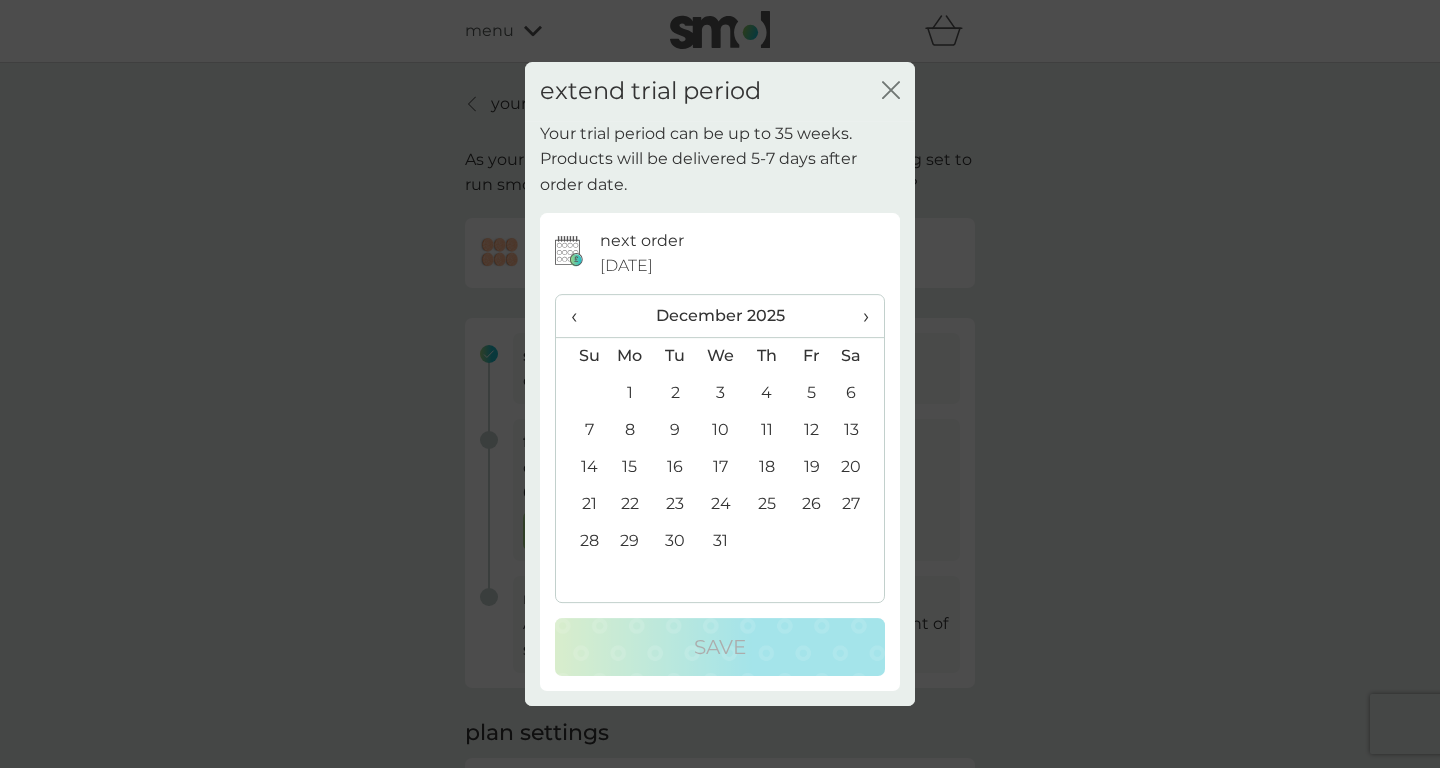 click on "›" at bounding box center [859, 316] 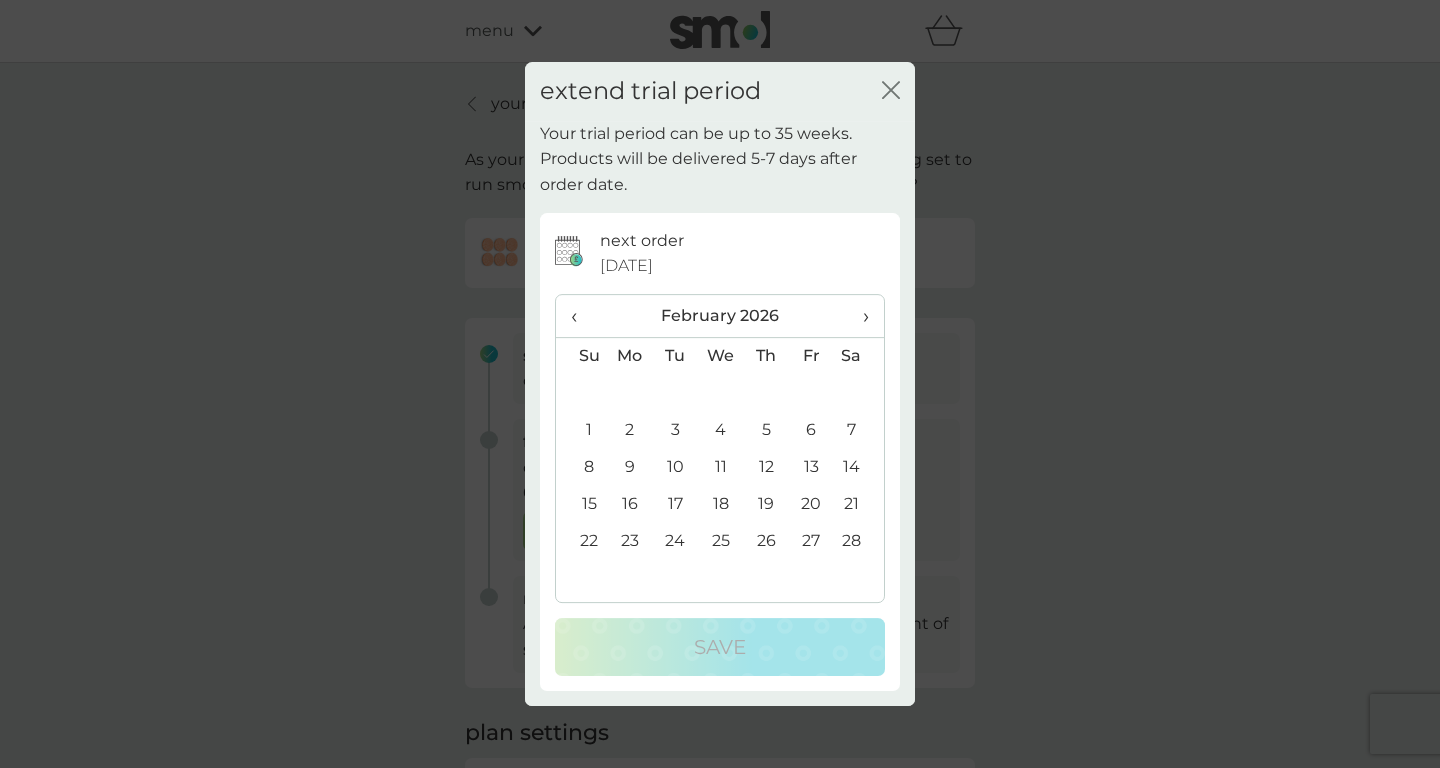 click on "›" at bounding box center (859, 316) 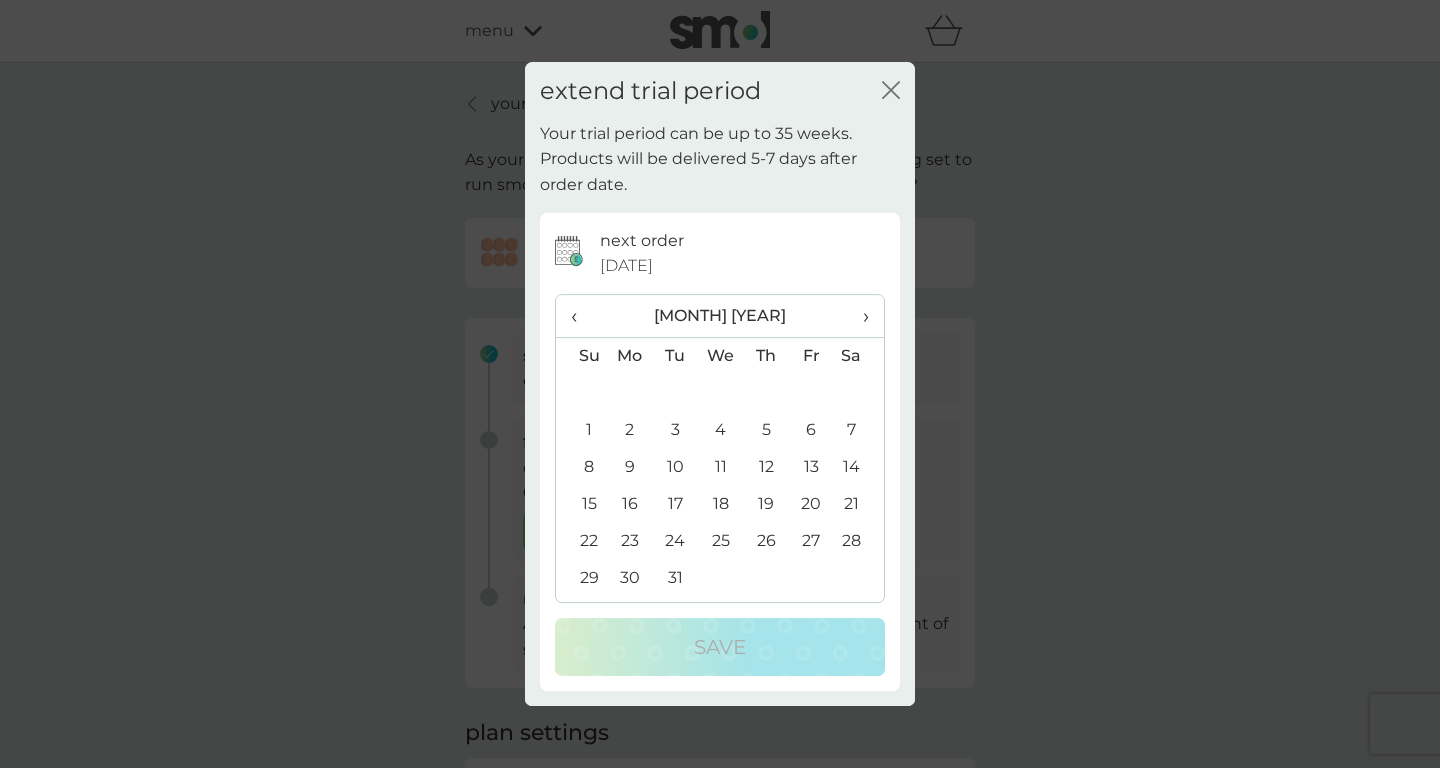 click on "›" at bounding box center (859, 316) 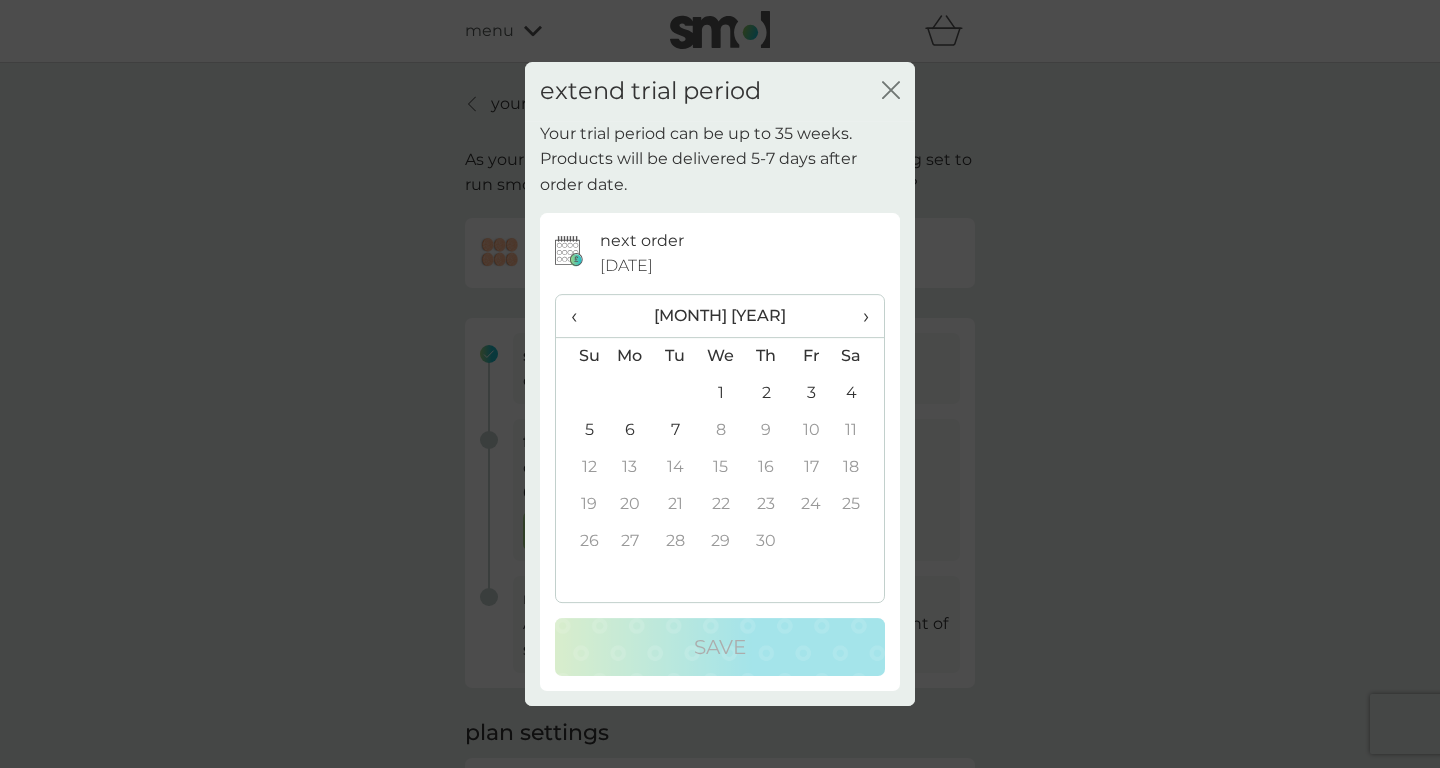 click on "7" at bounding box center (675, 430) 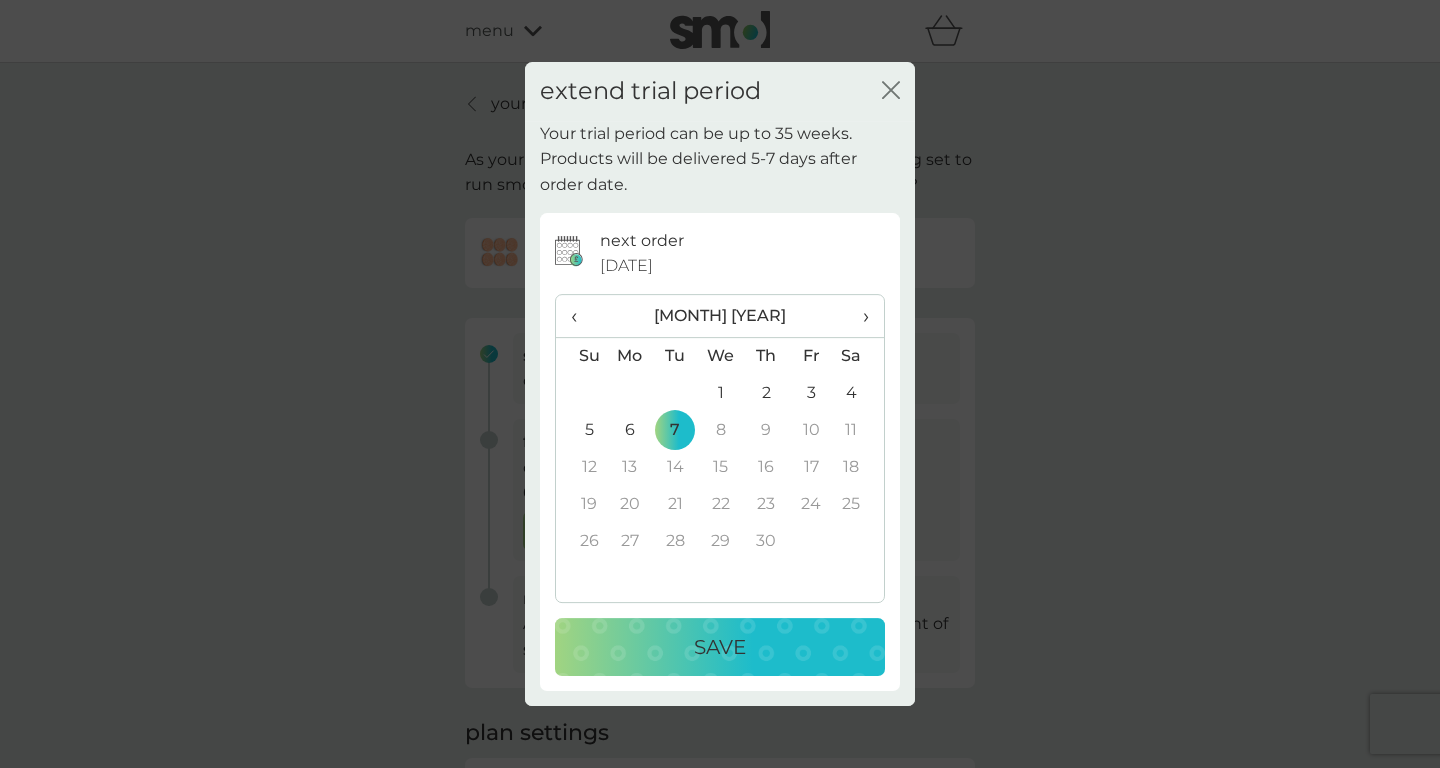 click on "Save" at bounding box center [720, 647] 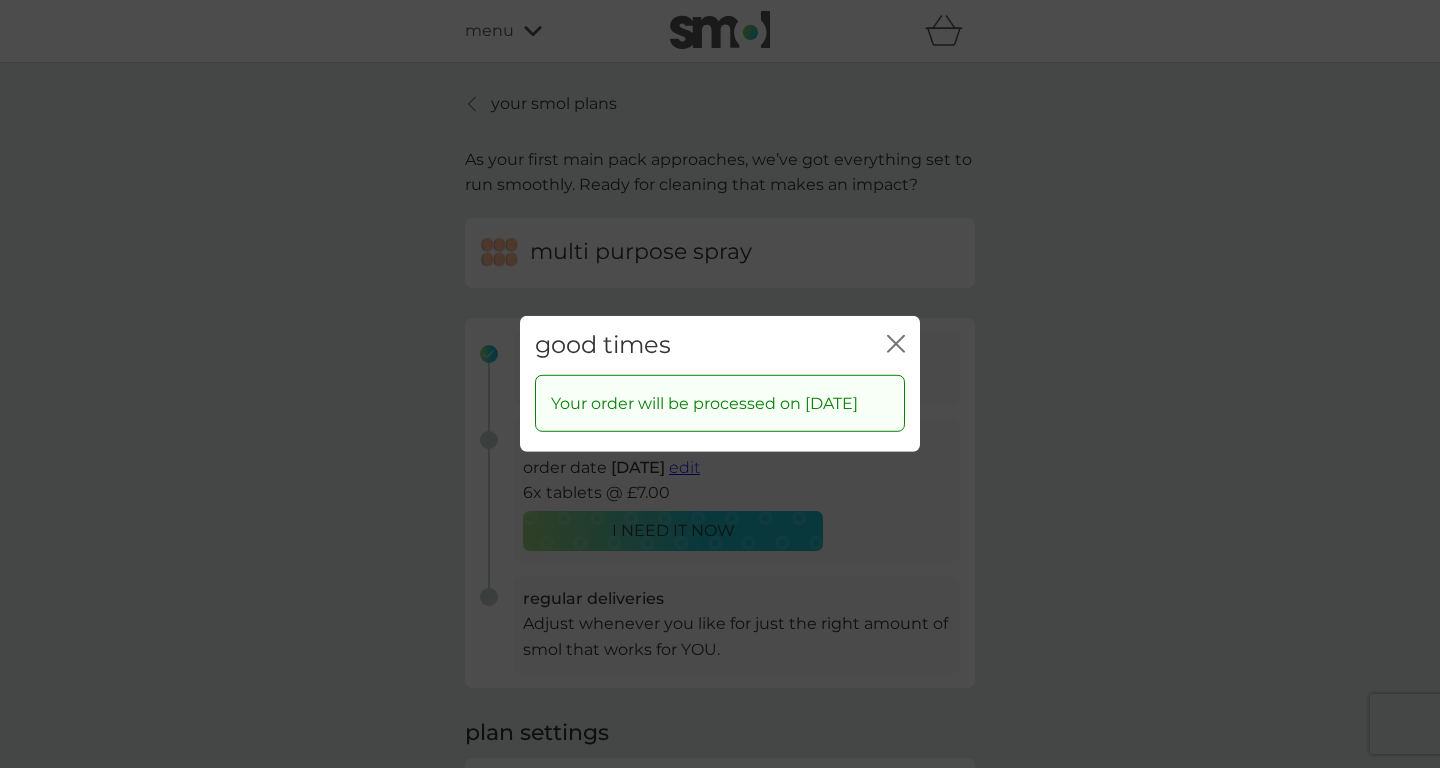click 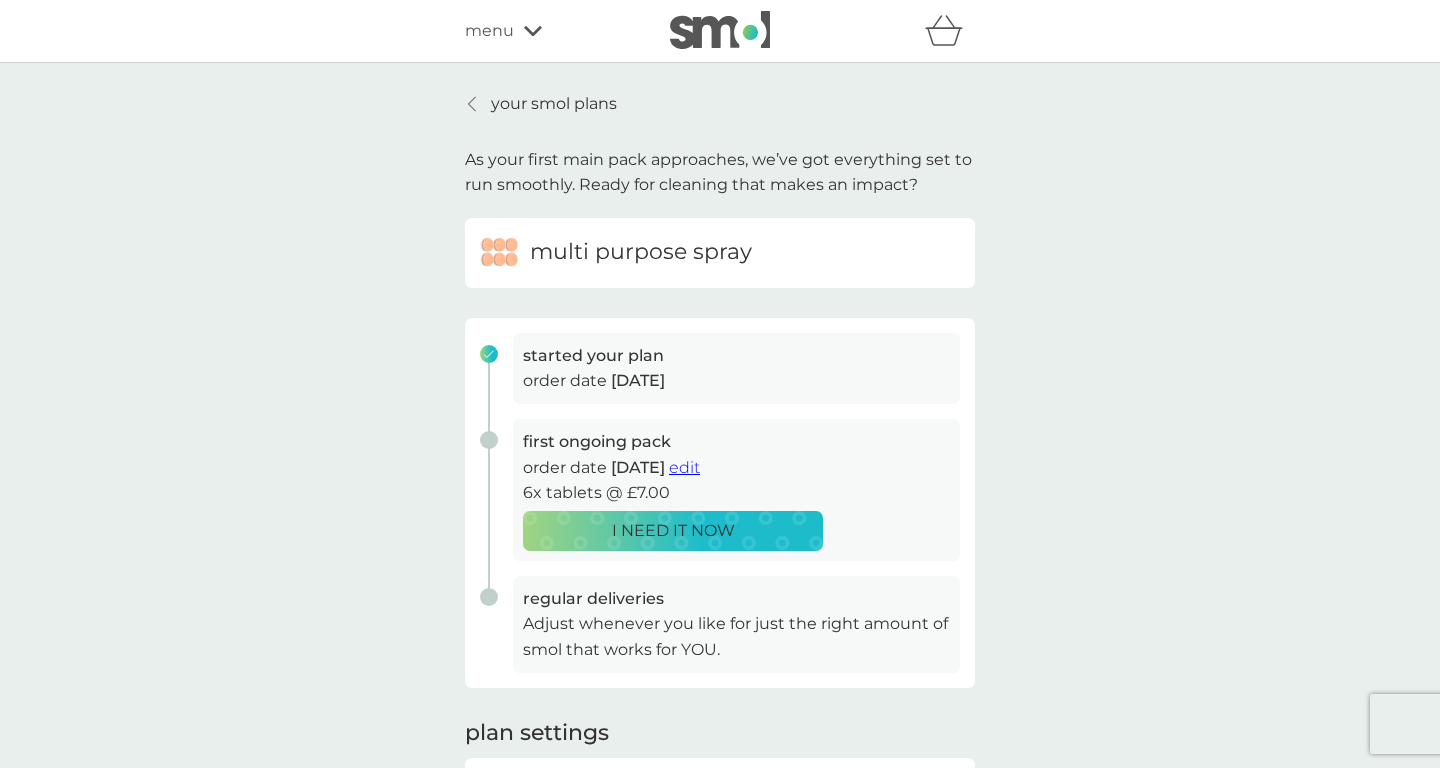 click on "your smol plans" at bounding box center (554, 104) 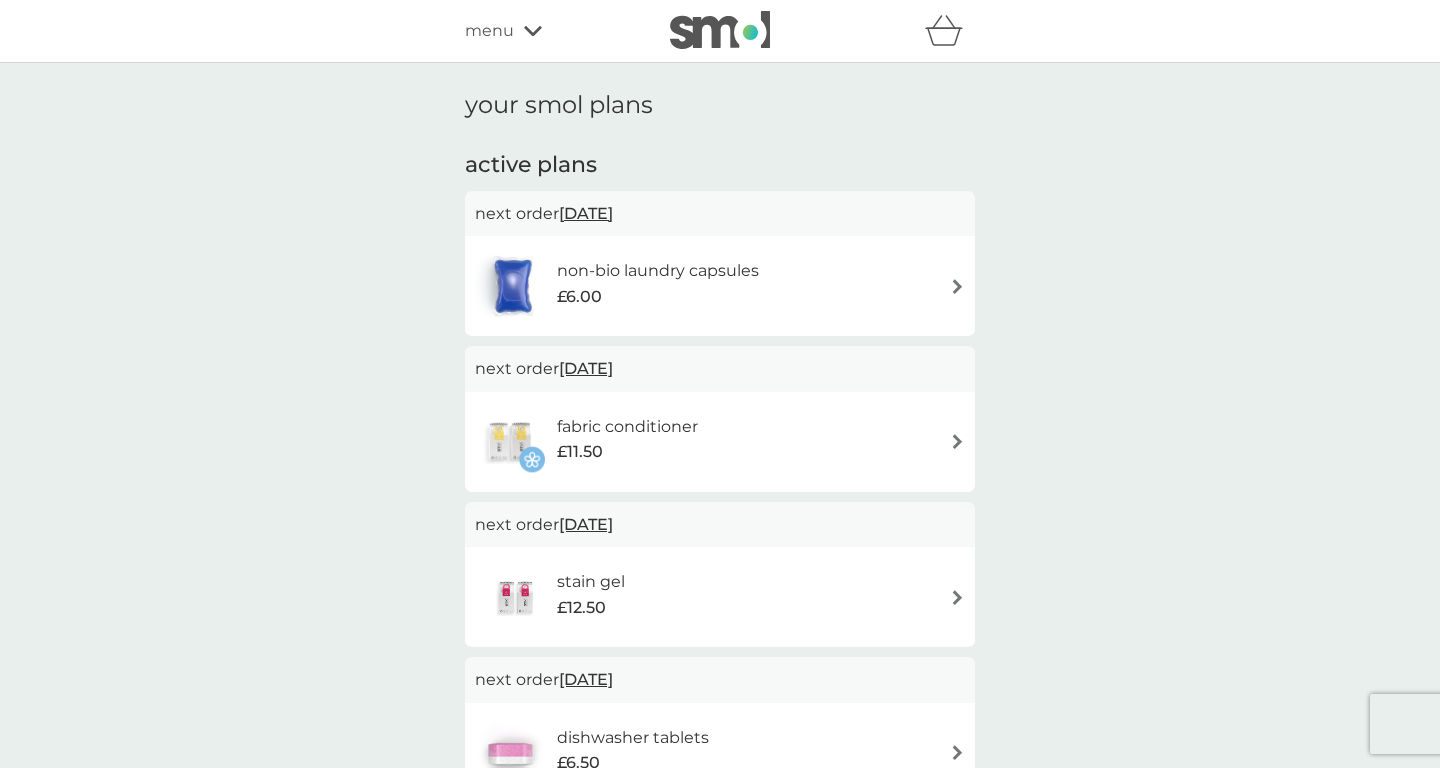 click on "next order  [DATE]" at bounding box center (720, 214) 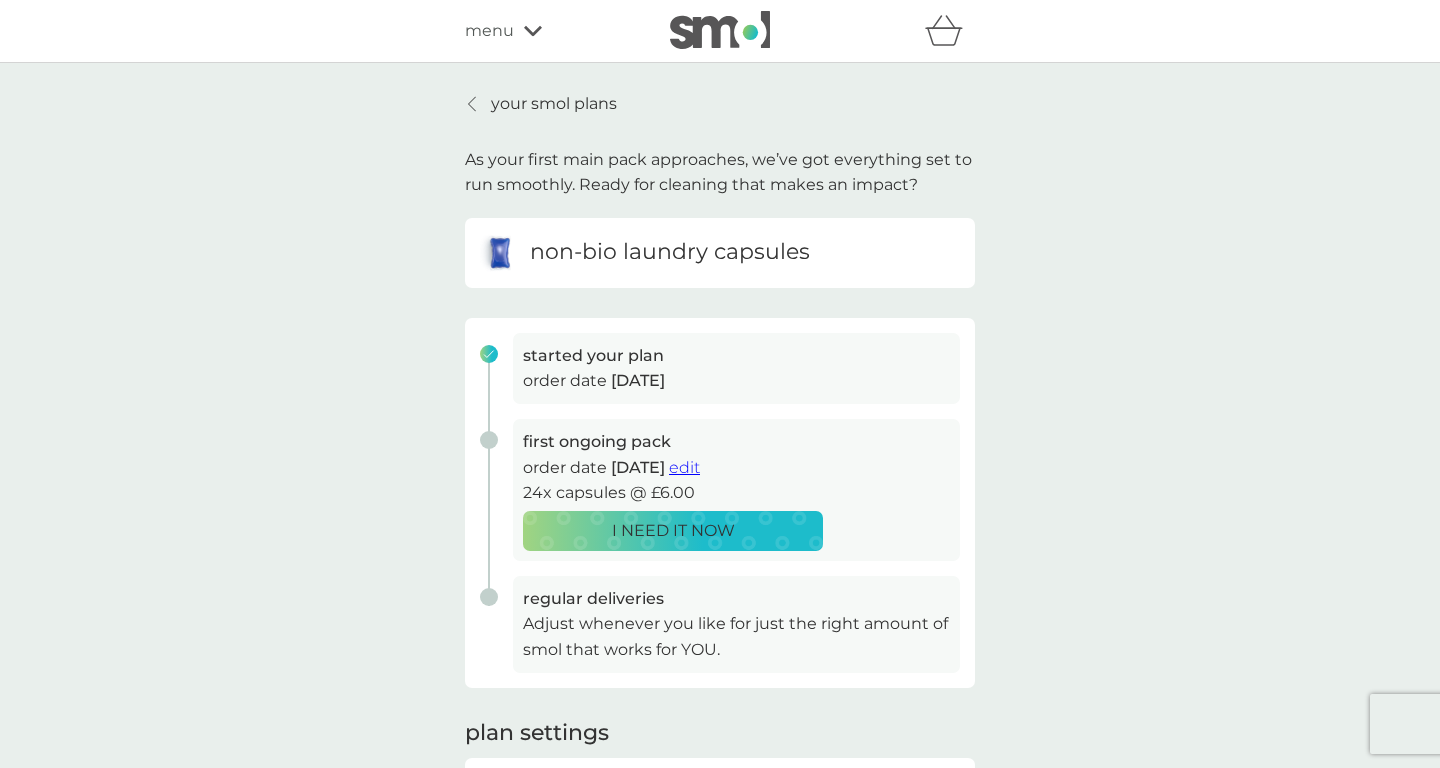 click on "edit" at bounding box center [684, 467] 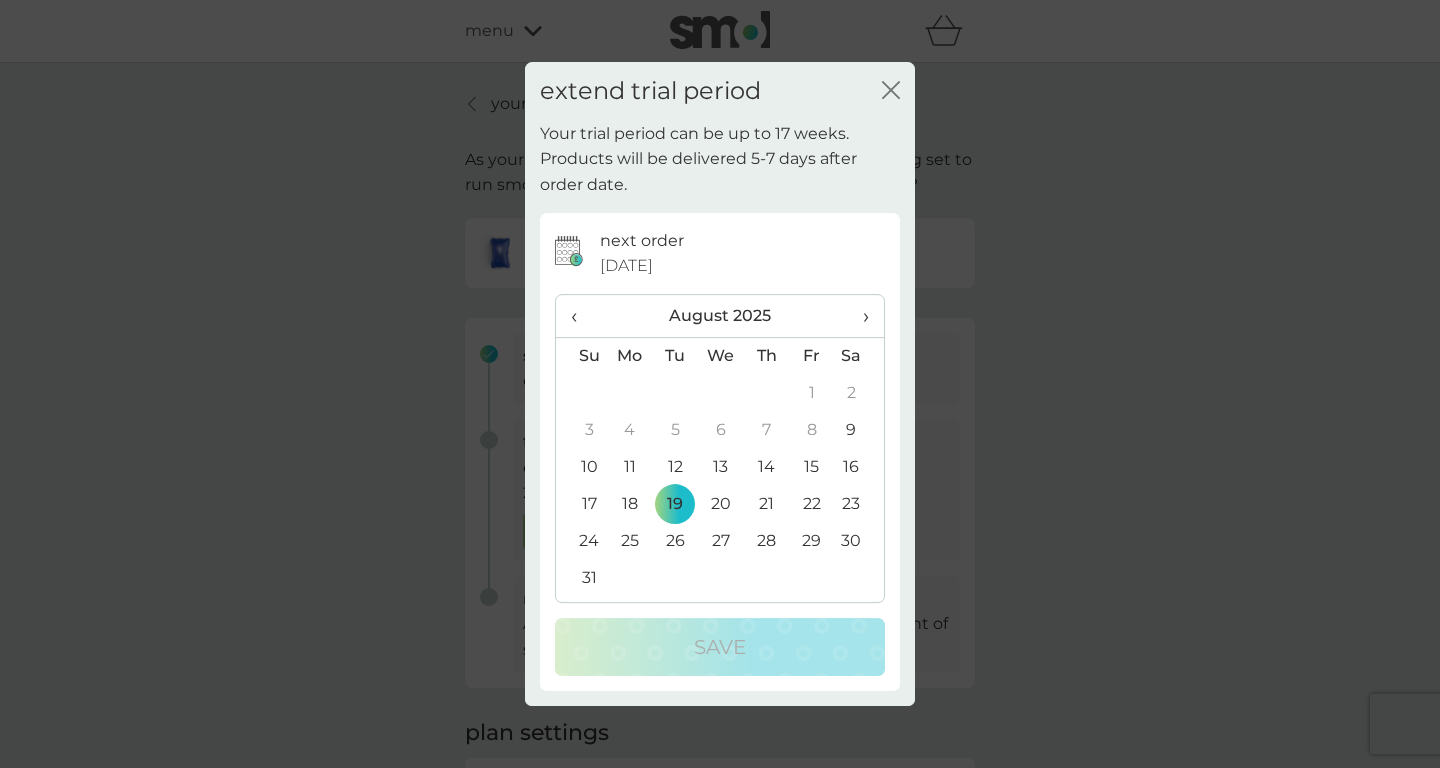 click on "›" at bounding box center (859, 316) 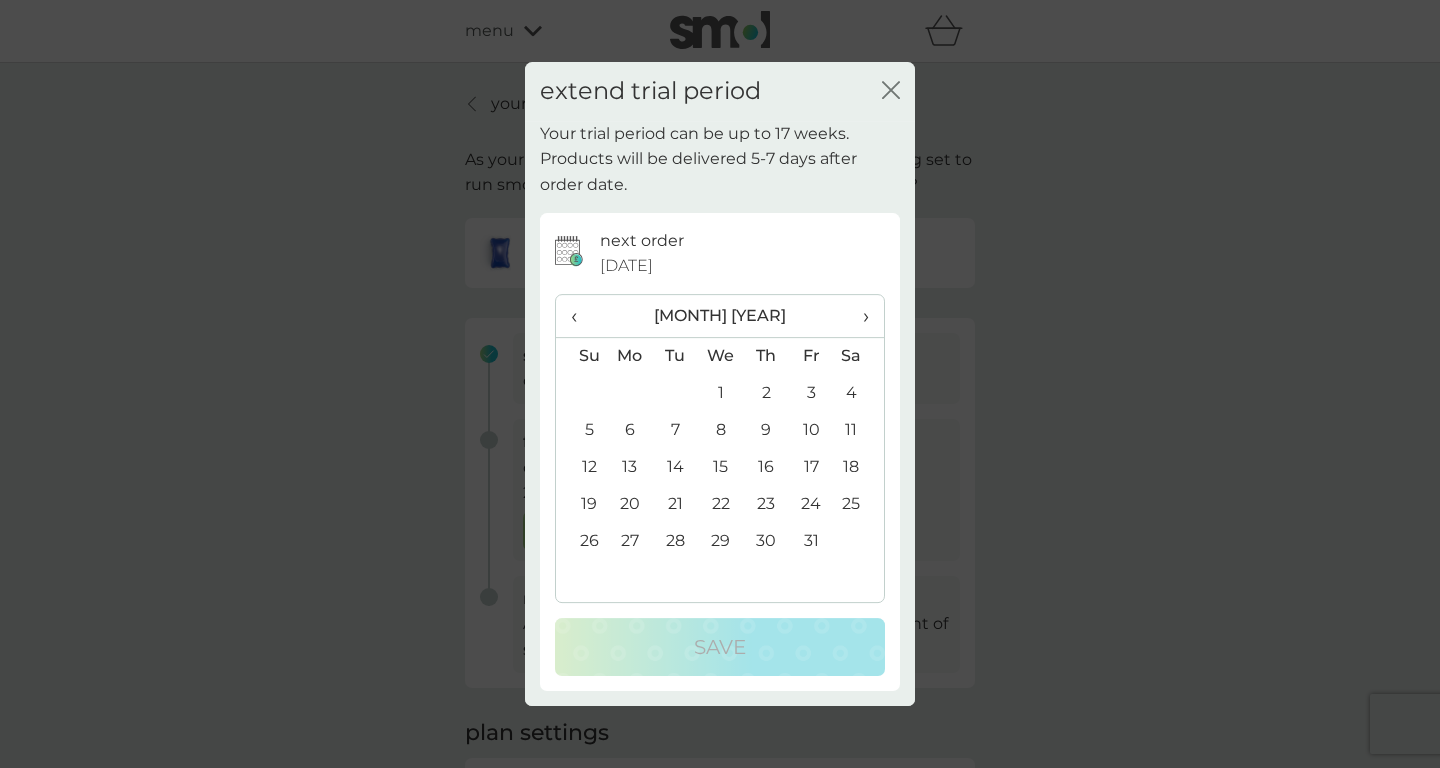 click on "›" at bounding box center [859, 316] 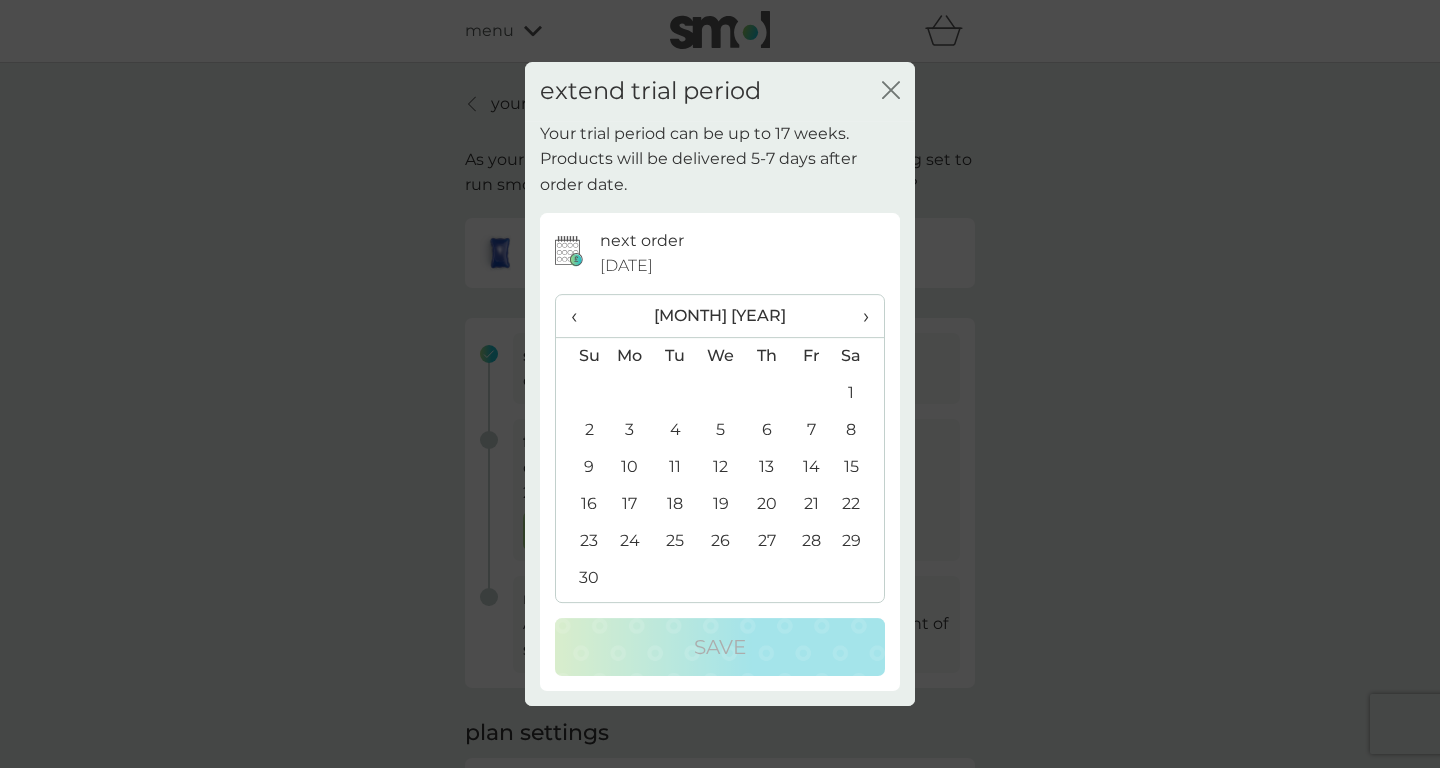 click on "›" at bounding box center [859, 316] 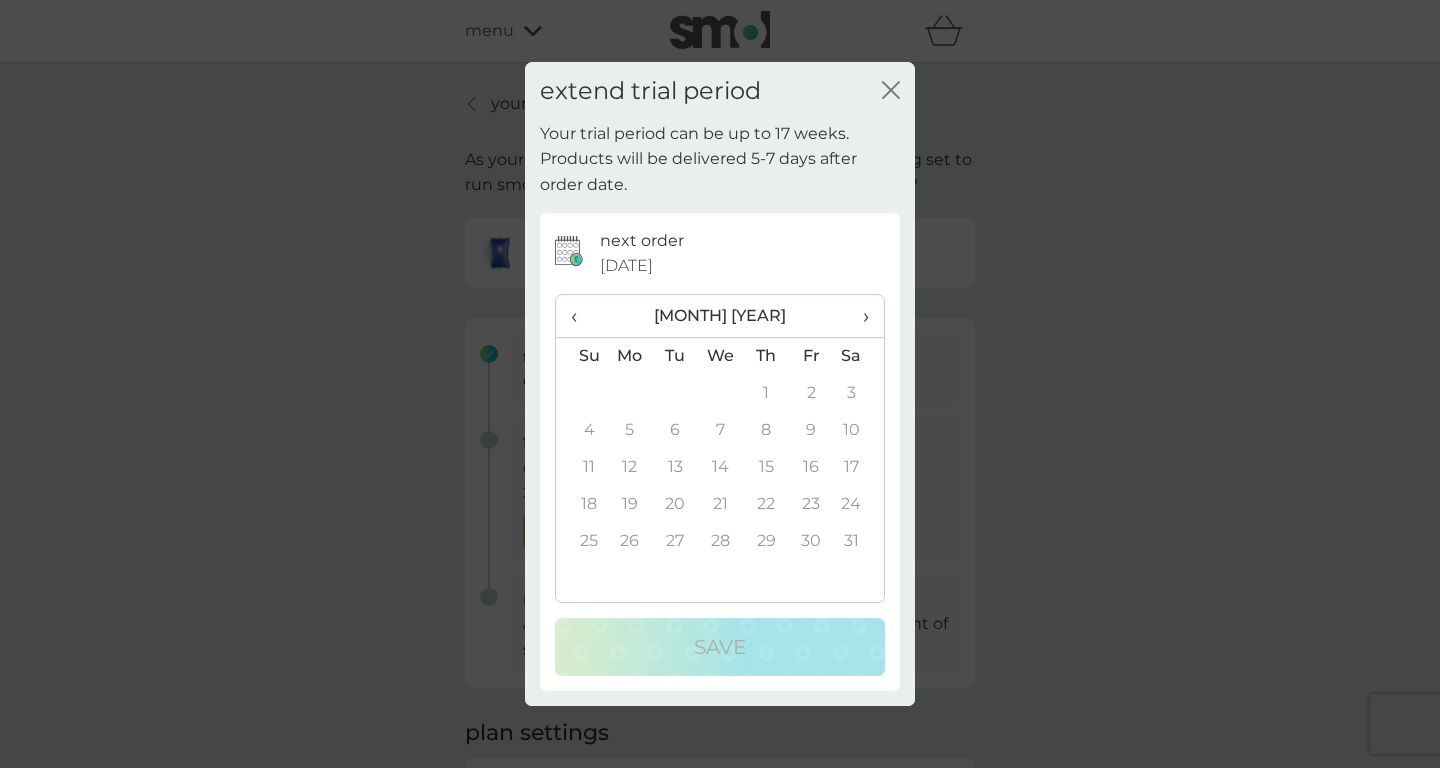 click on "›" at bounding box center (859, 316) 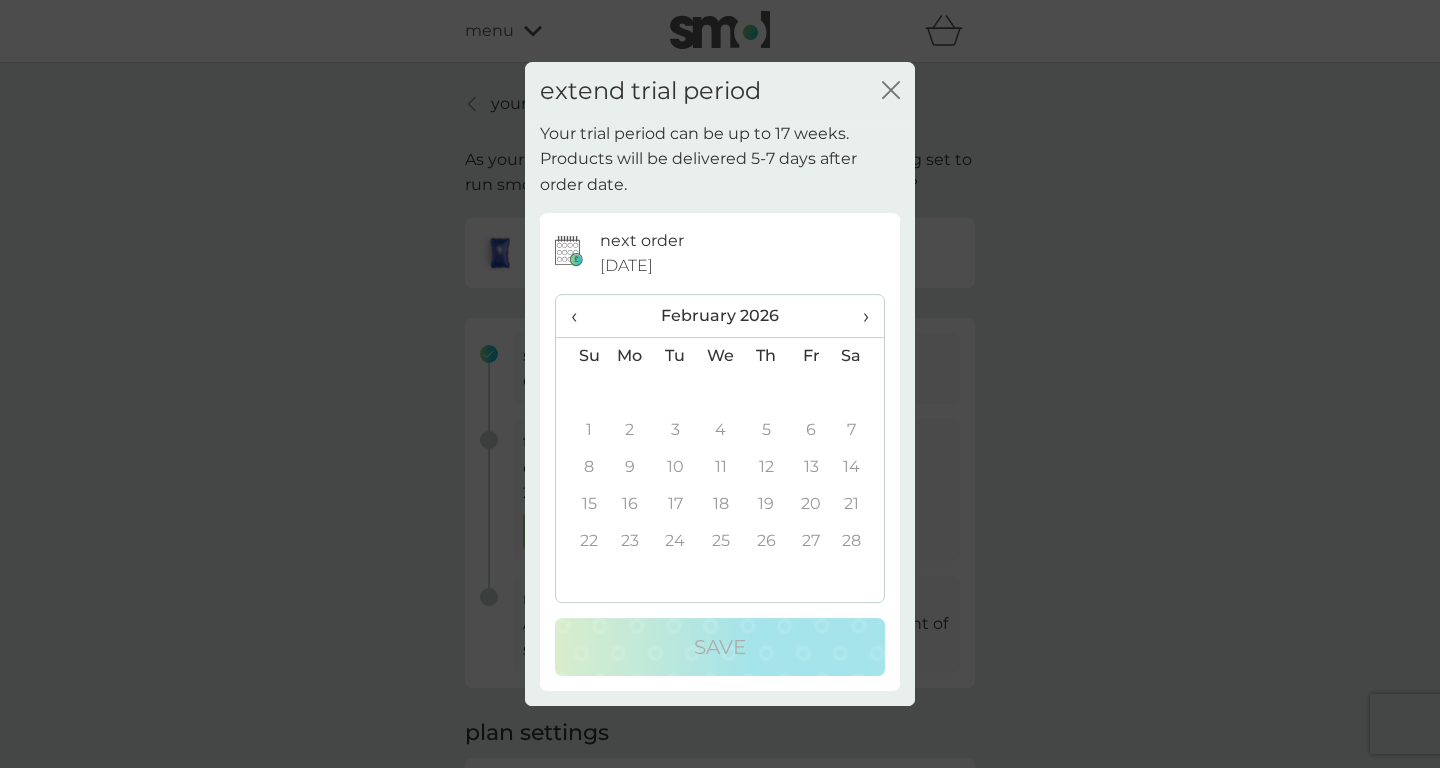 click on "‹" at bounding box center [581, 316] 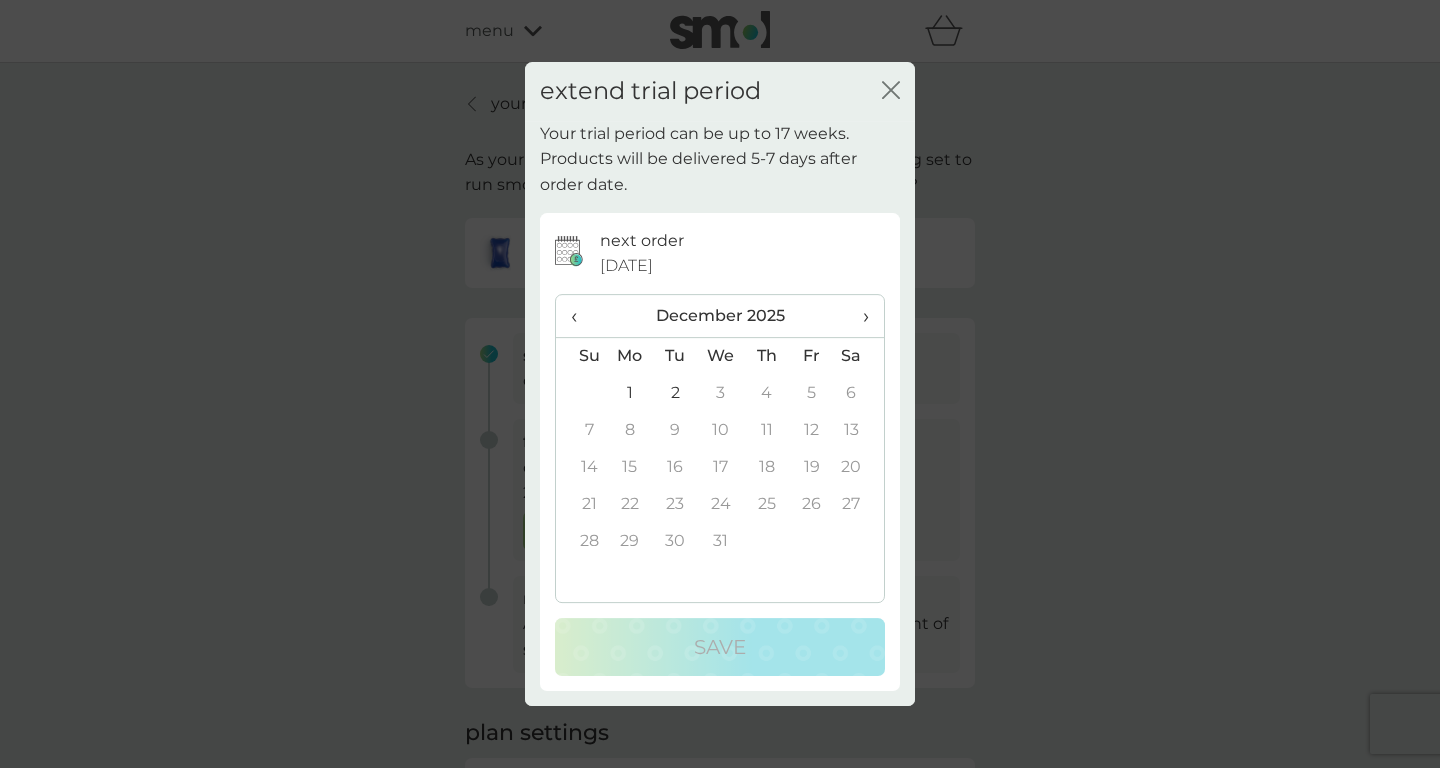 click on "2" at bounding box center [675, 393] 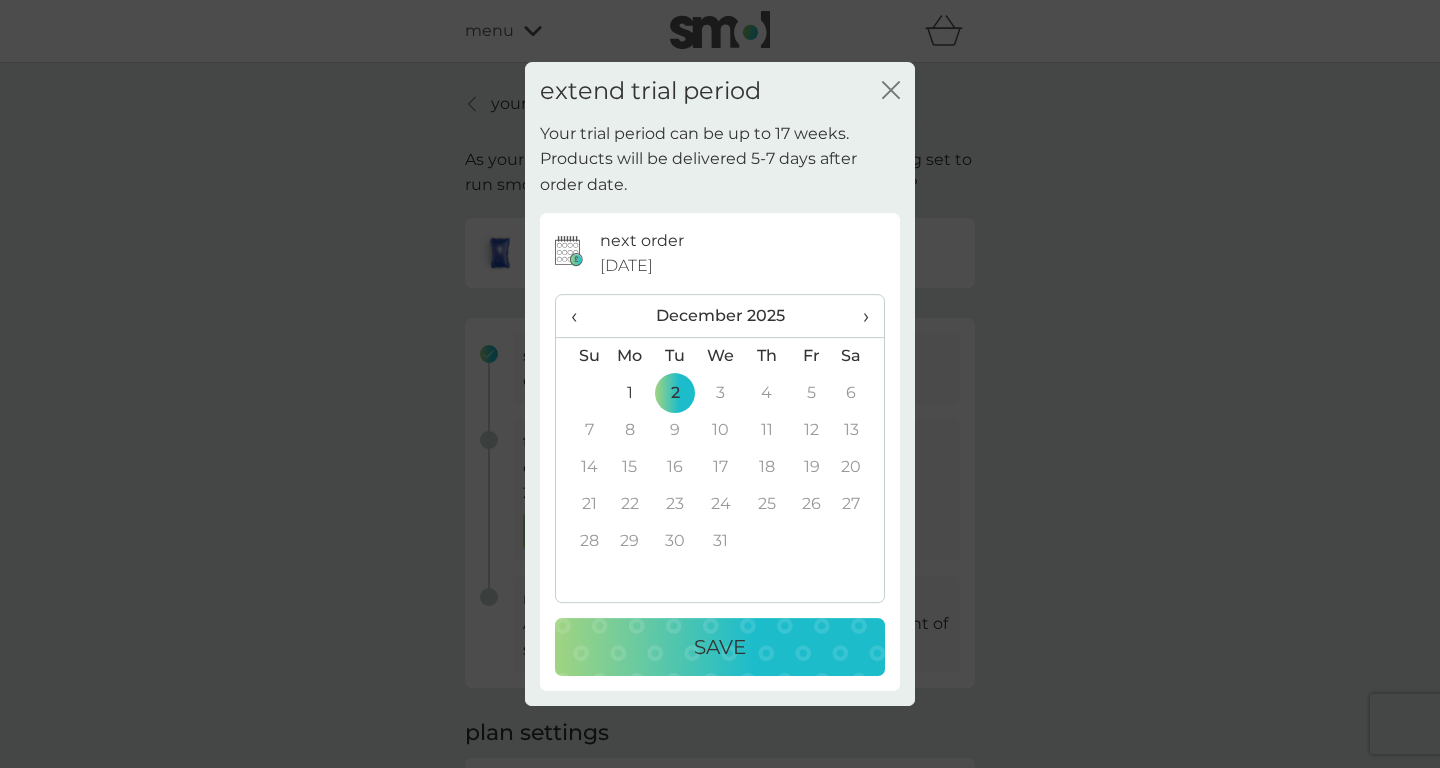 click on "Save" at bounding box center (720, 647) 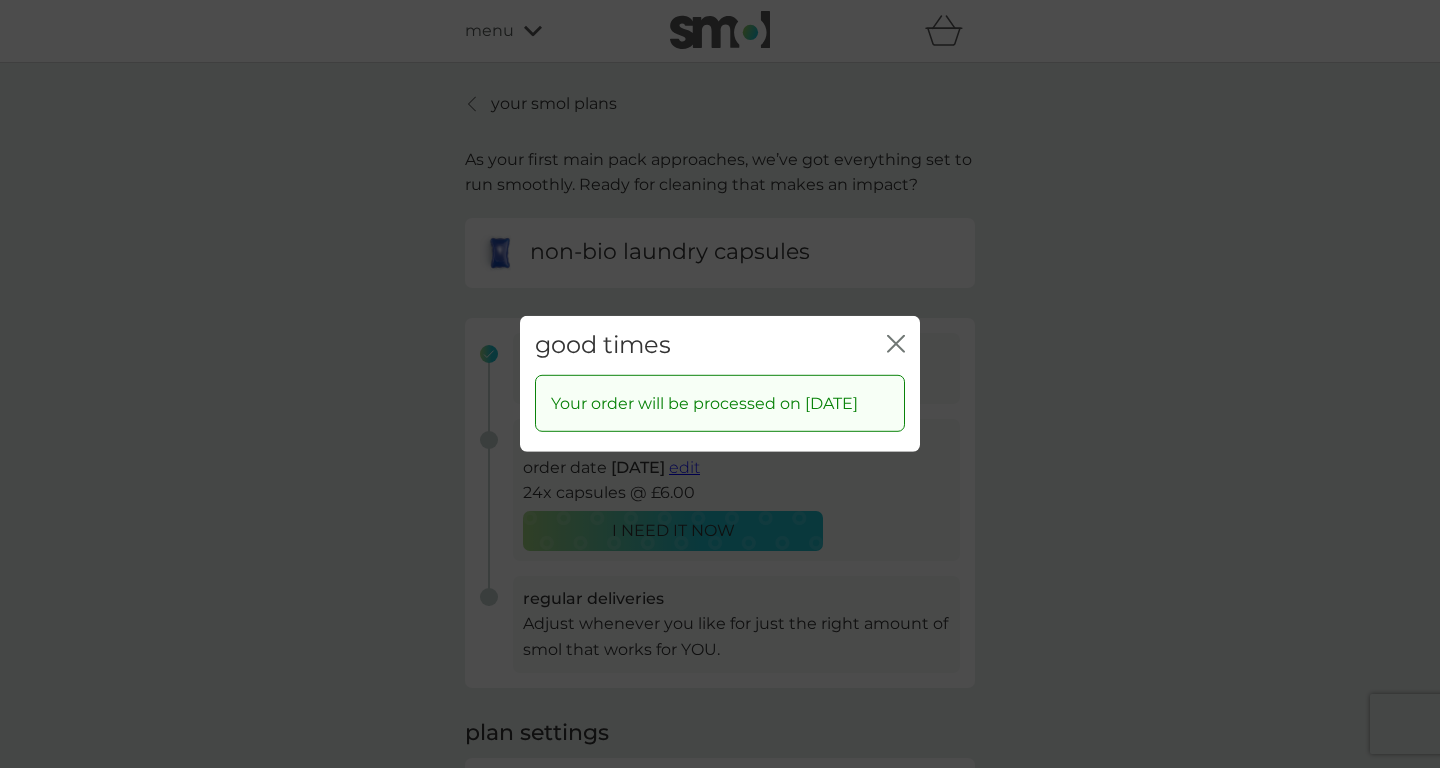 click on "good times close" at bounding box center [720, 345] 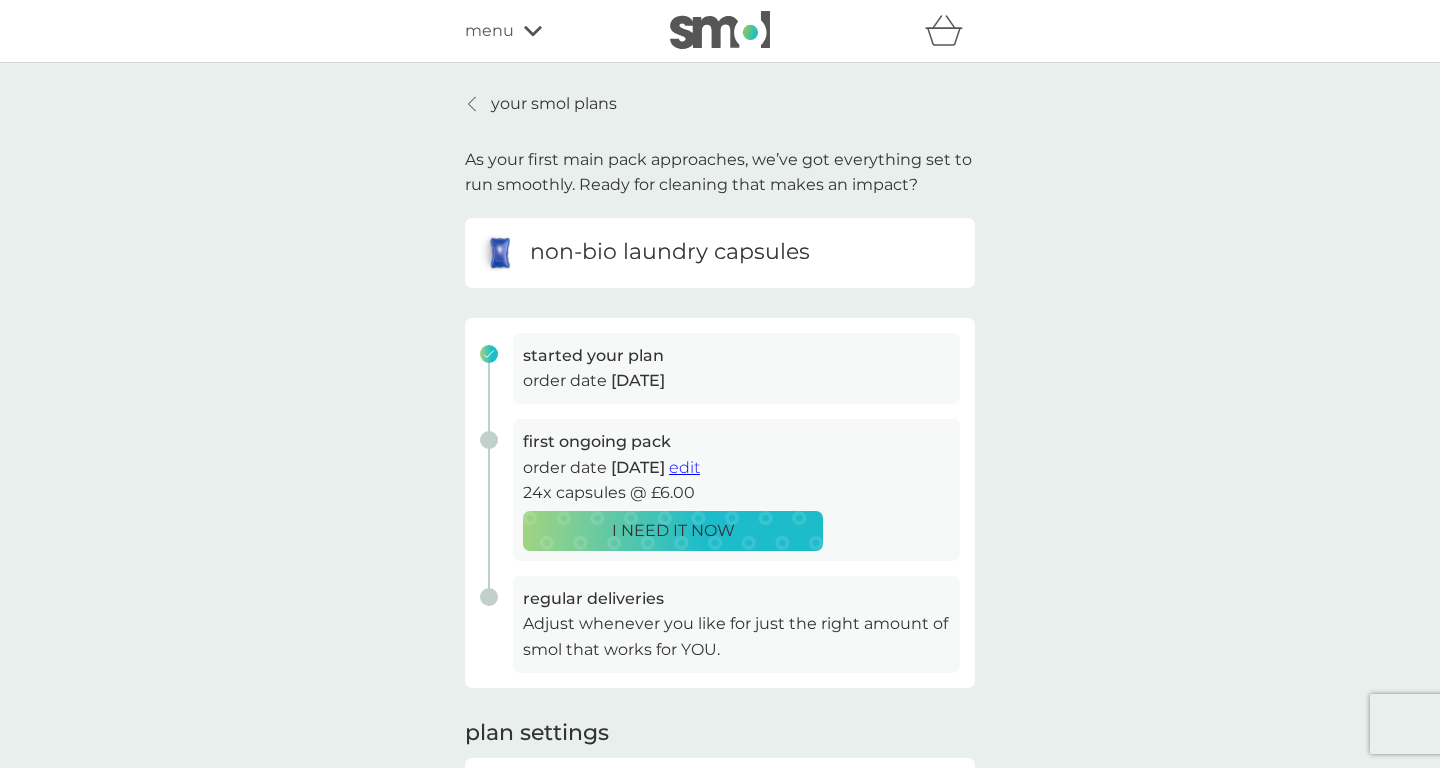 click on "your smol plans" at bounding box center (554, 104) 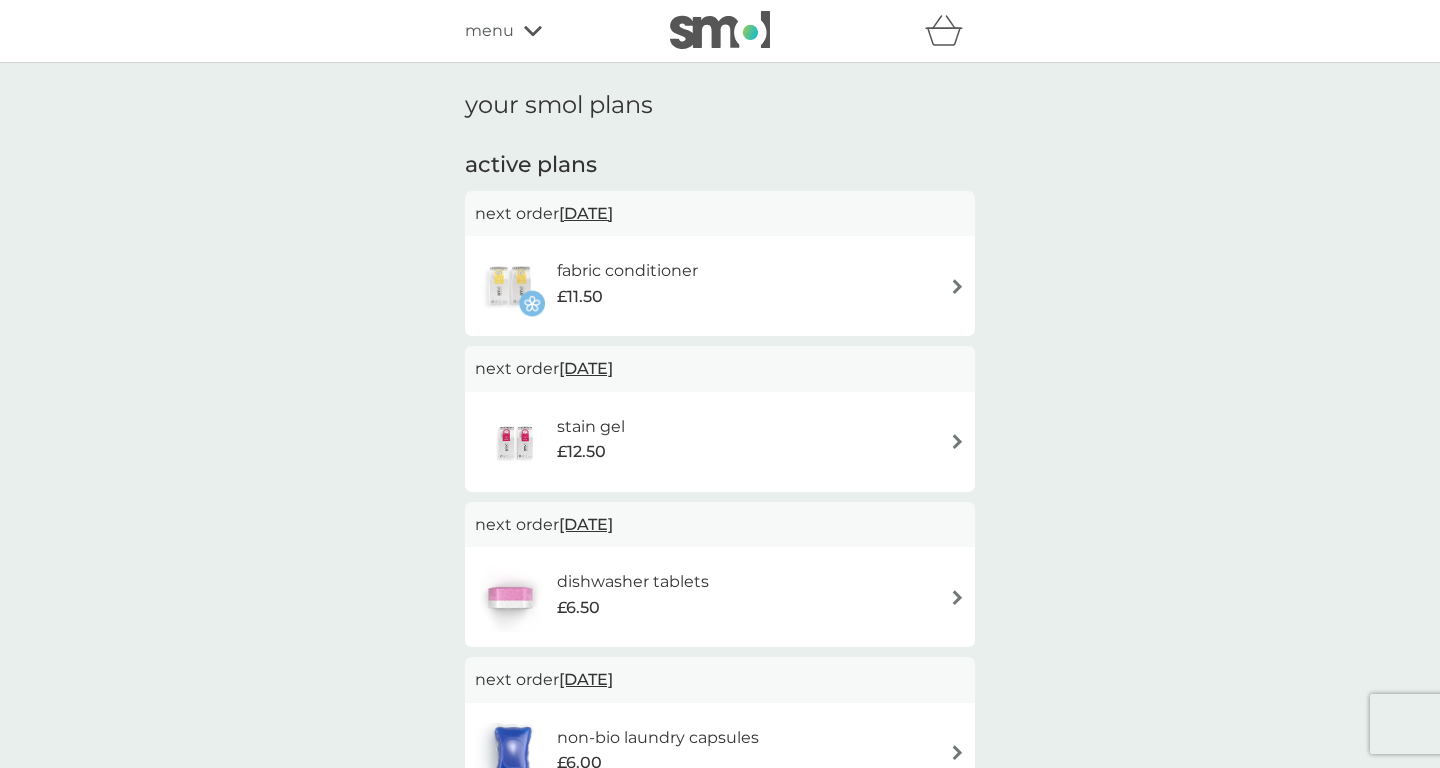 click on "fabric conditioner" at bounding box center [627, 271] 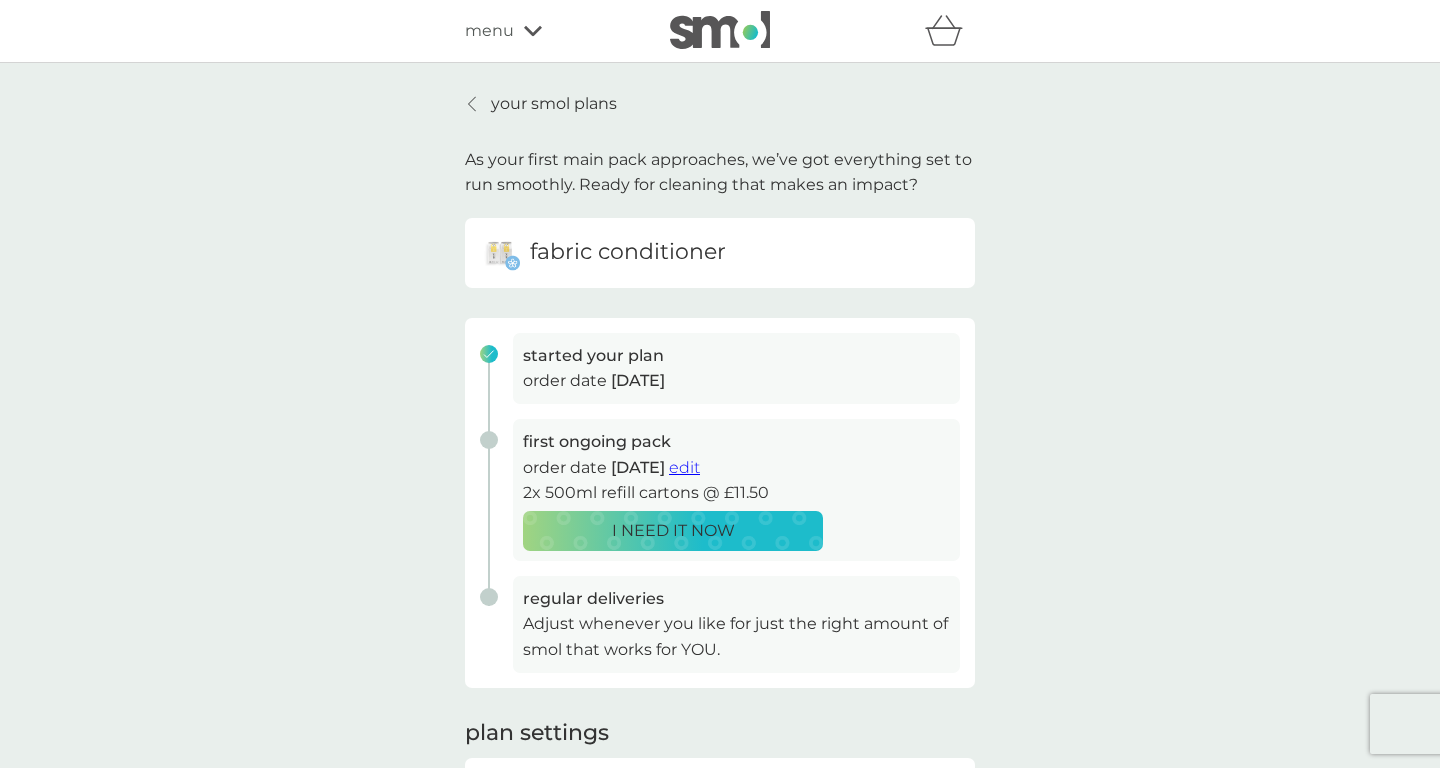 click on "edit" at bounding box center [684, 467] 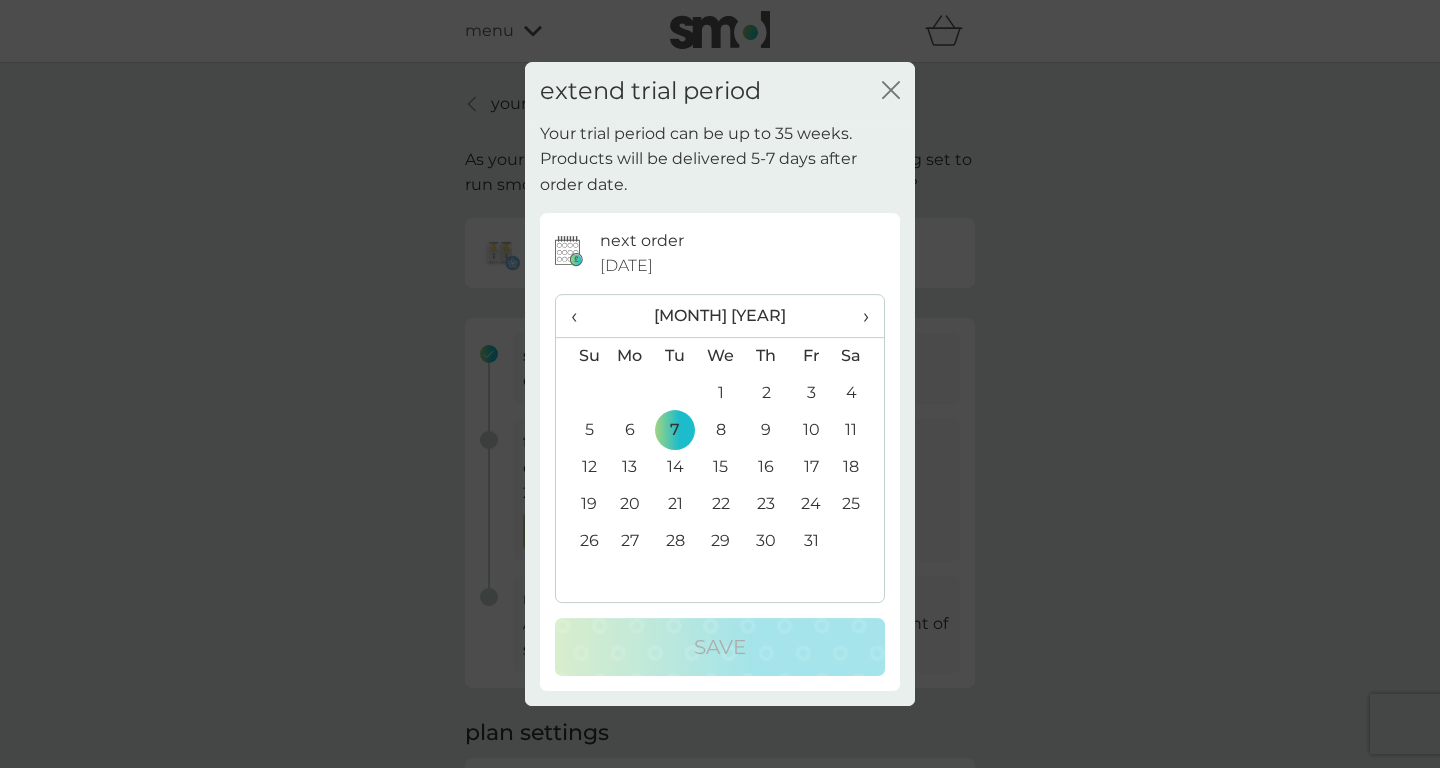 click on "›" at bounding box center (859, 316) 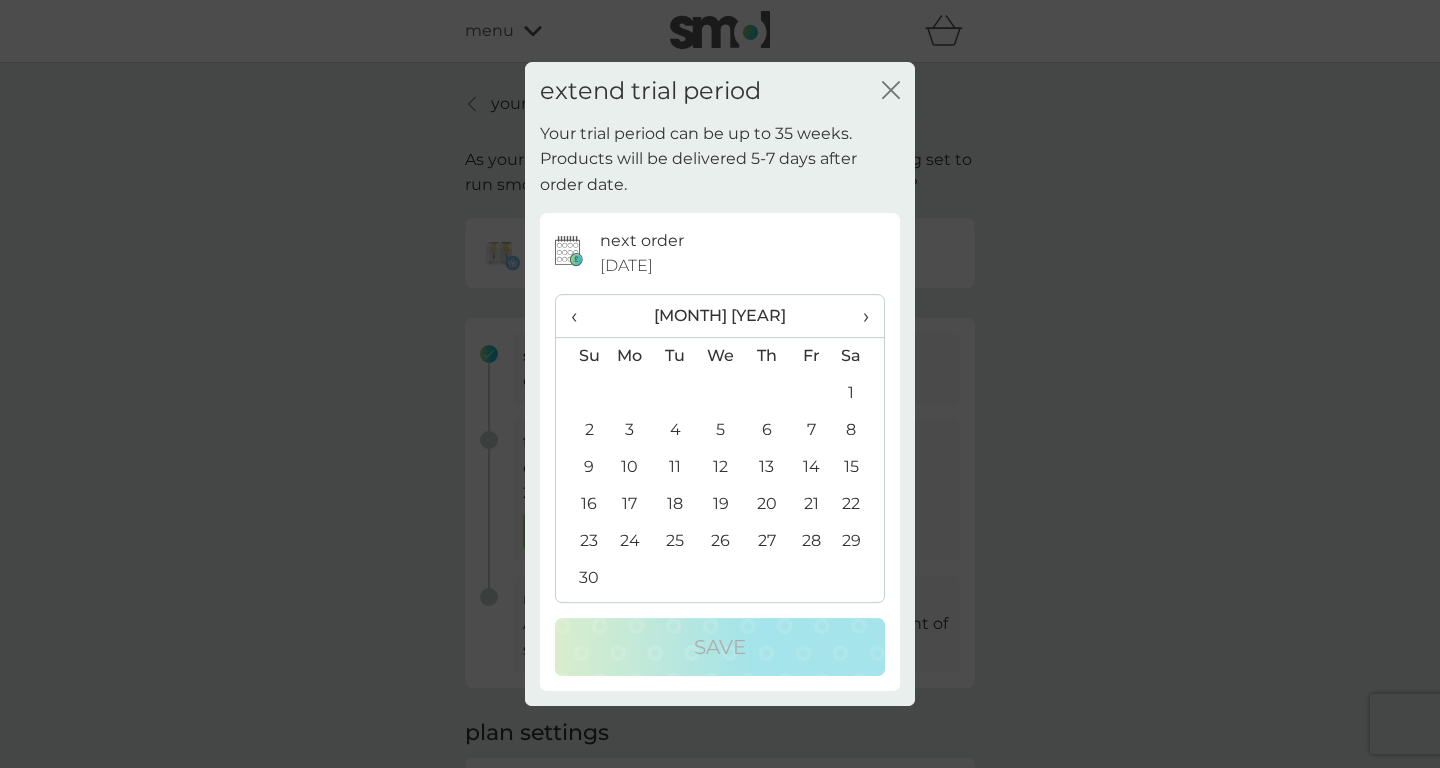 click on "›" at bounding box center [859, 316] 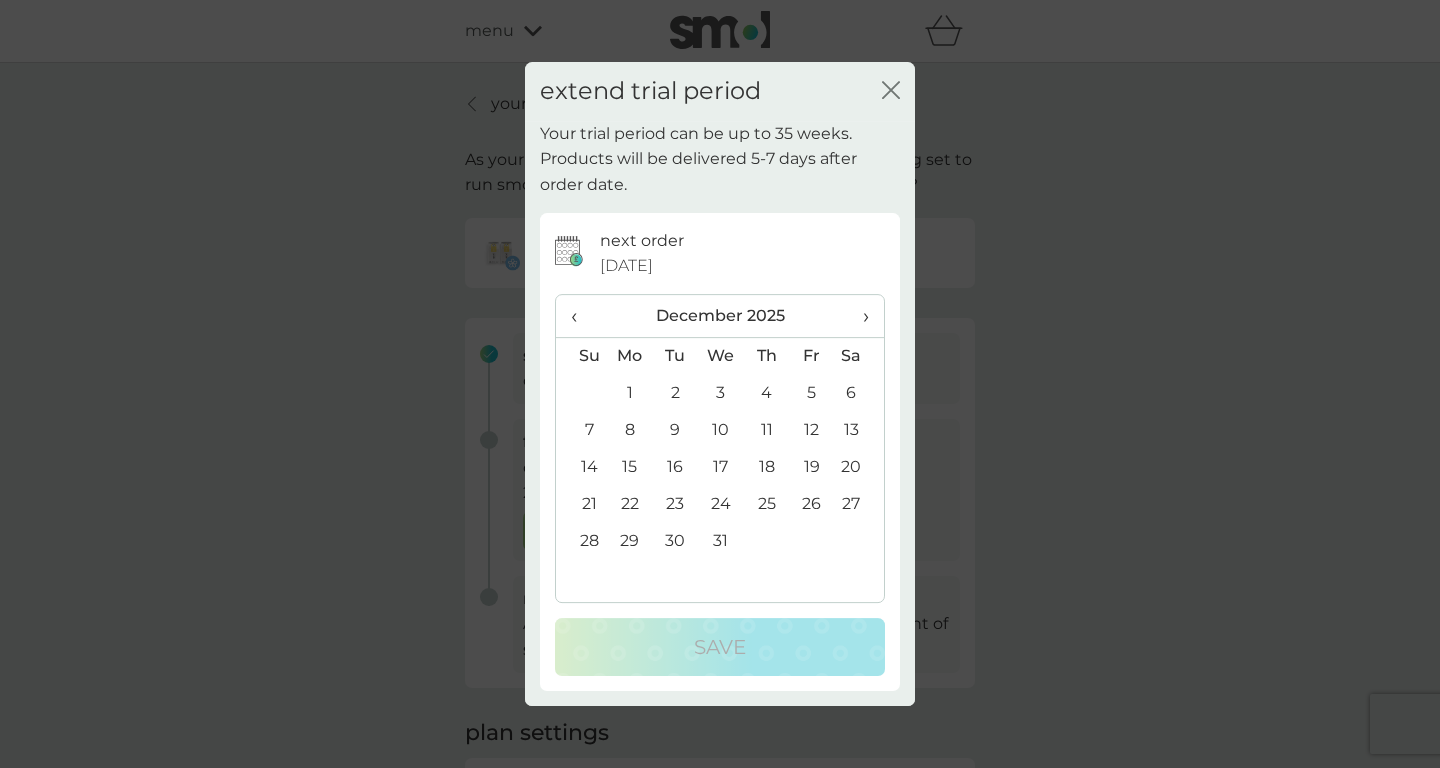 click on "›" at bounding box center [859, 316] 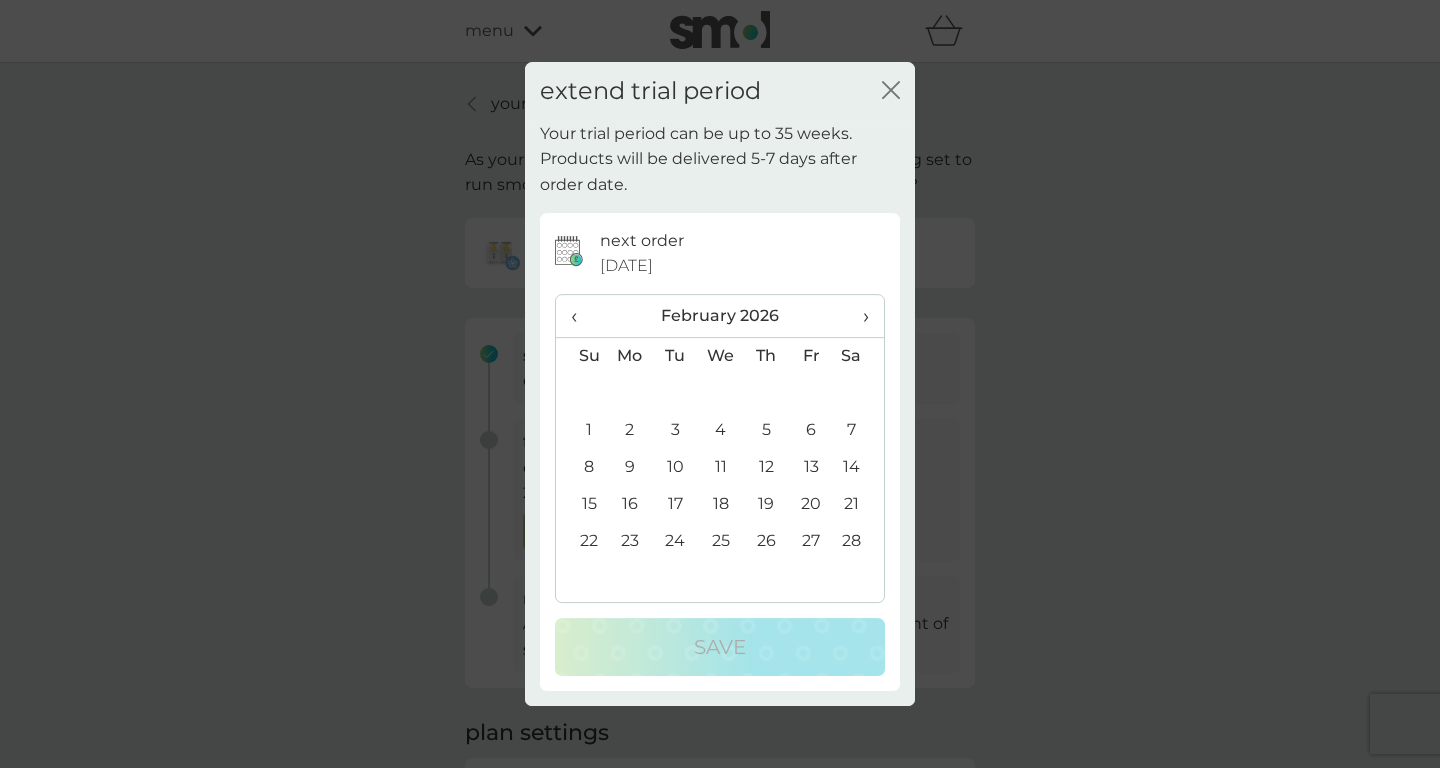 click on "›" at bounding box center (859, 316) 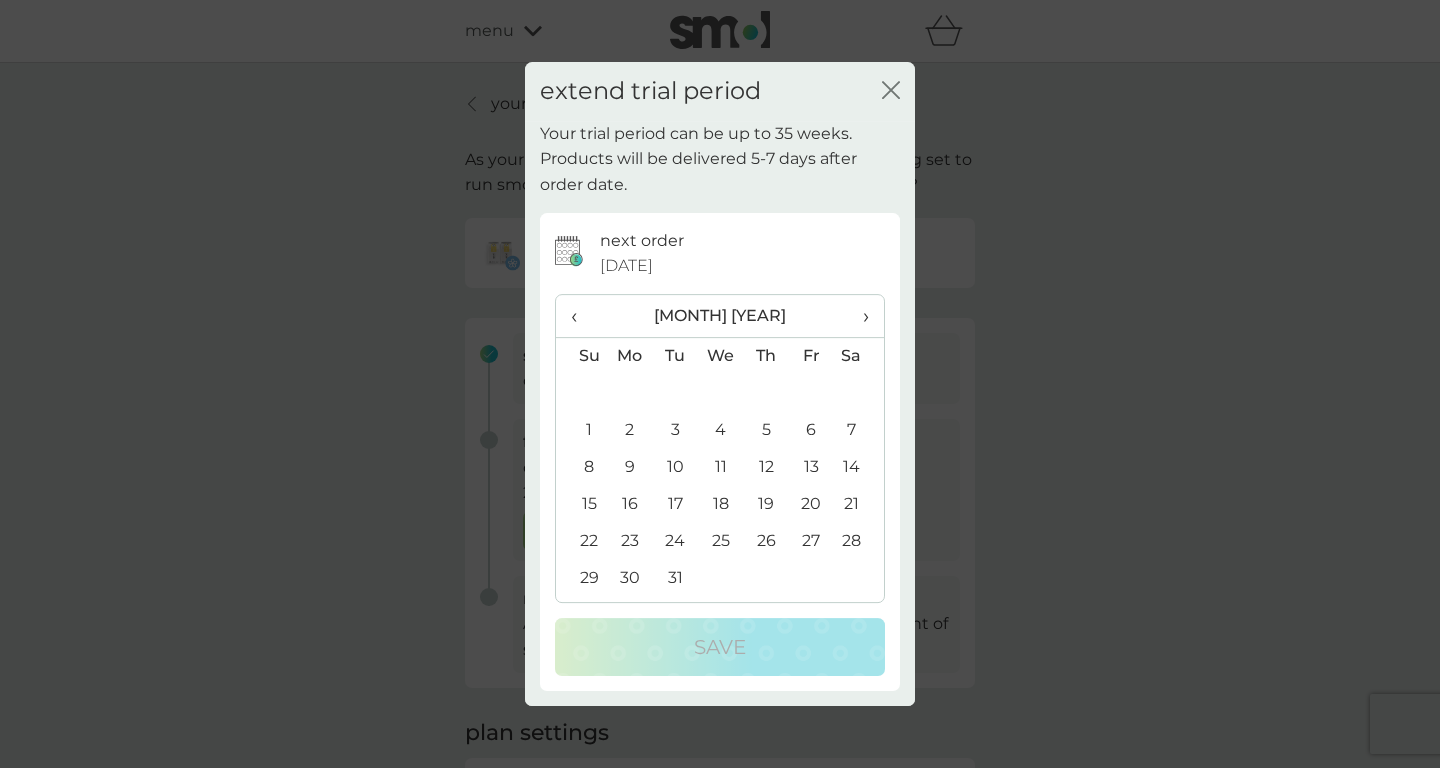 click on "›" at bounding box center (859, 316) 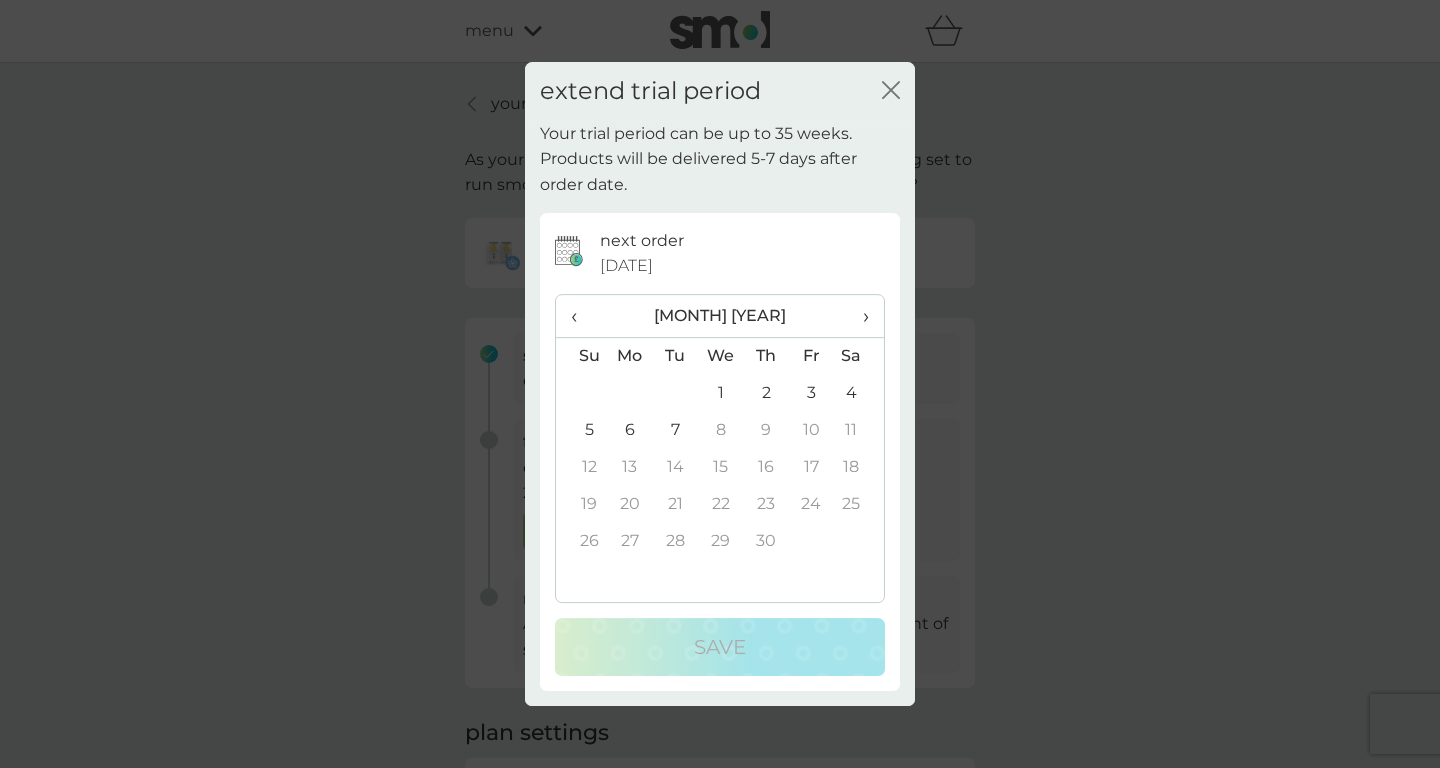 click on "7" at bounding box center [675, 430] 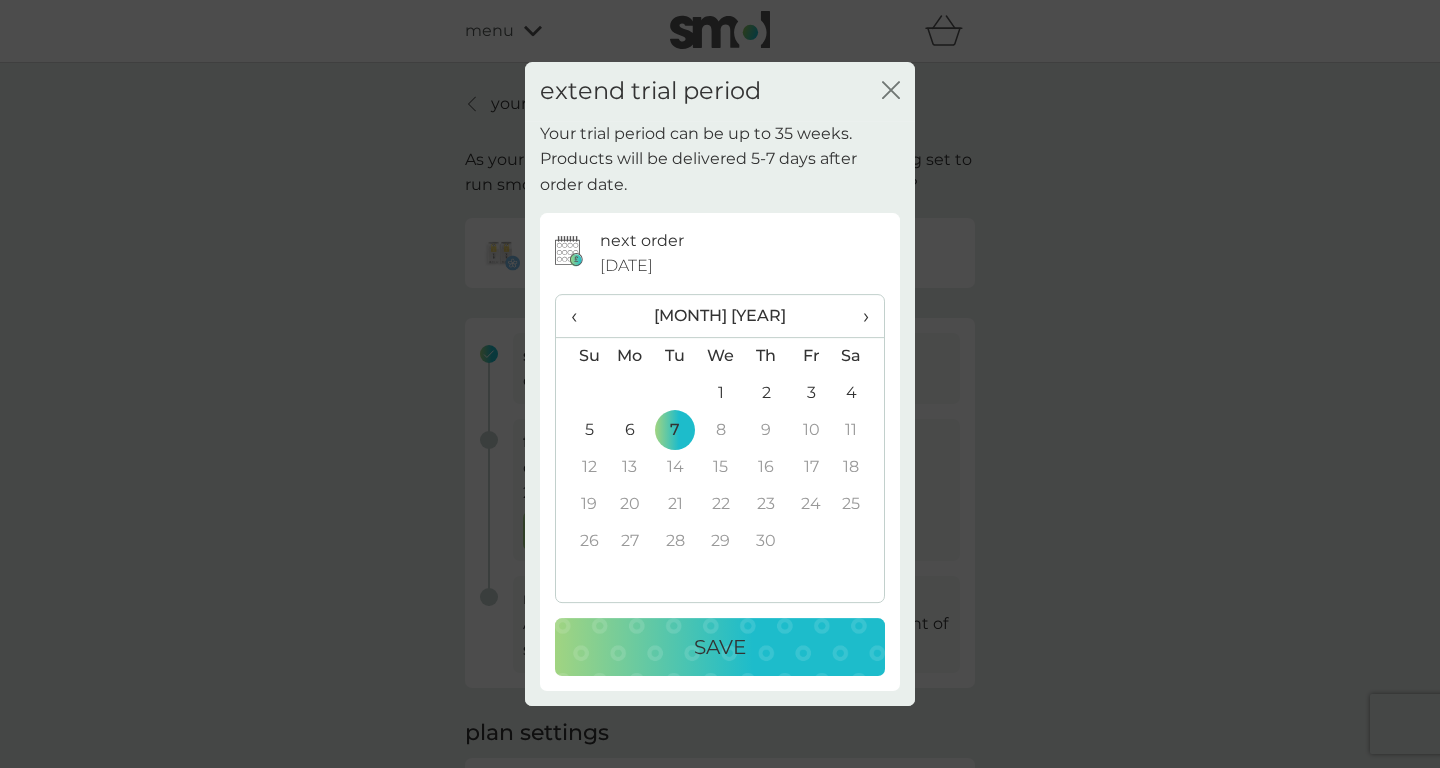 click on "Save" at bounding box center (720, 647) 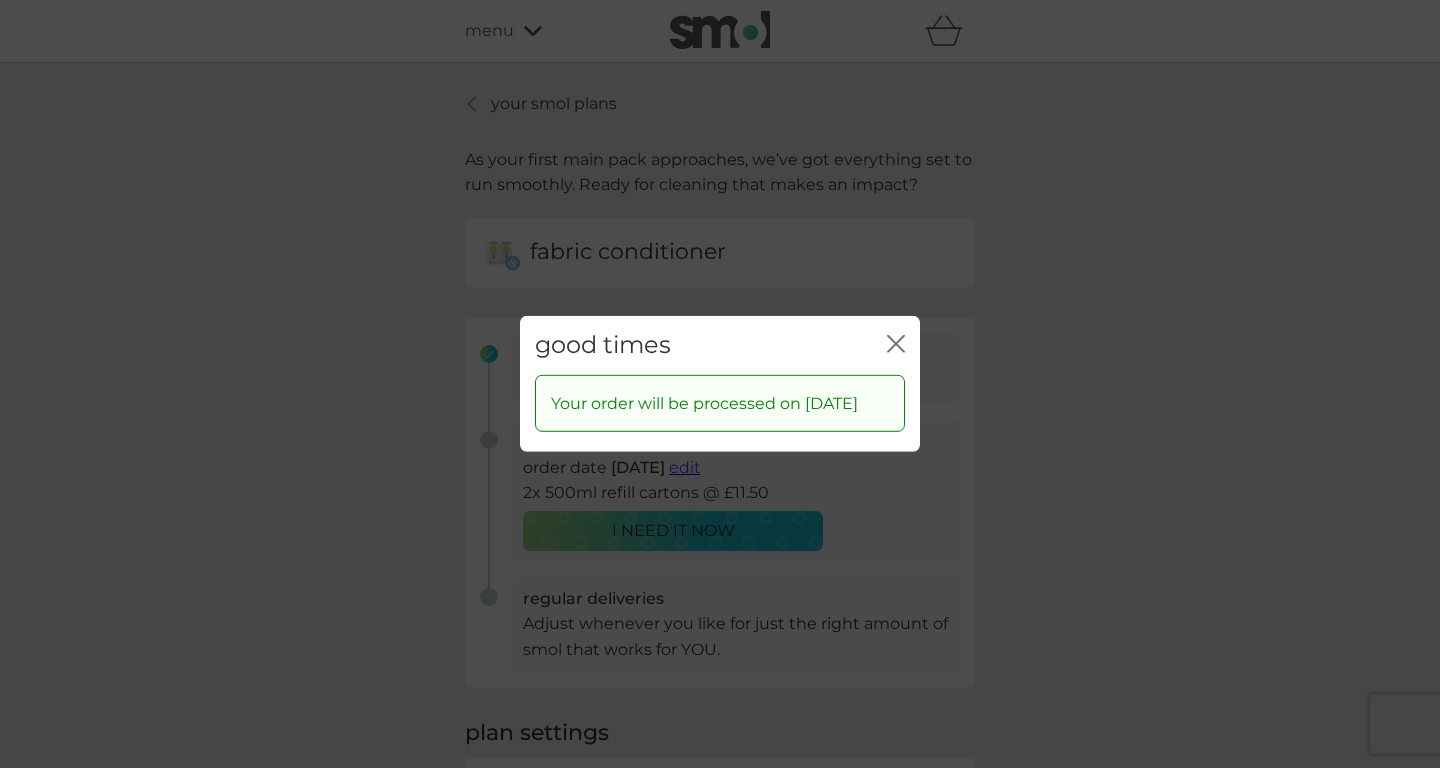 click on "close" 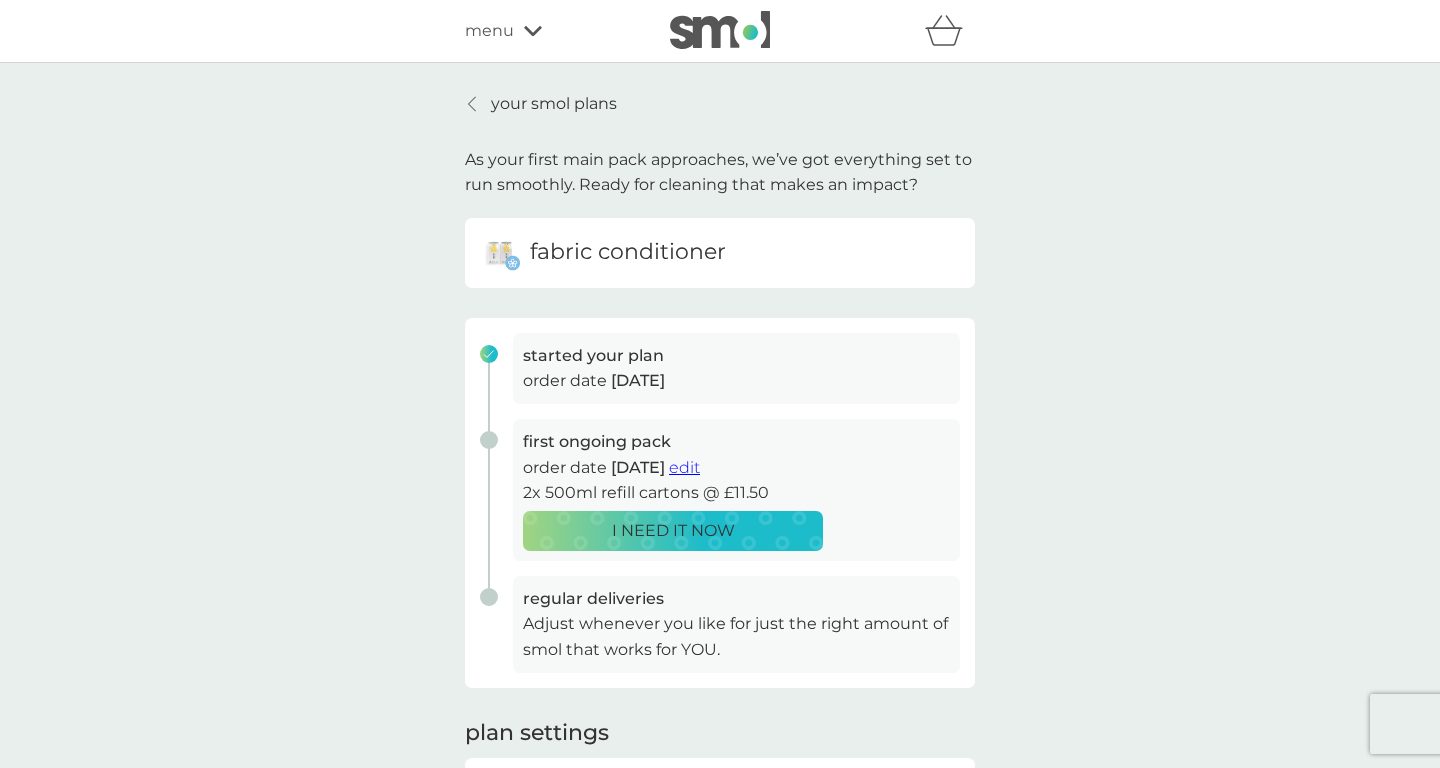 click on "your smol plans" at bounding box center (554, 104) 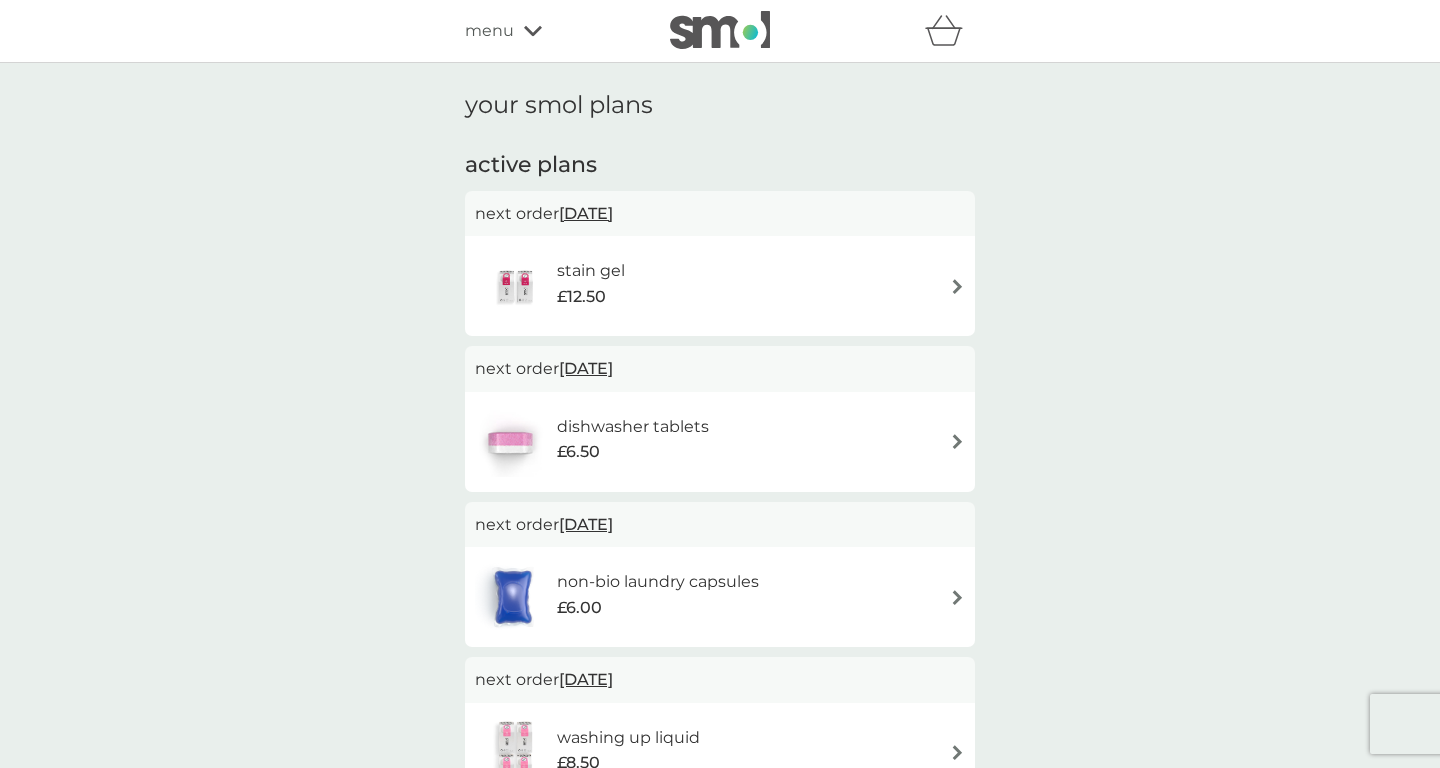 click on "[DATE]" at bounding box center [586, 213] 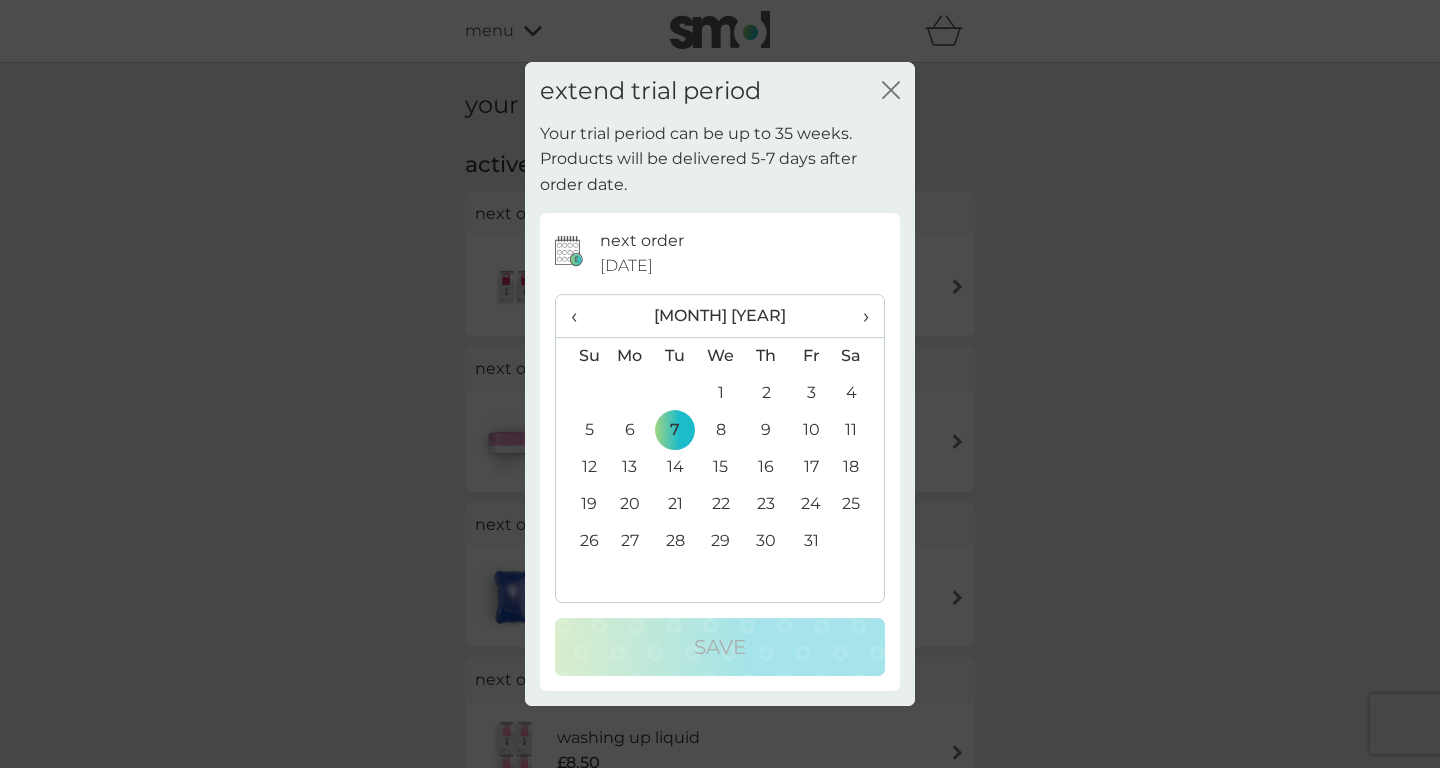 click on "›" at bounding box center (859, 316) 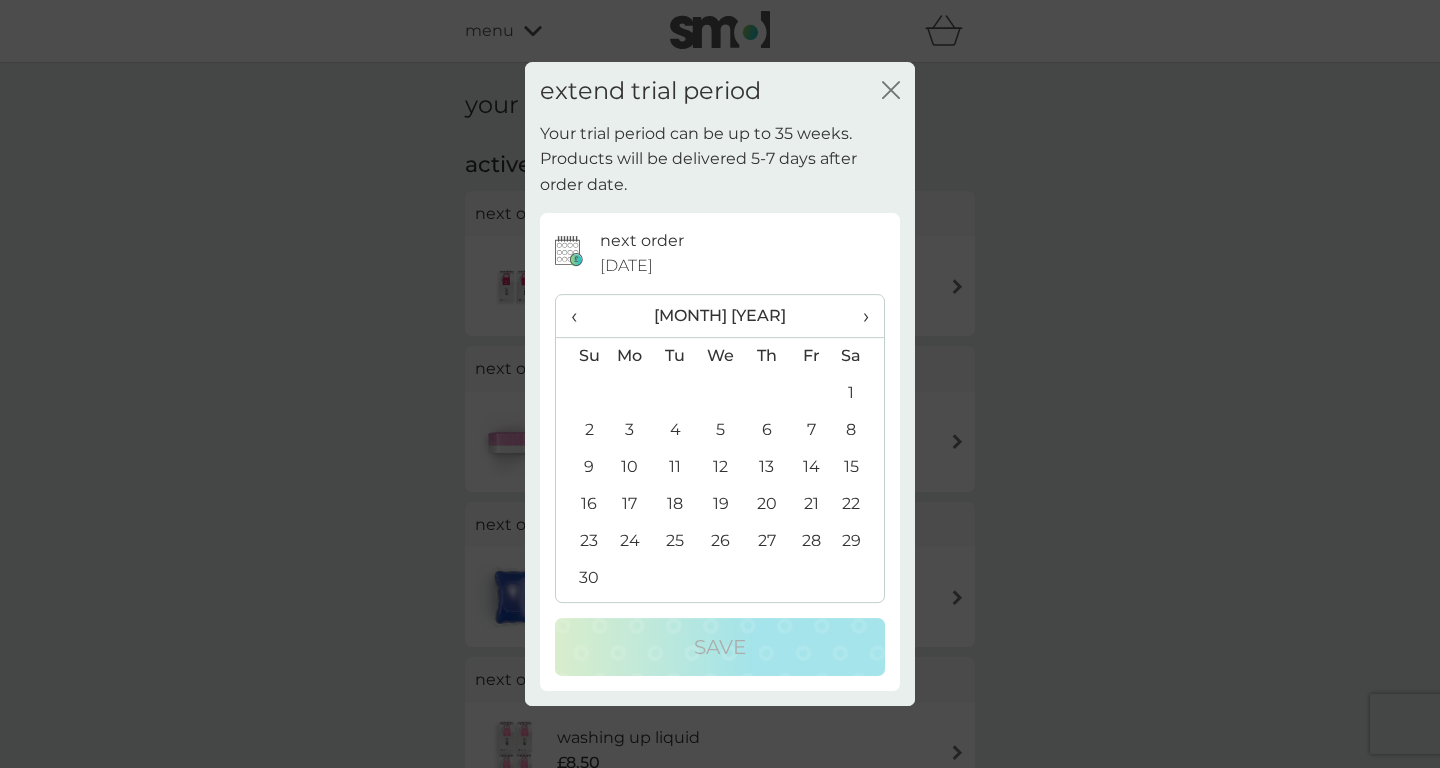 click on "›" at bounding box center (859, 316) 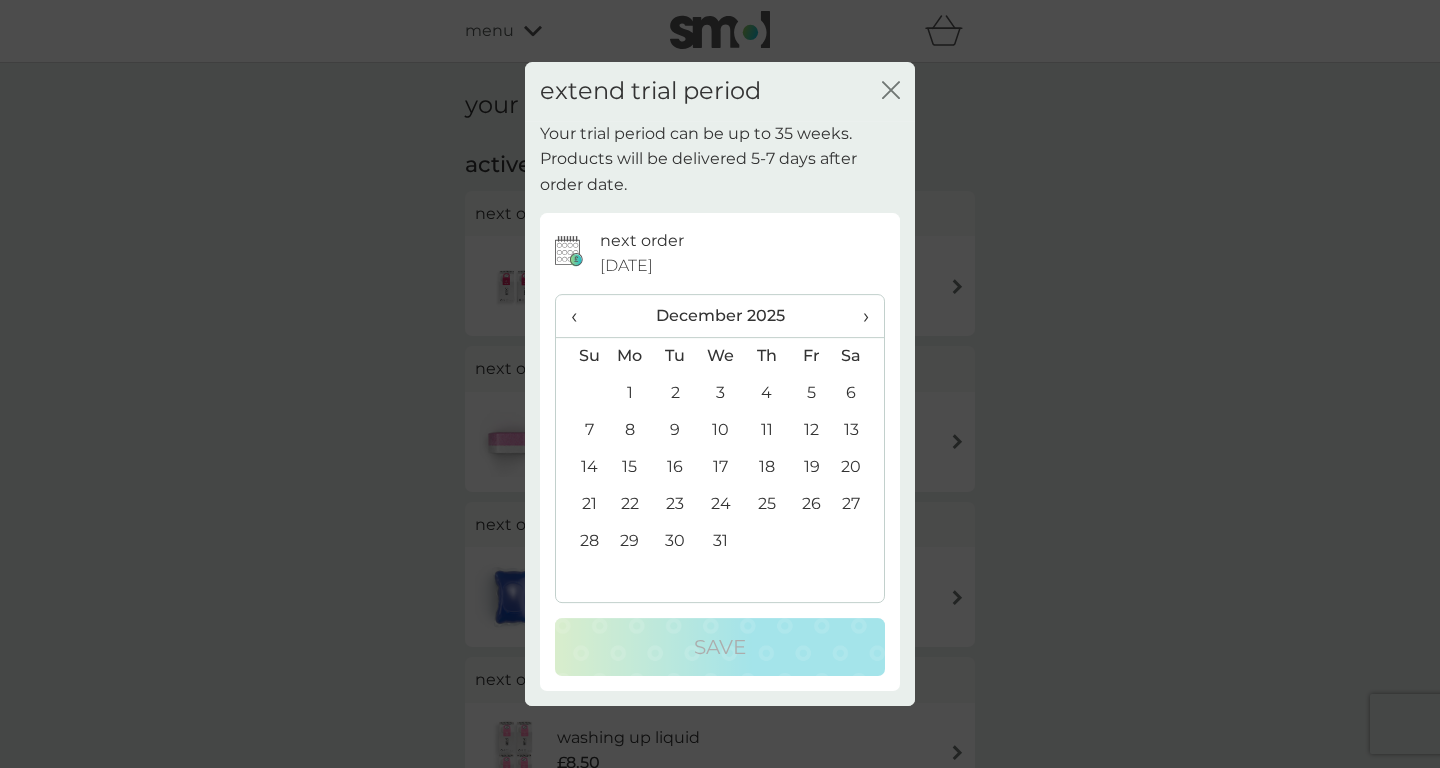 click on "›" at bounding box center (859, 316) 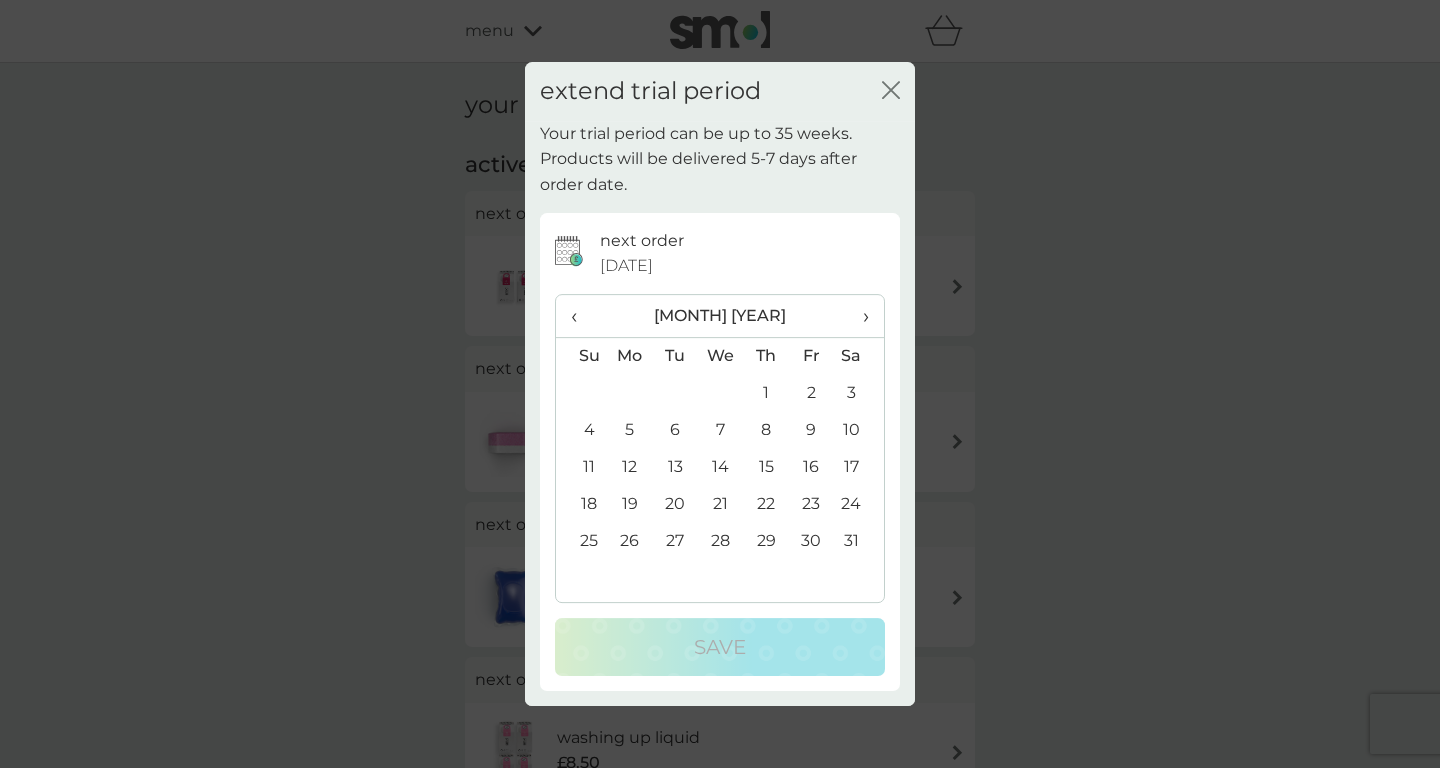 click on "›" at bounding box center (859, 316) 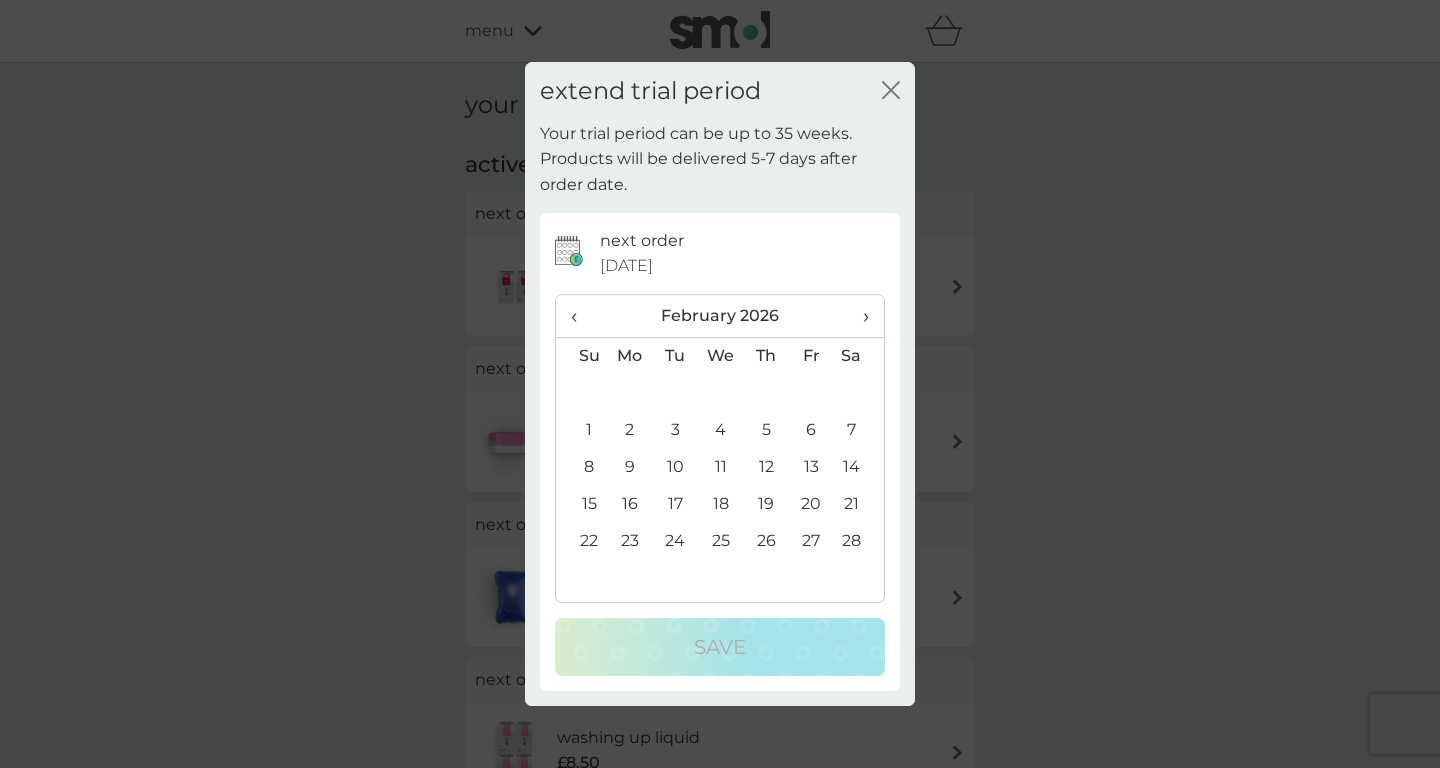 click on "›" at bounding box center (859, 316) 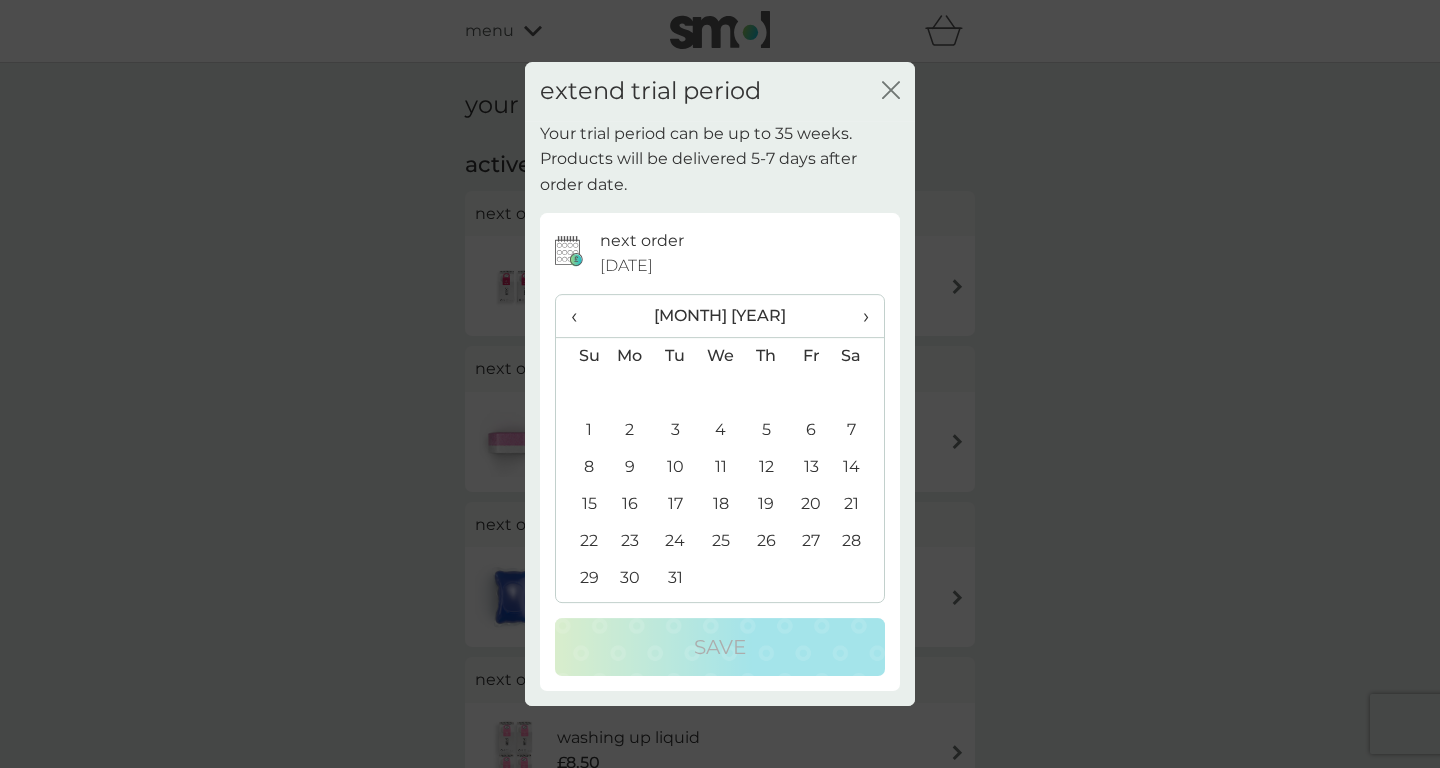 click on "›" at bounding box center [859, 316] 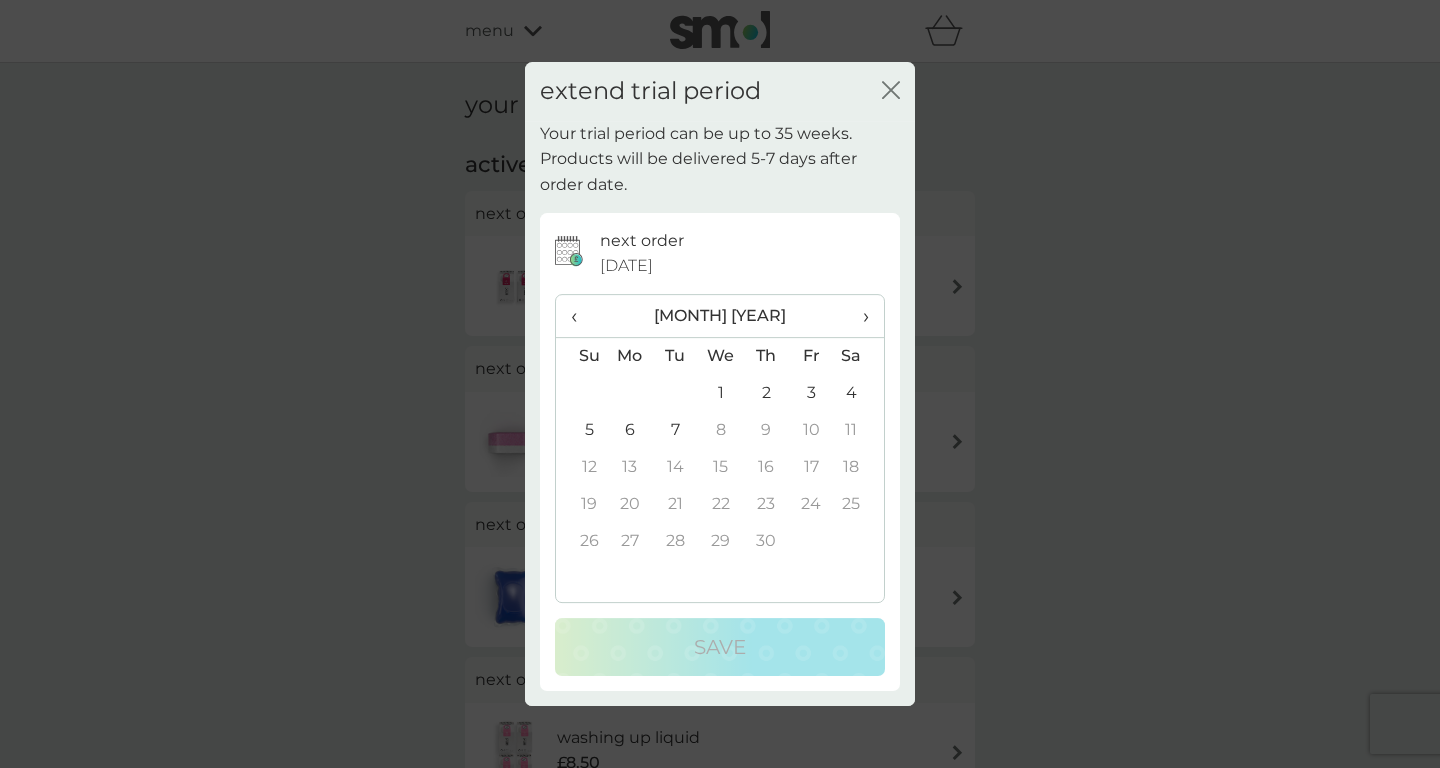 click on "7" at bounding box center (675, 430) 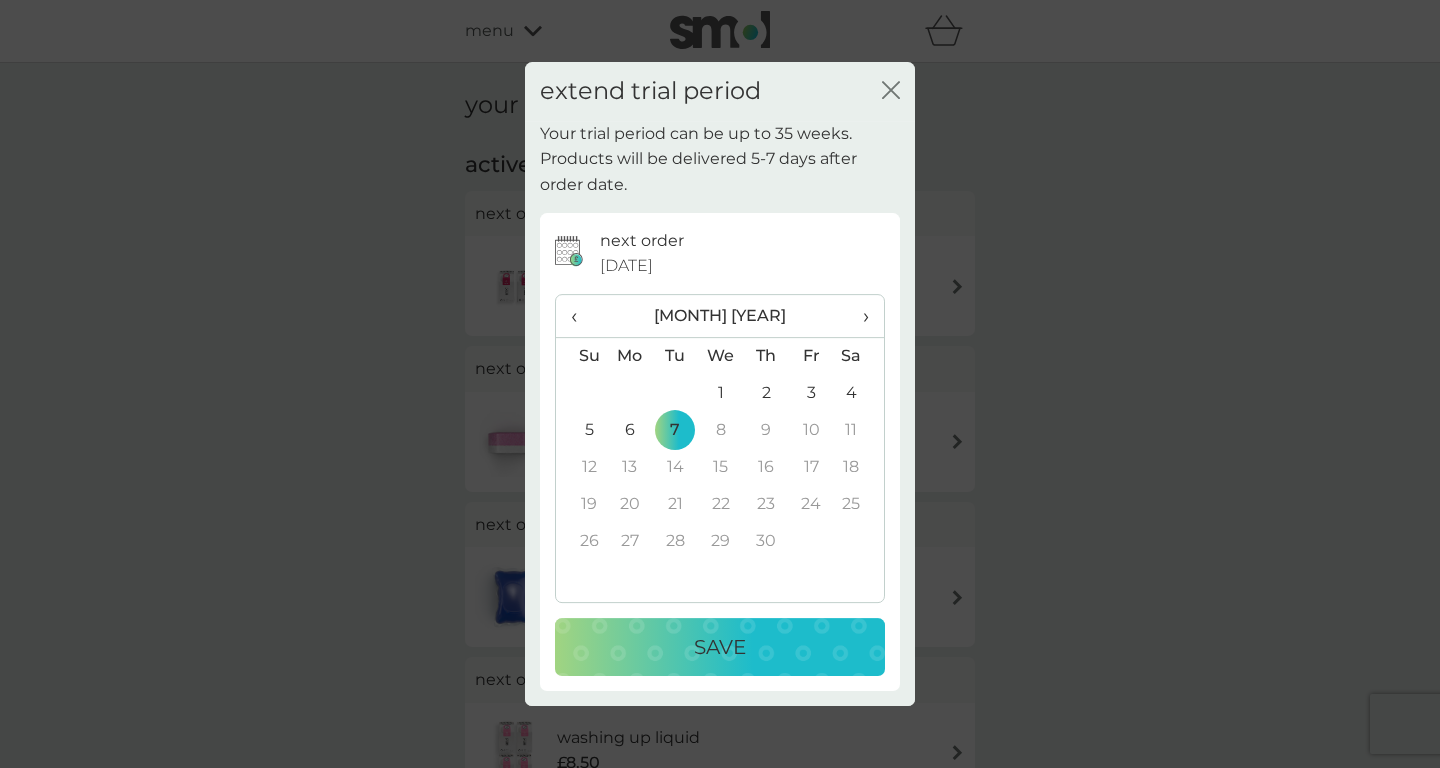 click on "Save" at bounding box center [720, 647] 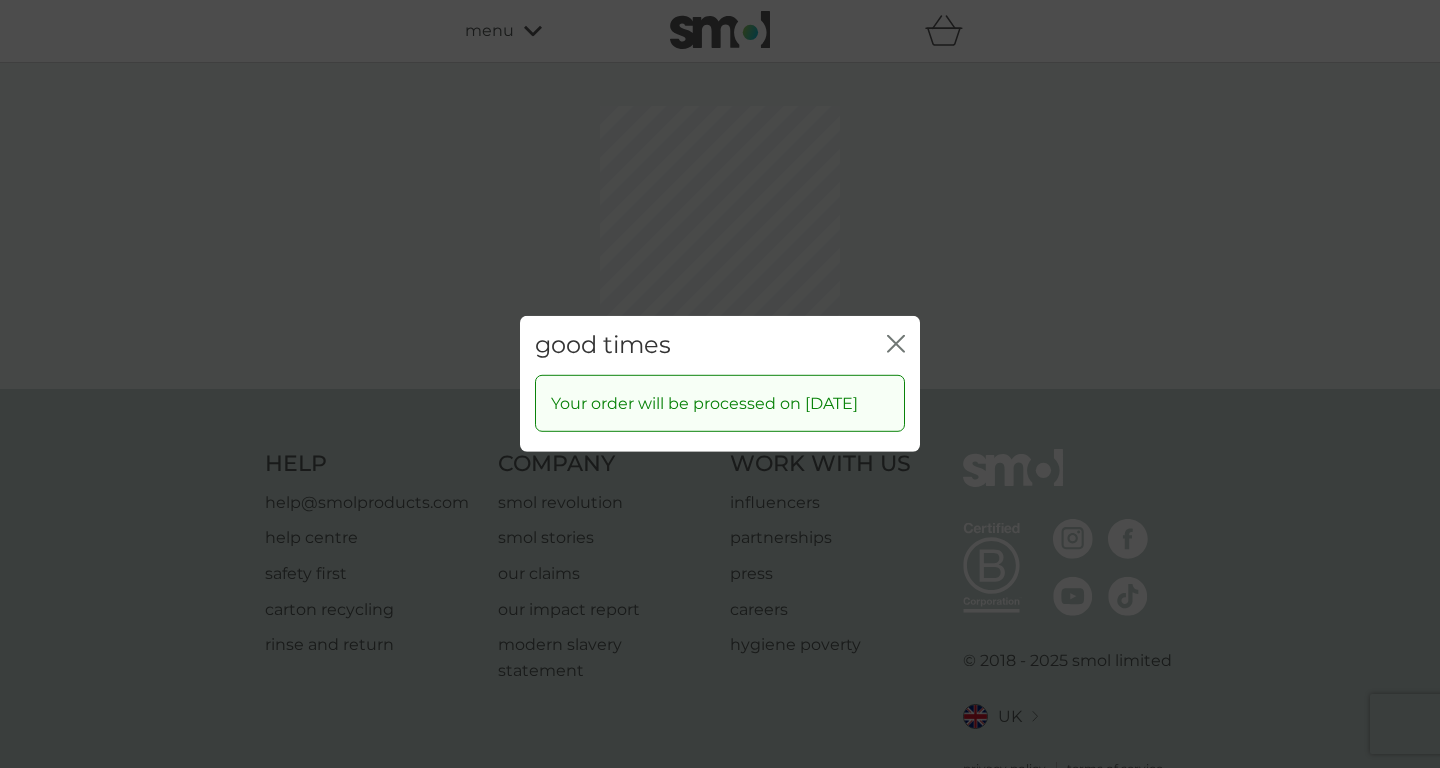 click 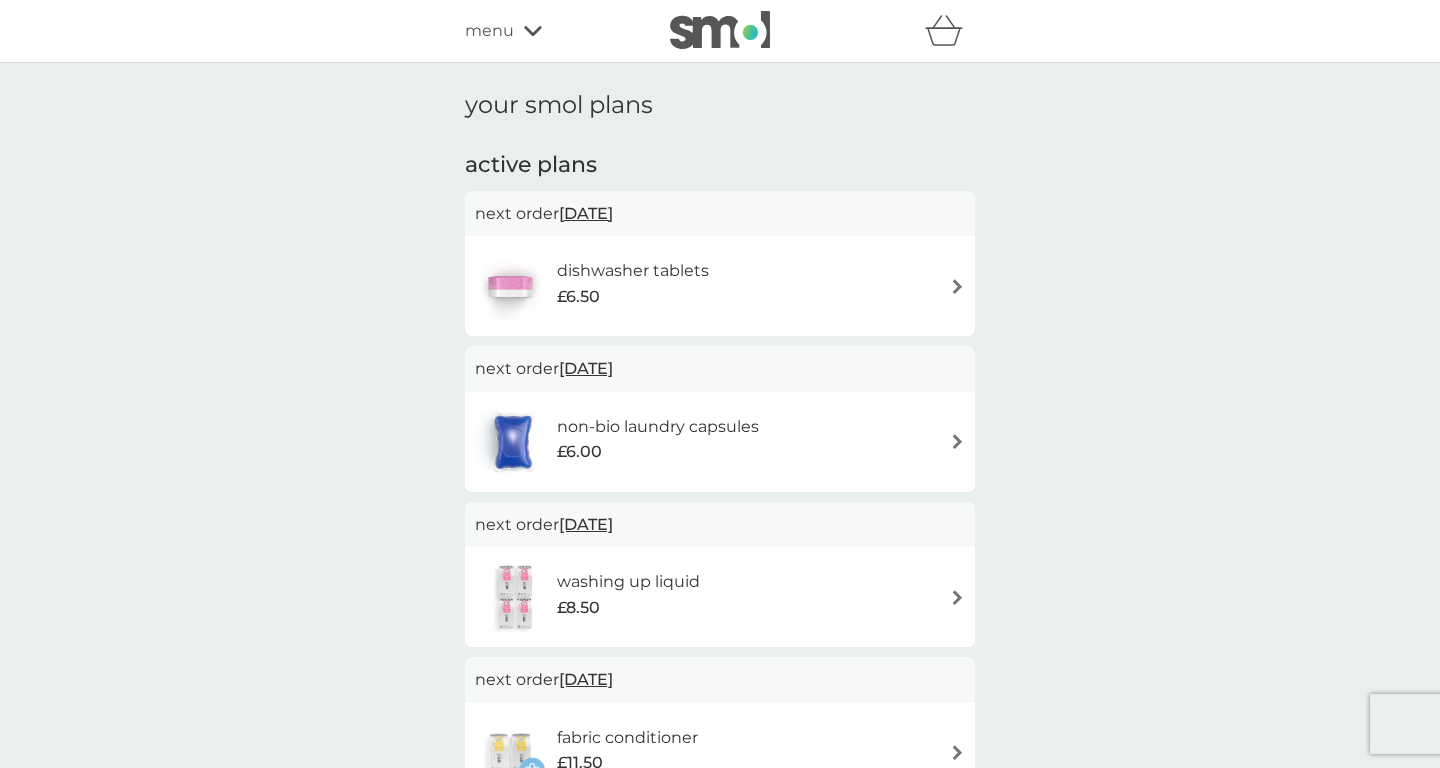 click on "[DATE]" at bounding box center (586, 213) 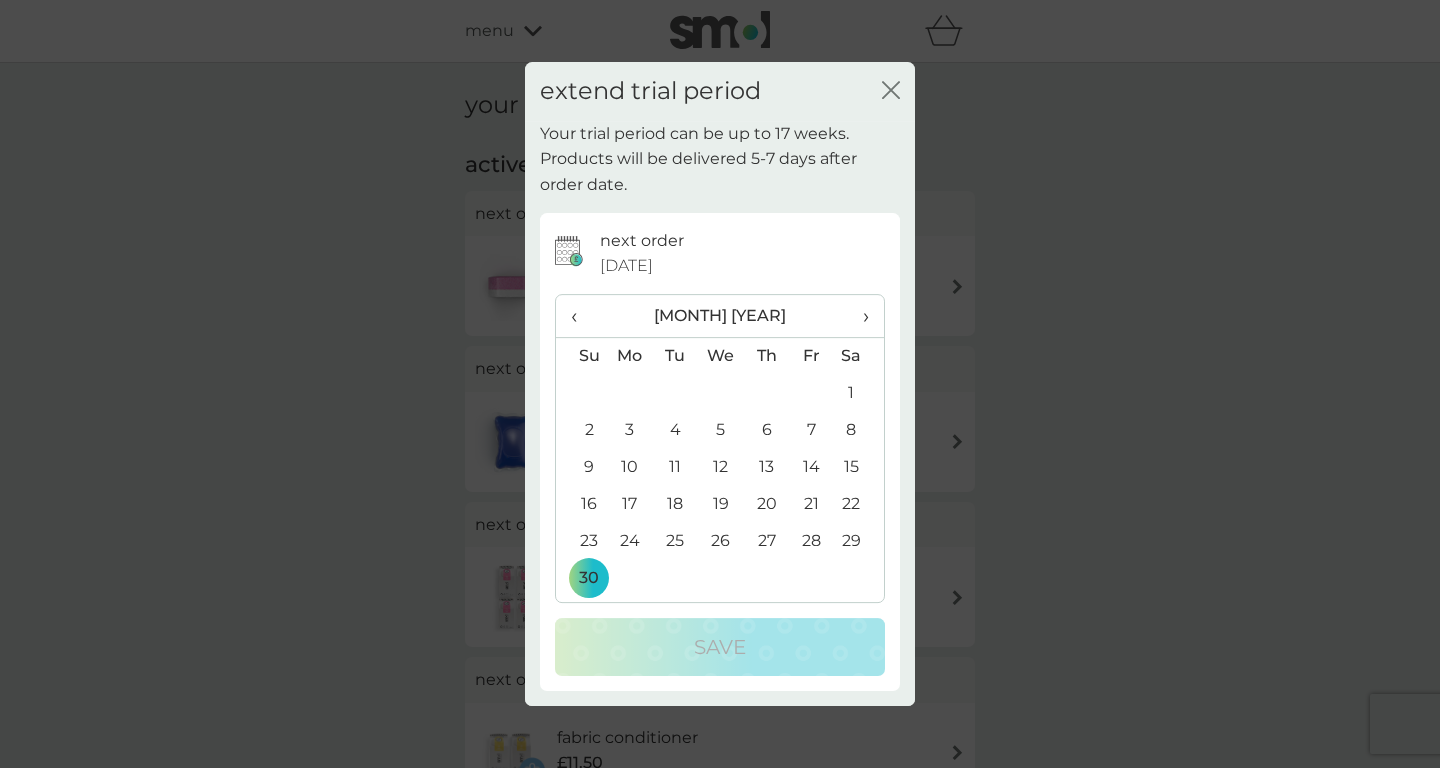 click on "›" at bounding box center (859, 316) 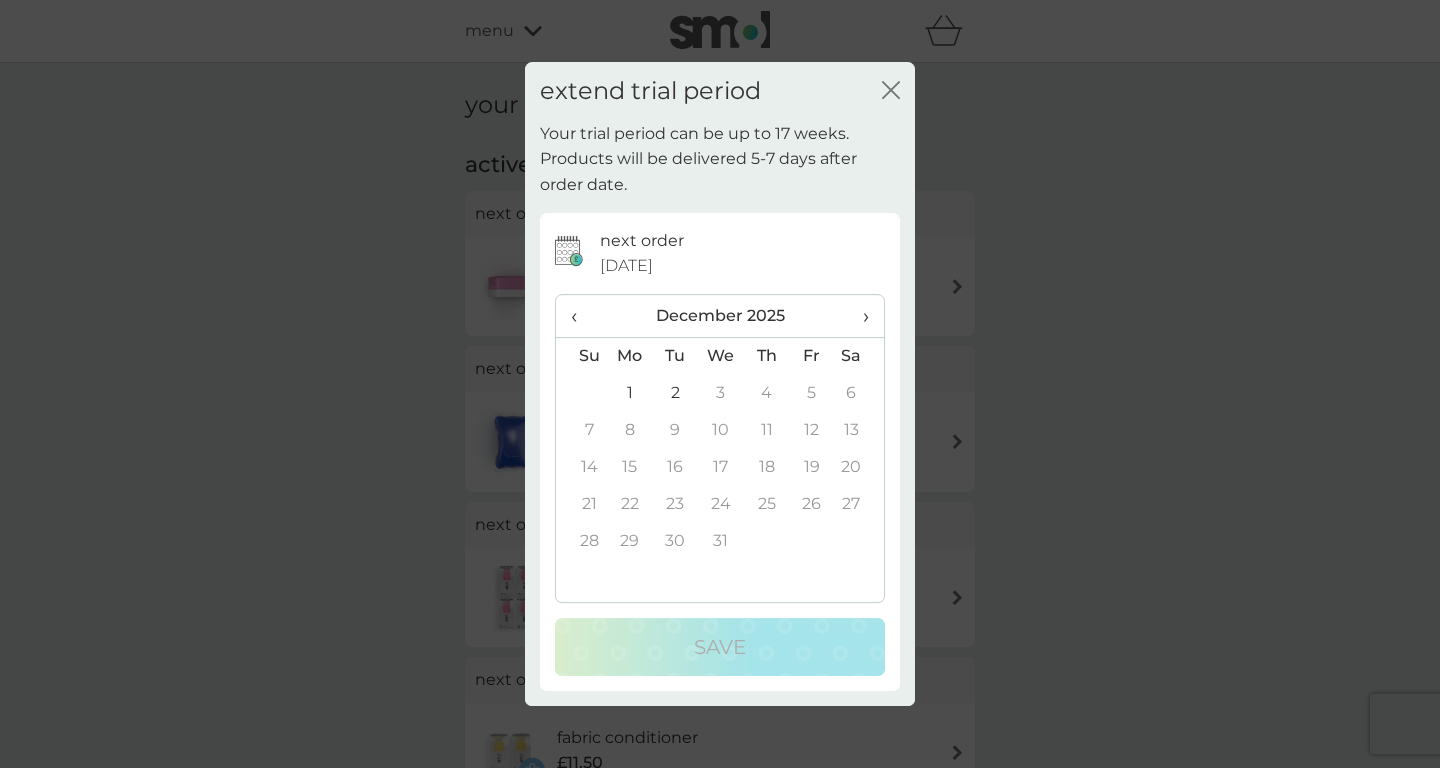 click on "›" at bounding box center (859, 316) 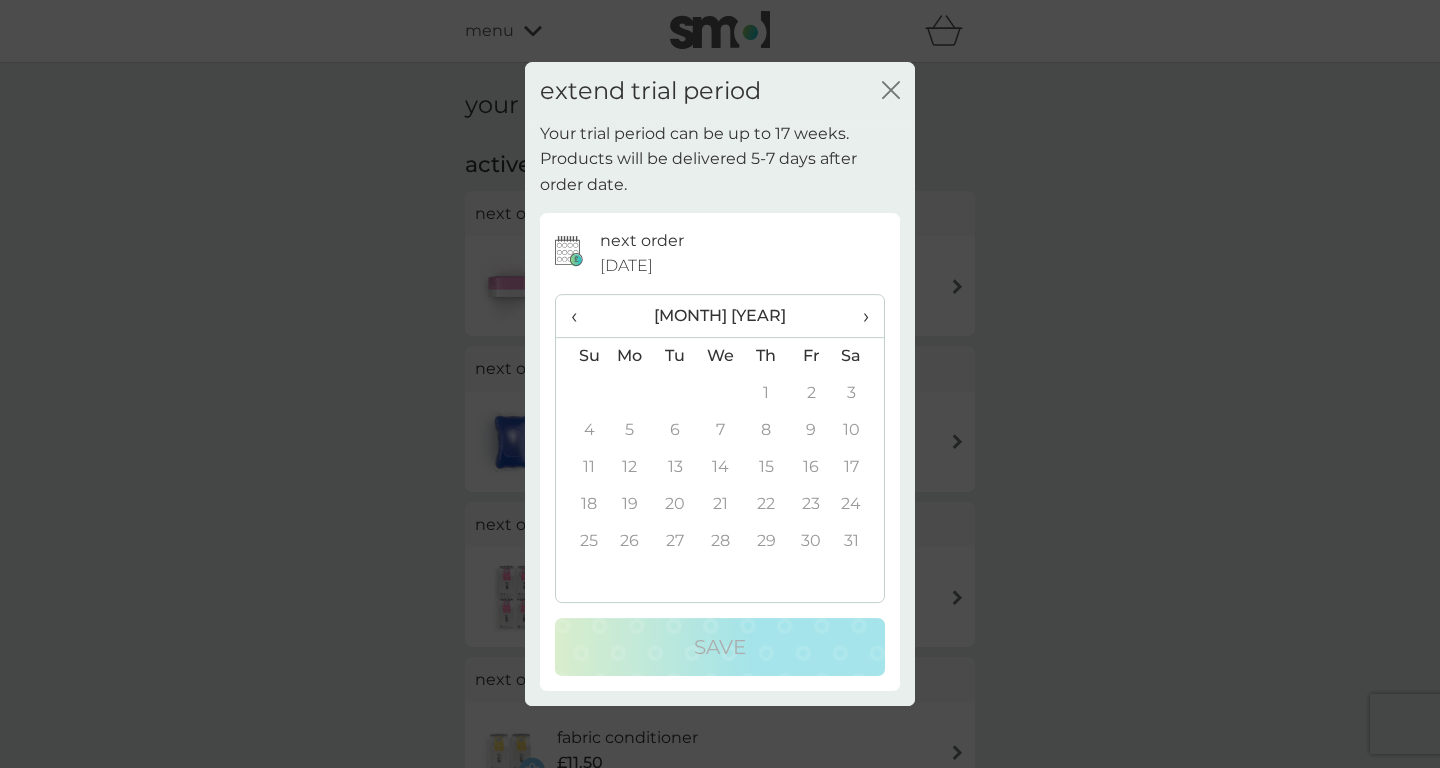 click on "‹" at bounding box center (581, 316) 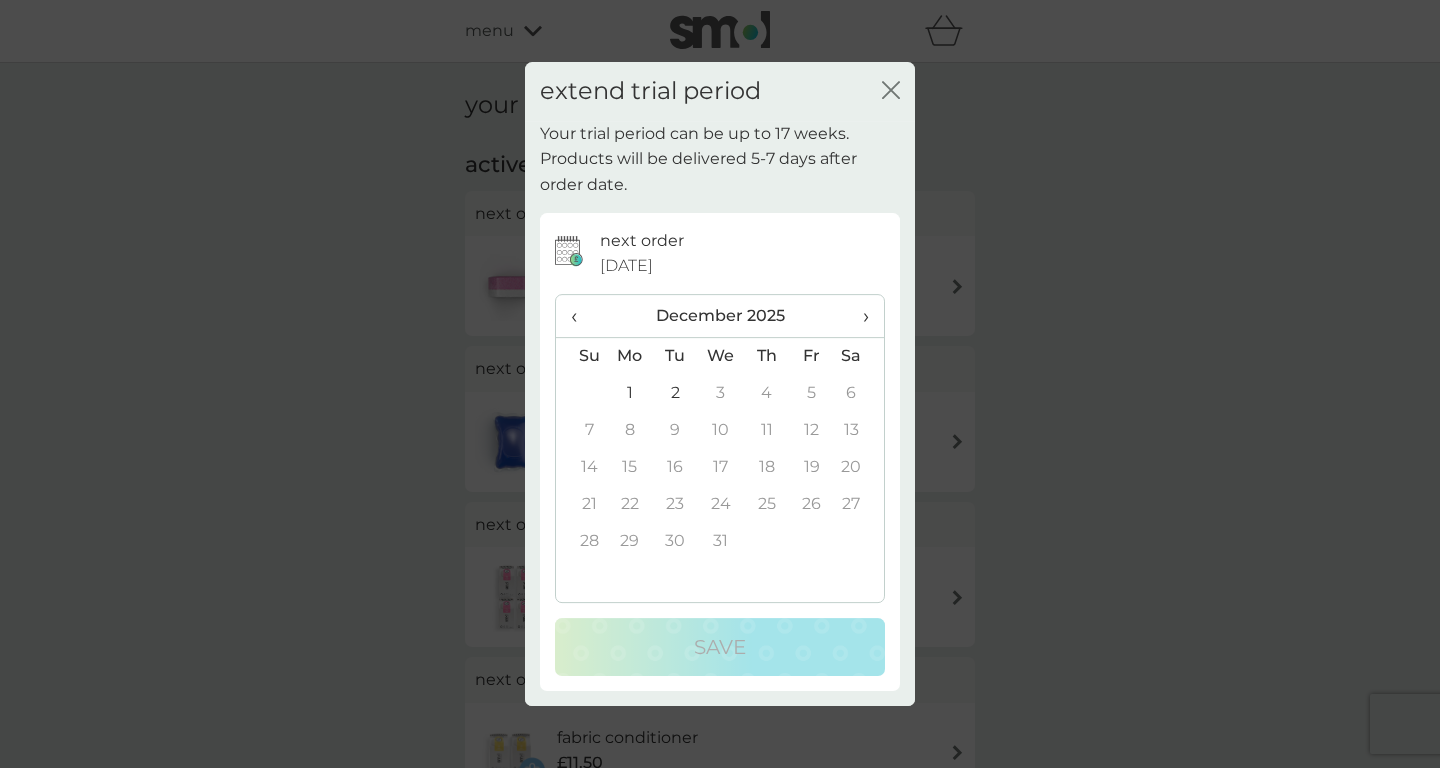 click on "2" at bounding box center [675, 393] 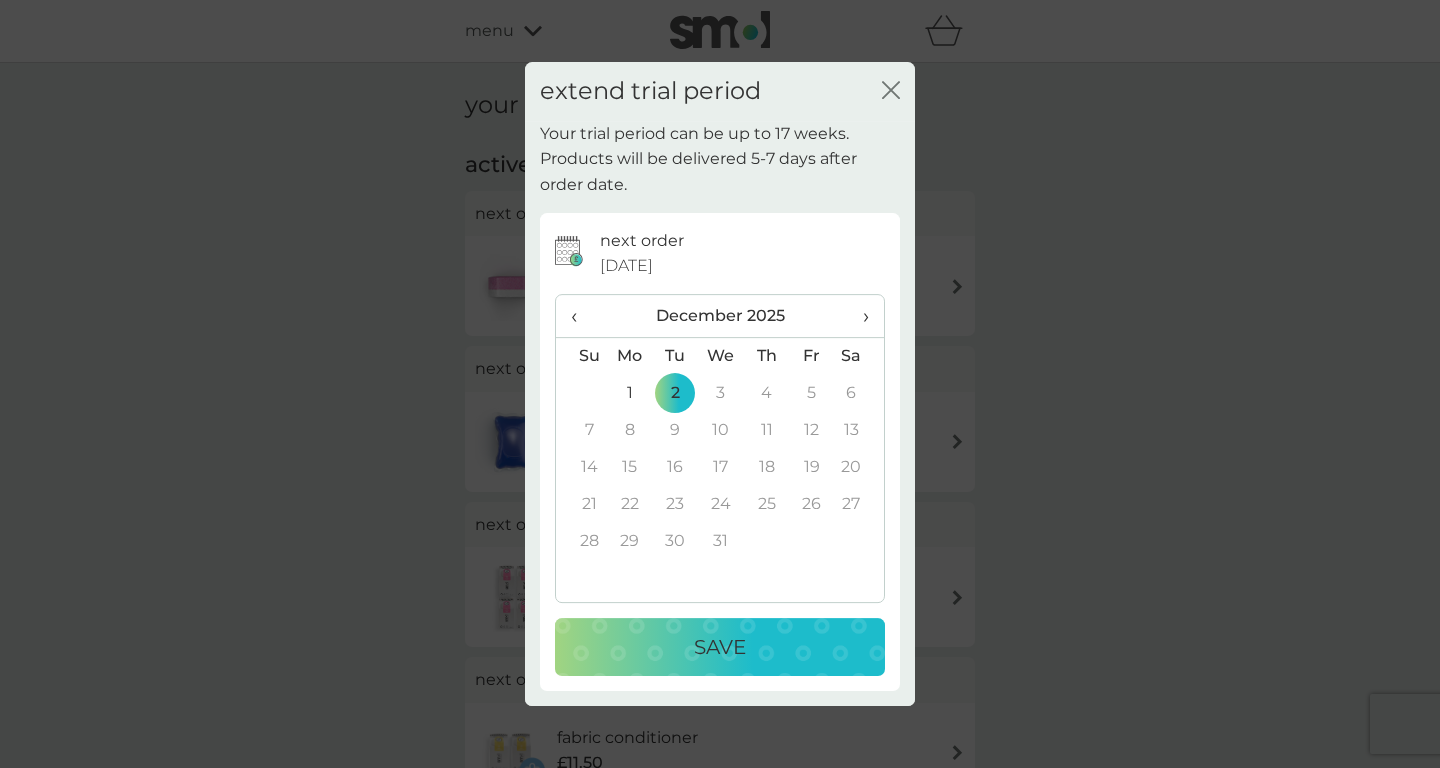 click on "Save" at bounding box center [720, 647] 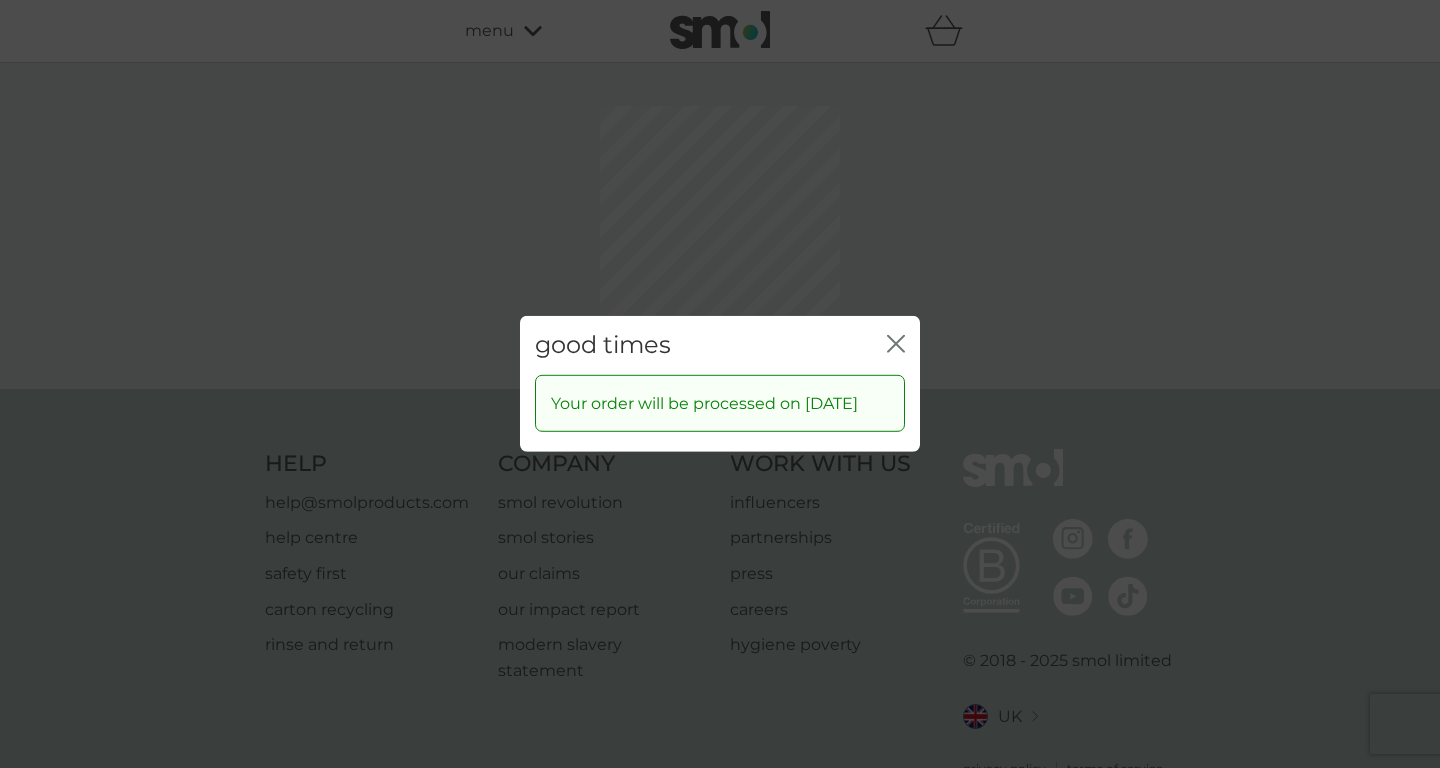 click on "good times close" at bounding box center [720, 345] 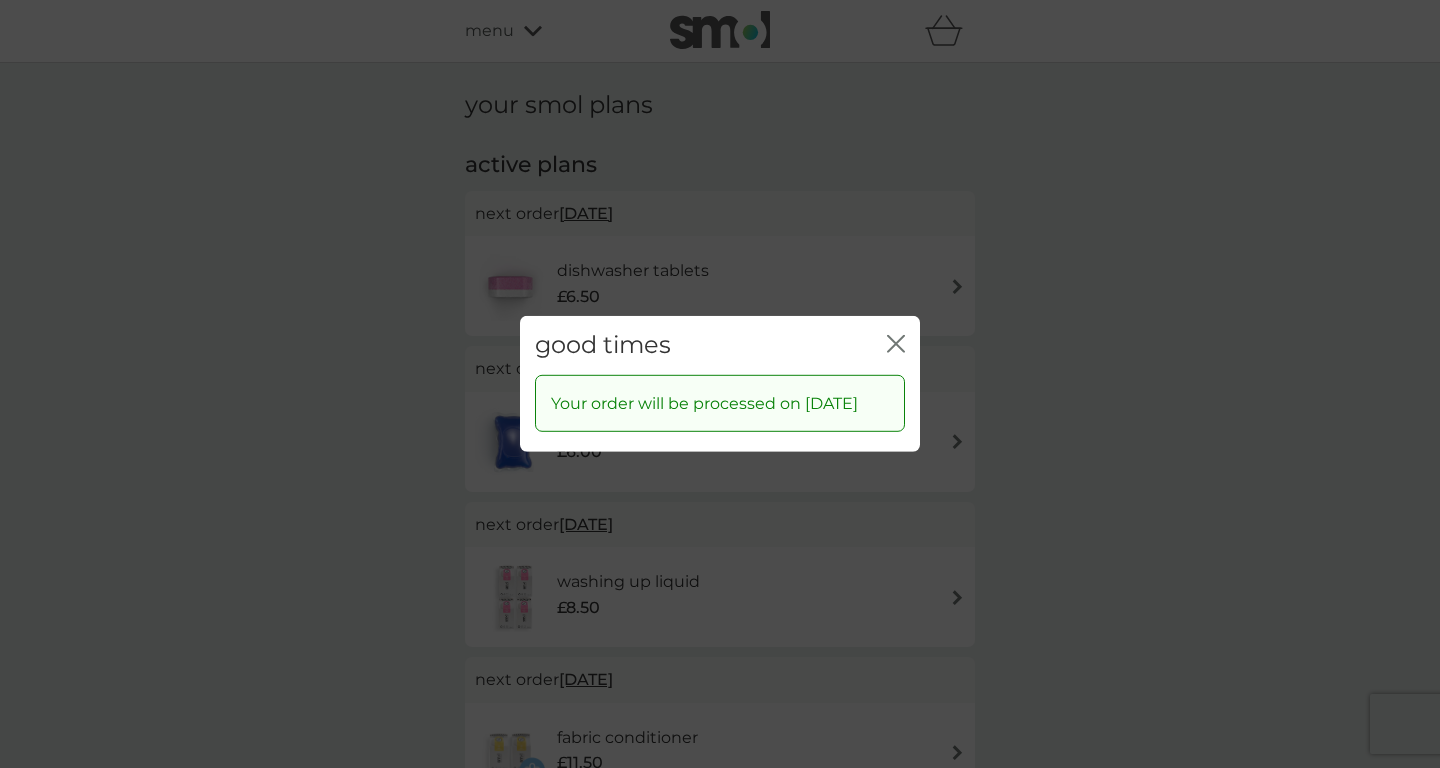 click on "close" 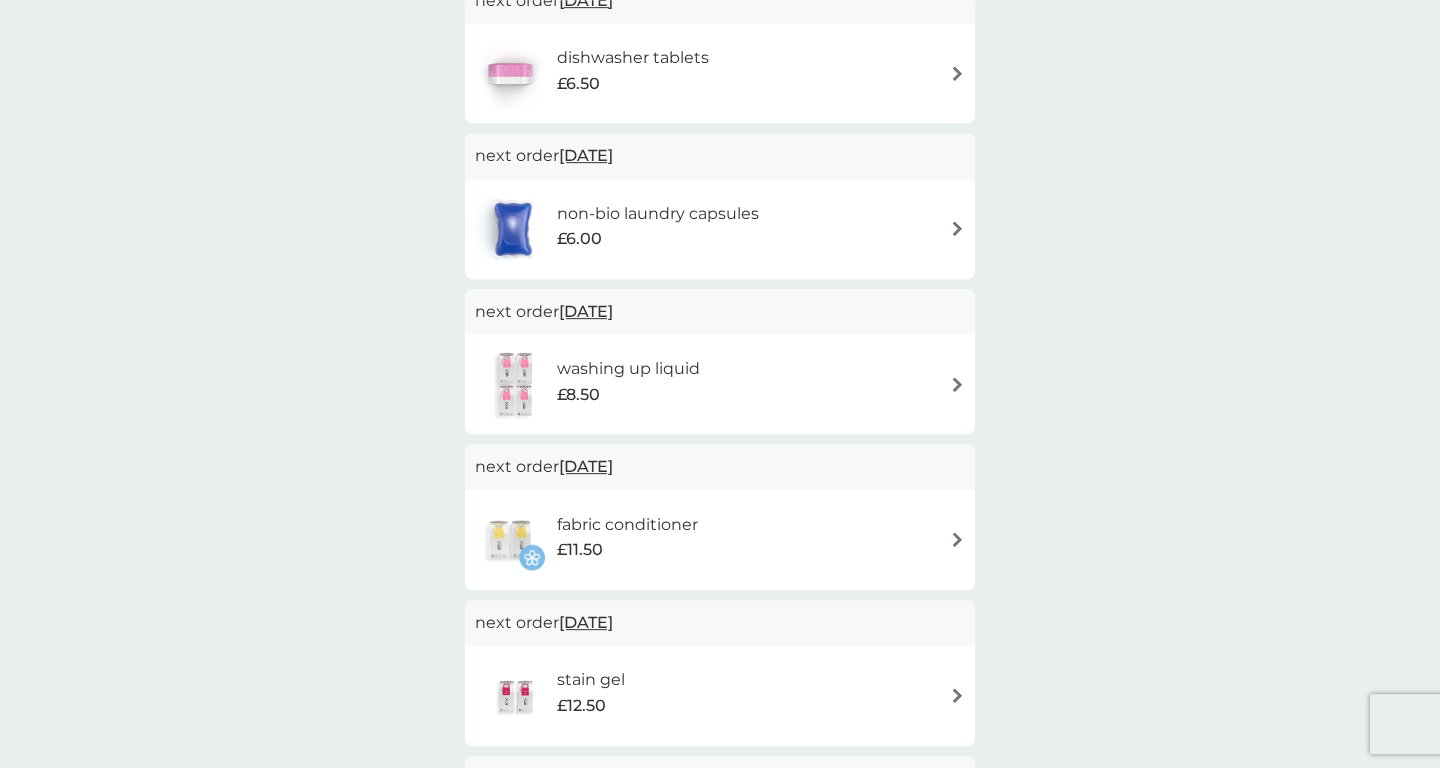 scroll, scrollTop: 0, scrollLeft: 0, axis: both 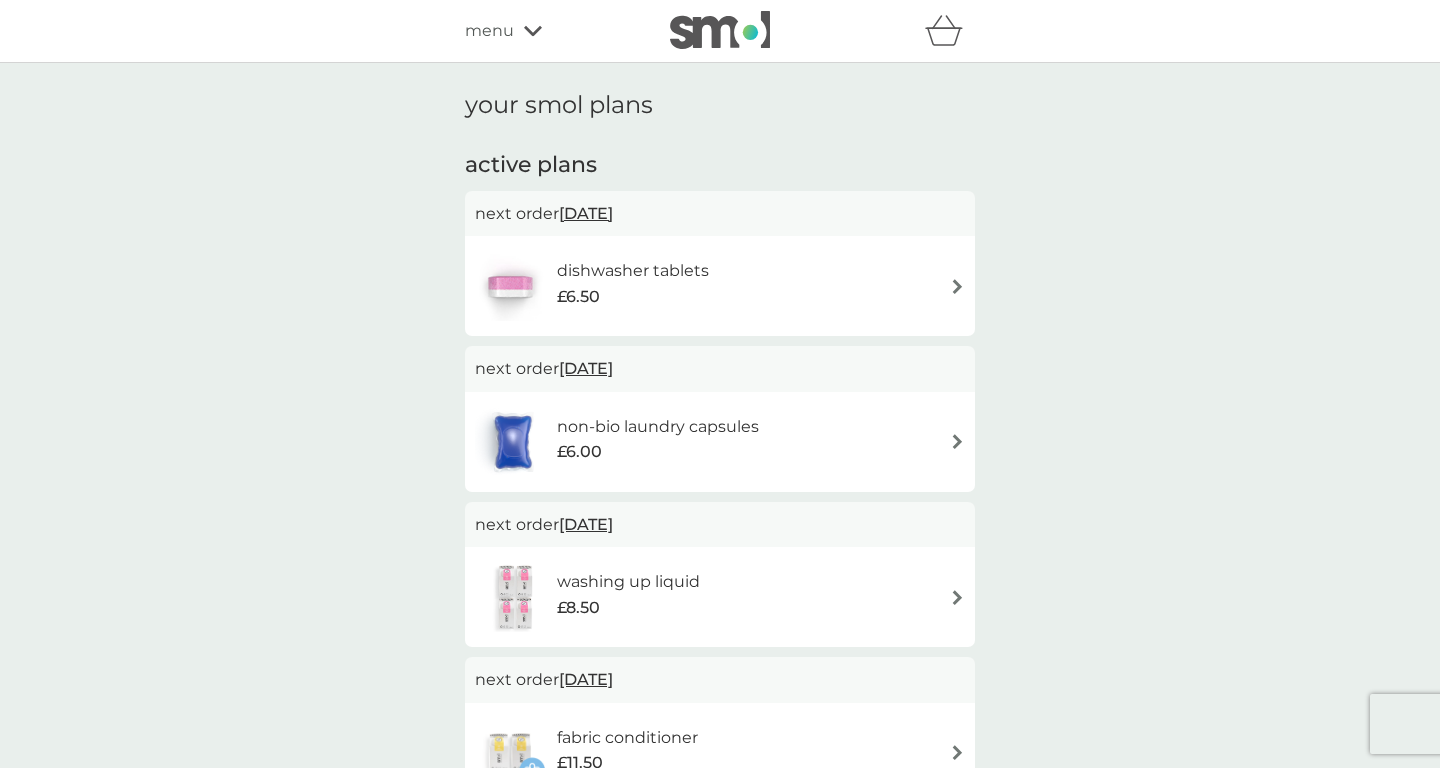 click on "menu" at bounding box center [489, 31] 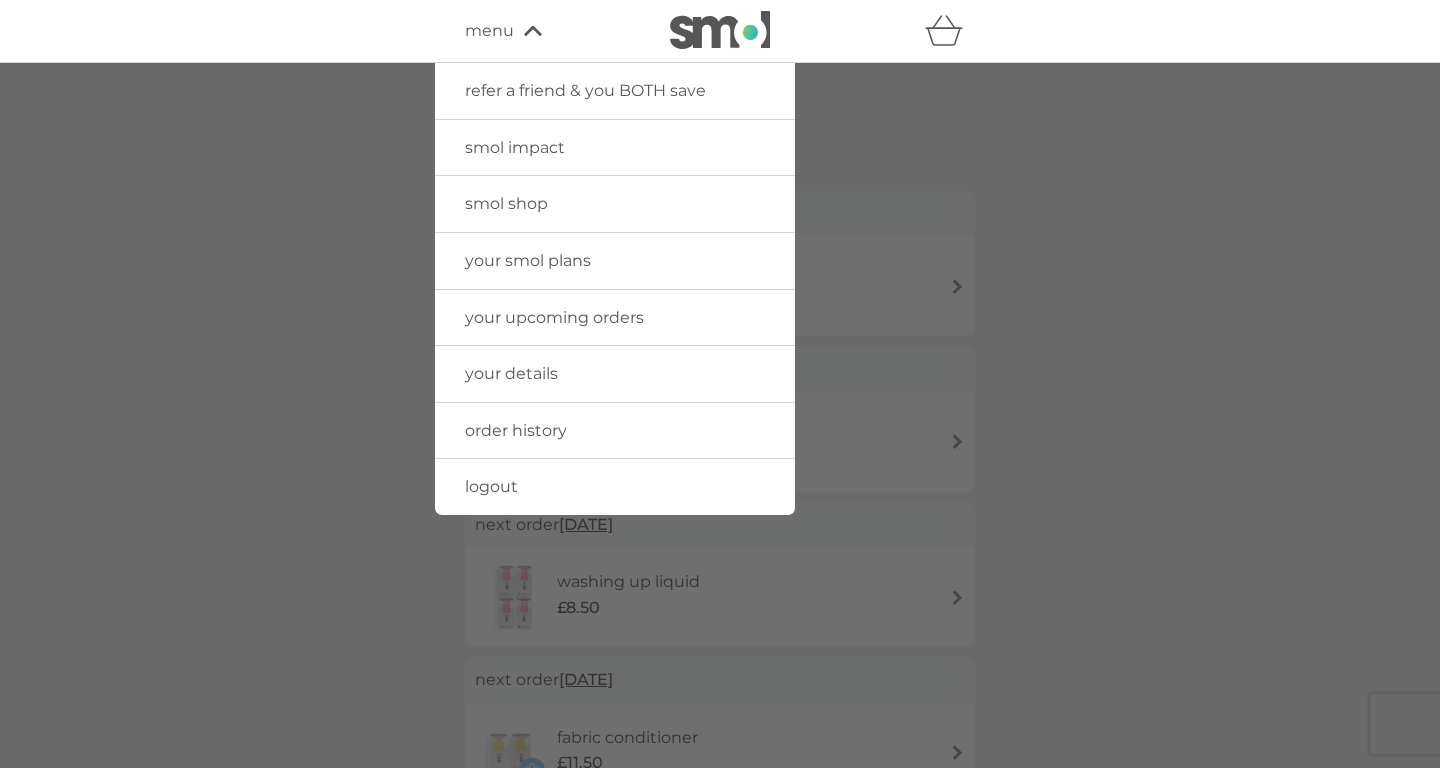 click on "menu" at bounding box center (489, 31) 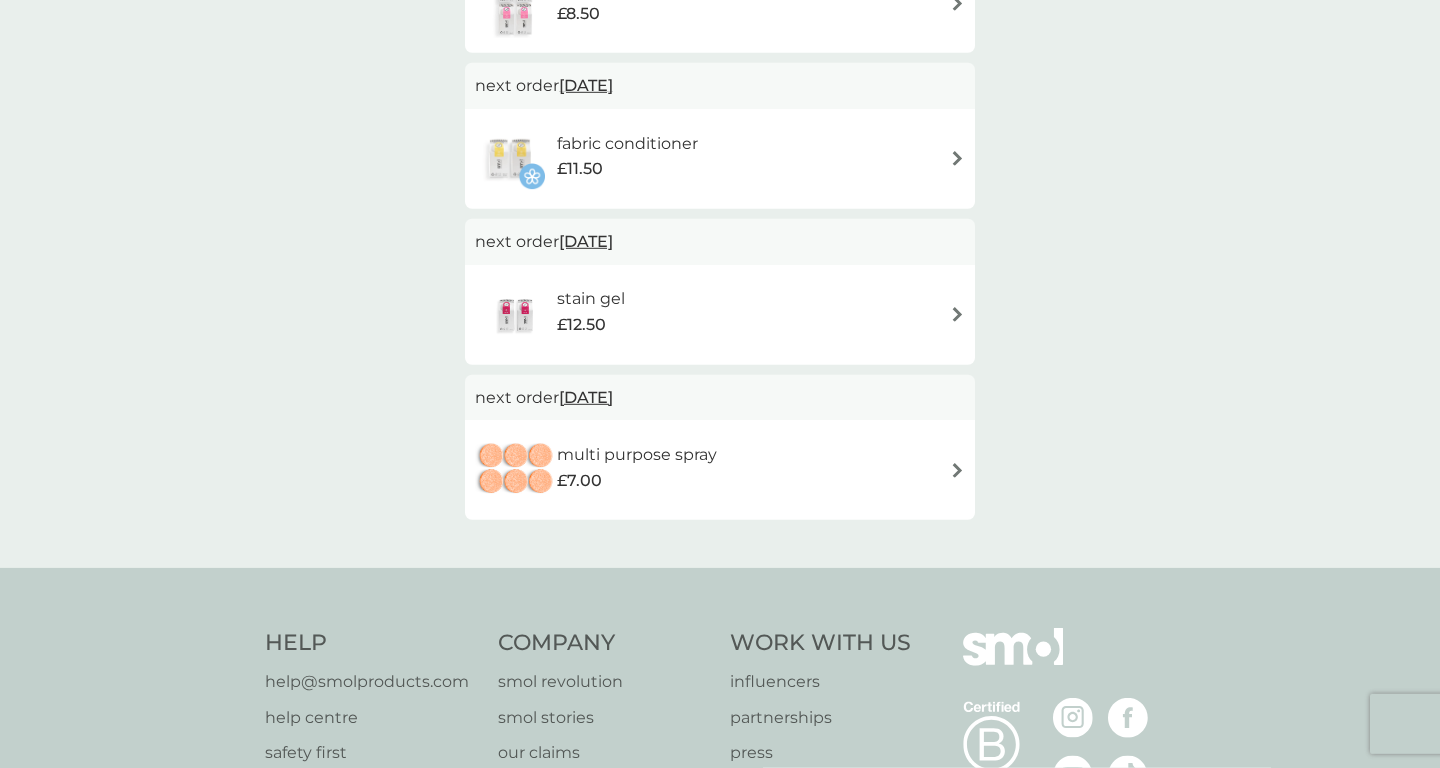 scroll, scrollTop: 0, scrollLeft: 0, axis: both 